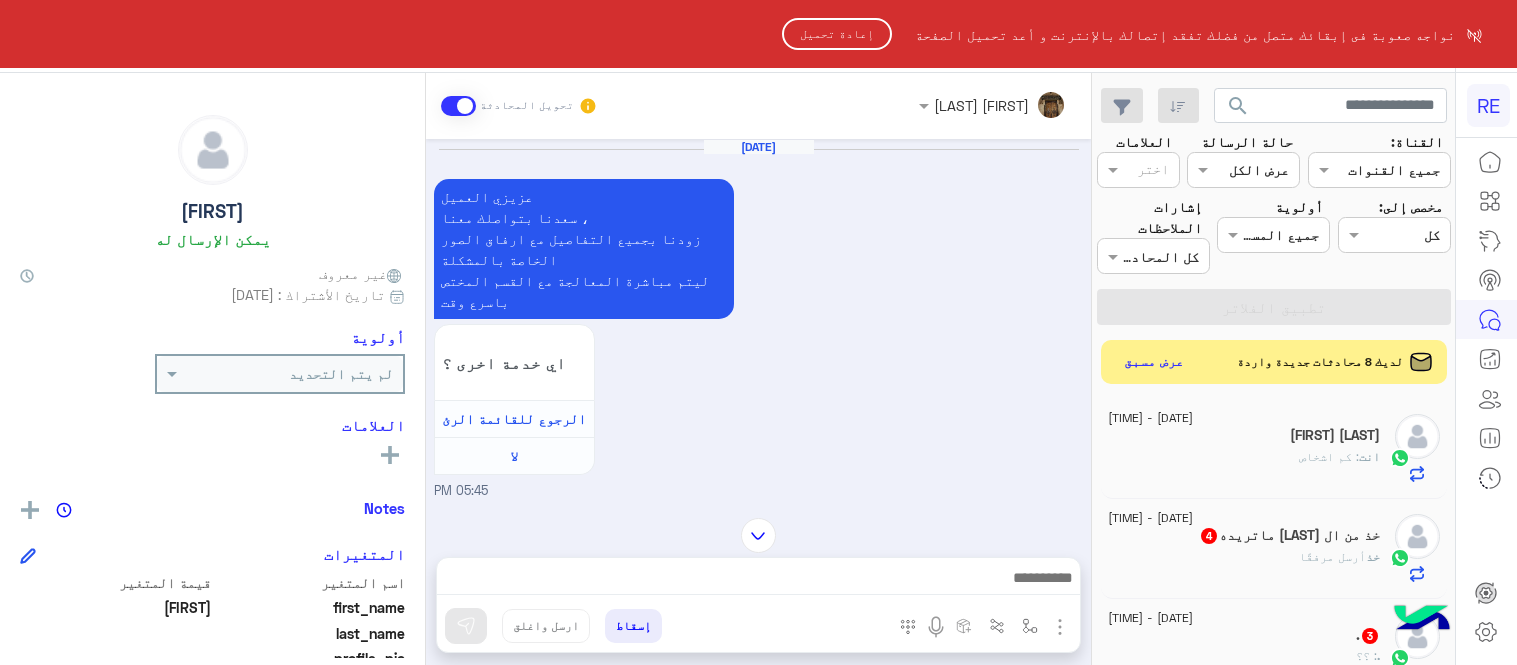 scroll, scrollTop: 0, scrollLeft: 0, axis: both 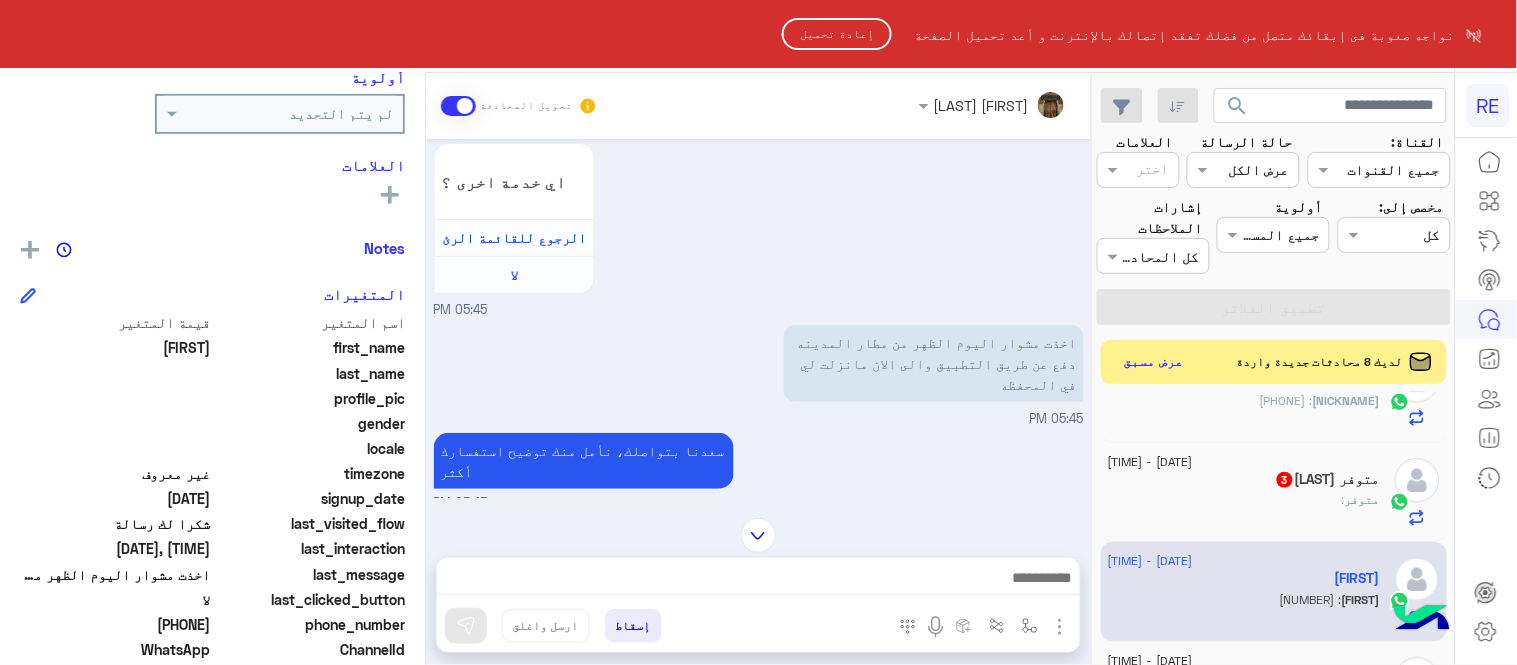 click on "إعادة تحميل" 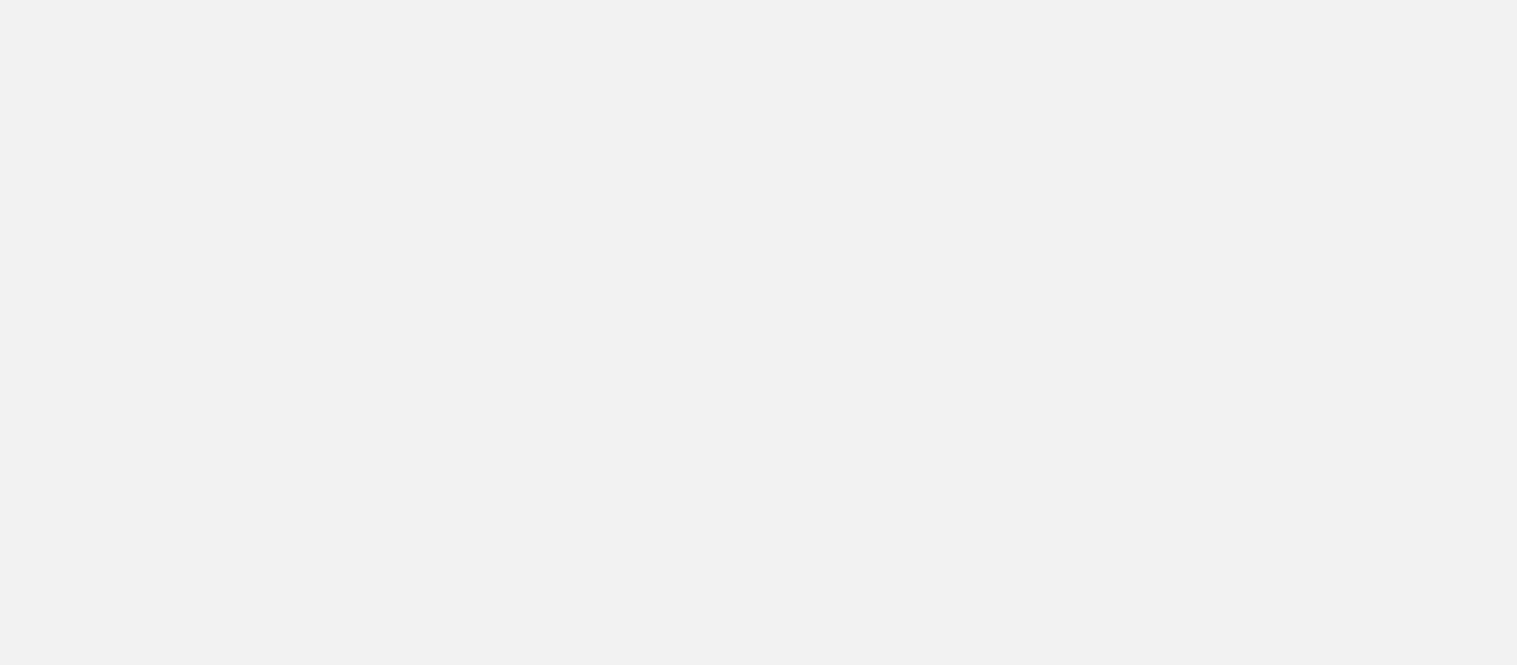 scroll, scrollTop: 0, scrollLeft: 0, axis: both 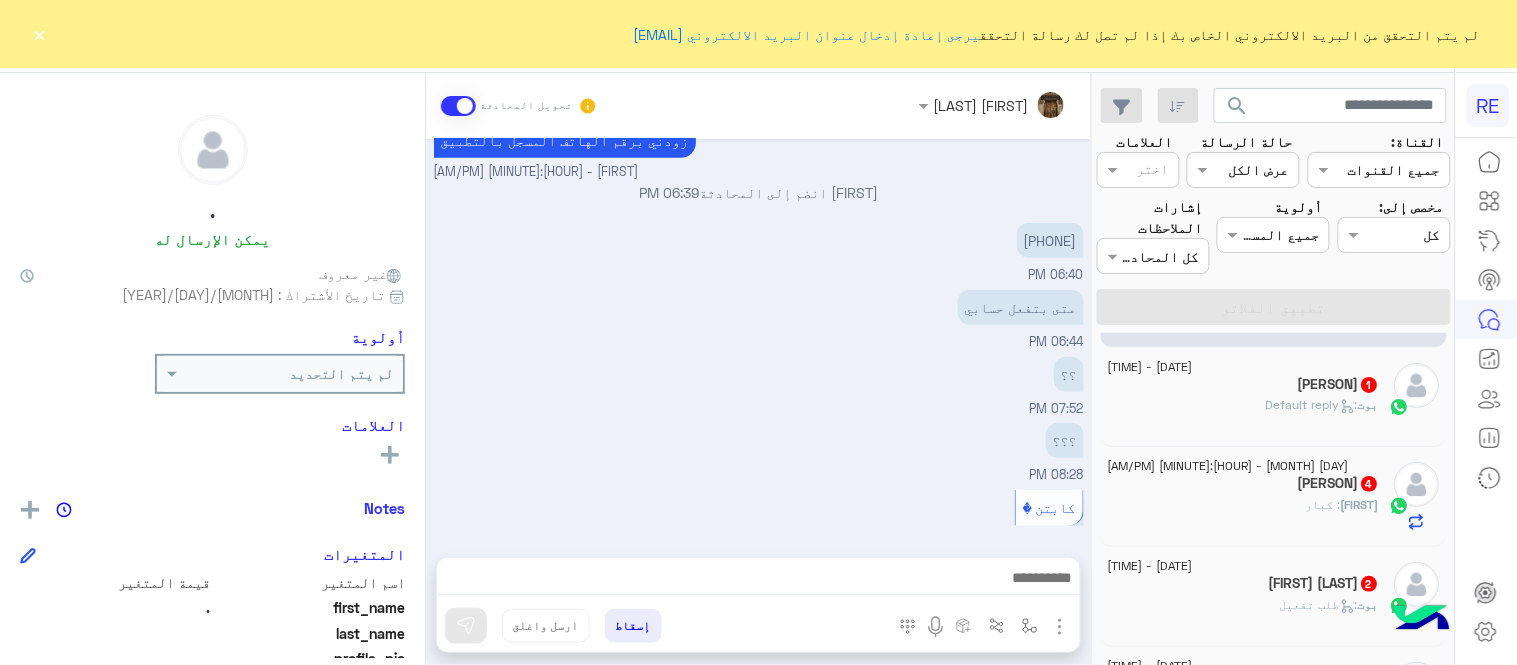 click on "[FIRST] [LAST]  4" 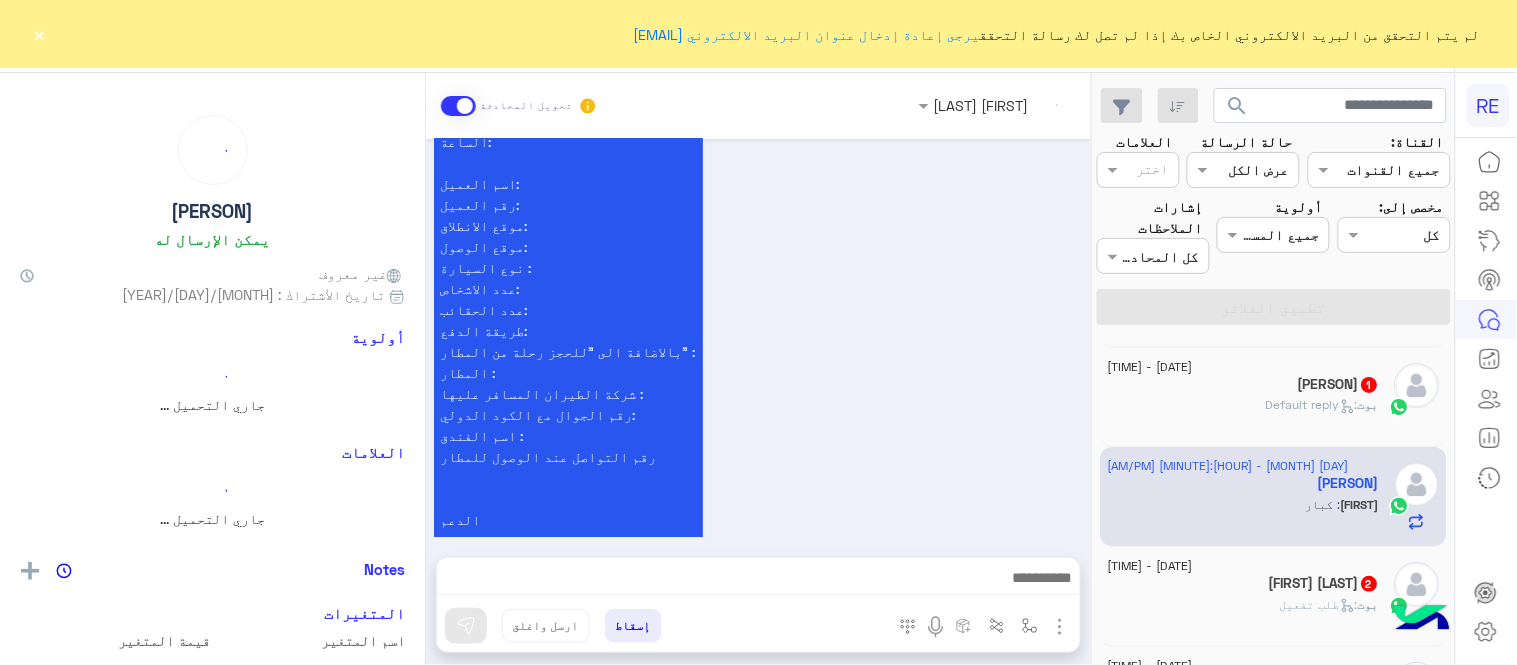 scroll, scrollTop: 1213, scrollLeft: 0, axis: vertical 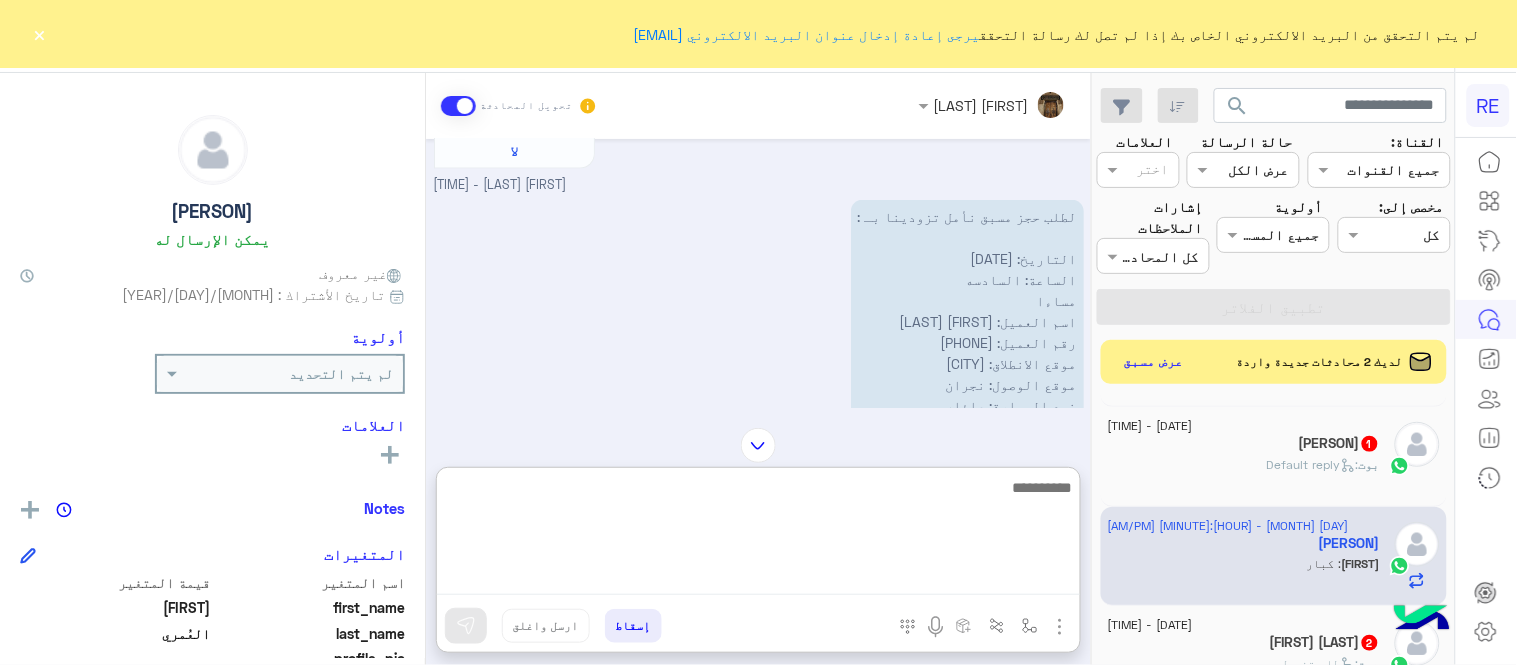 click at bounding box center (758, 535) 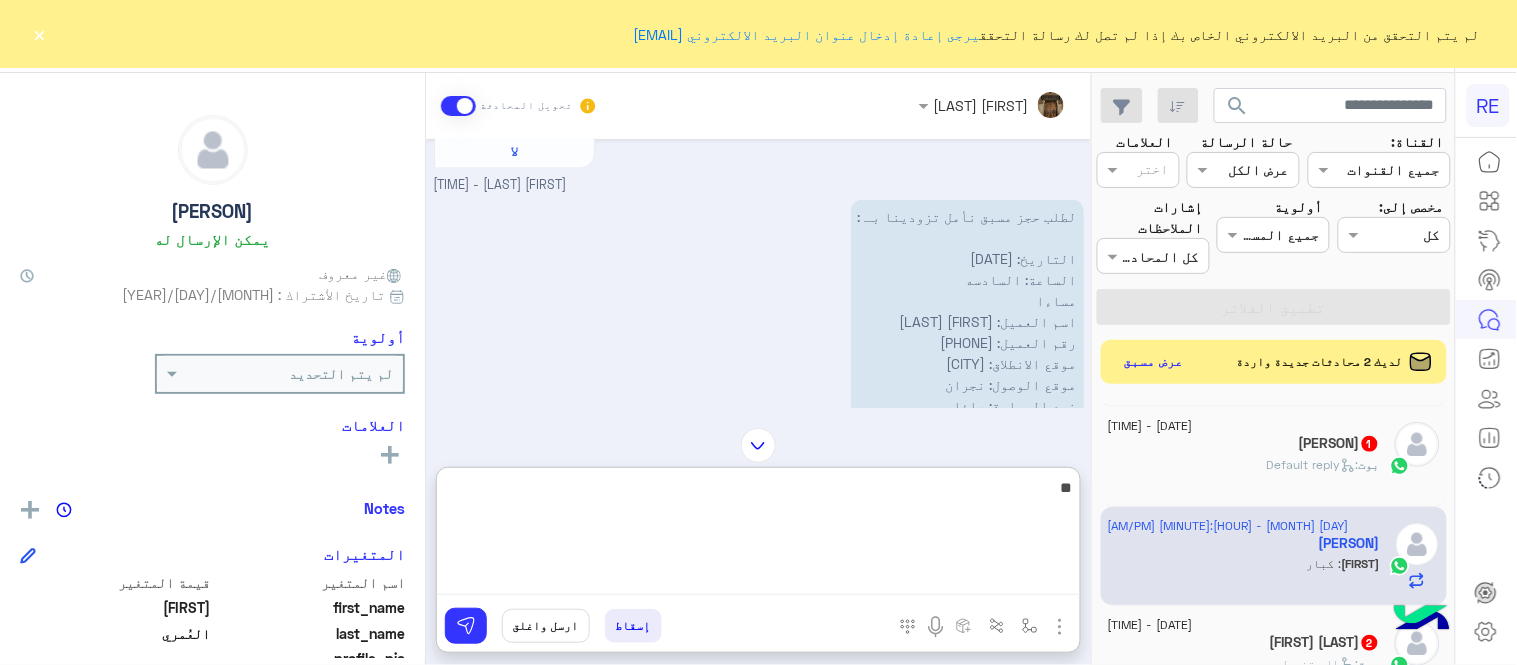 type on "*" 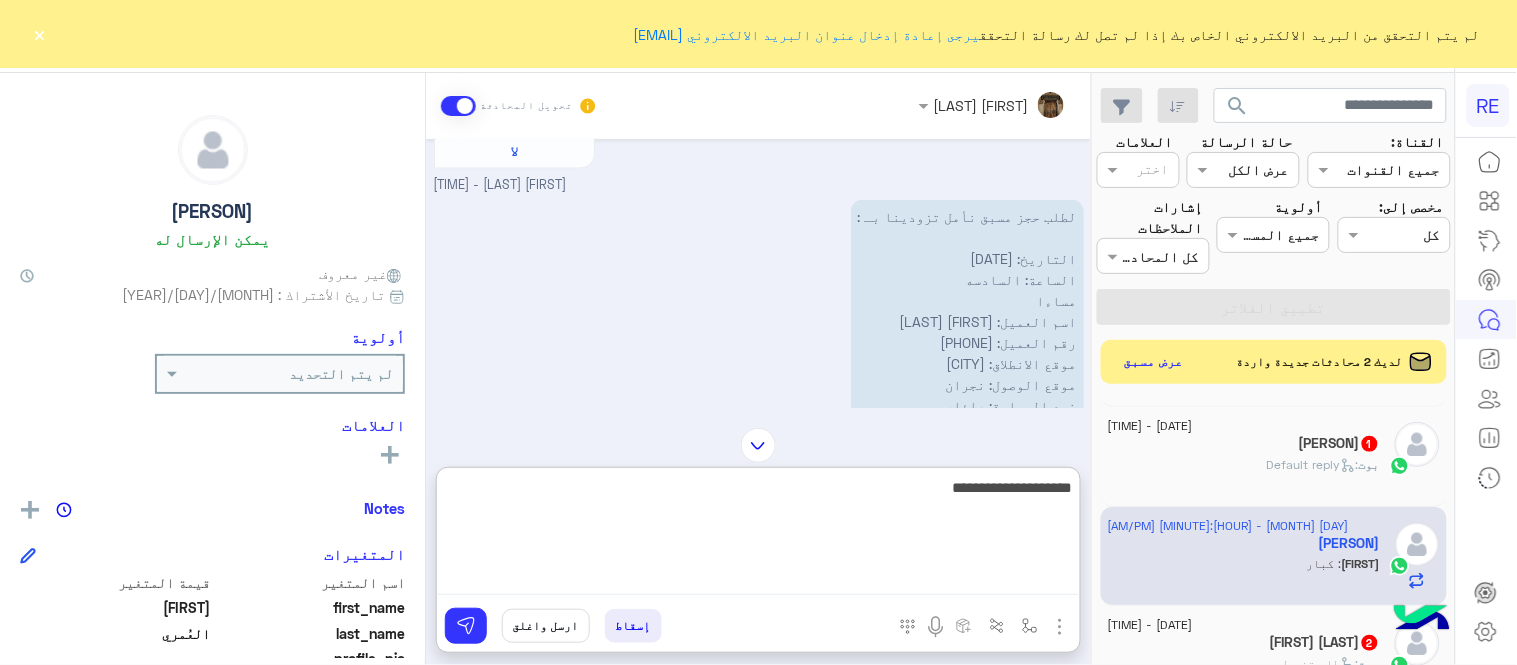 type on "**********" 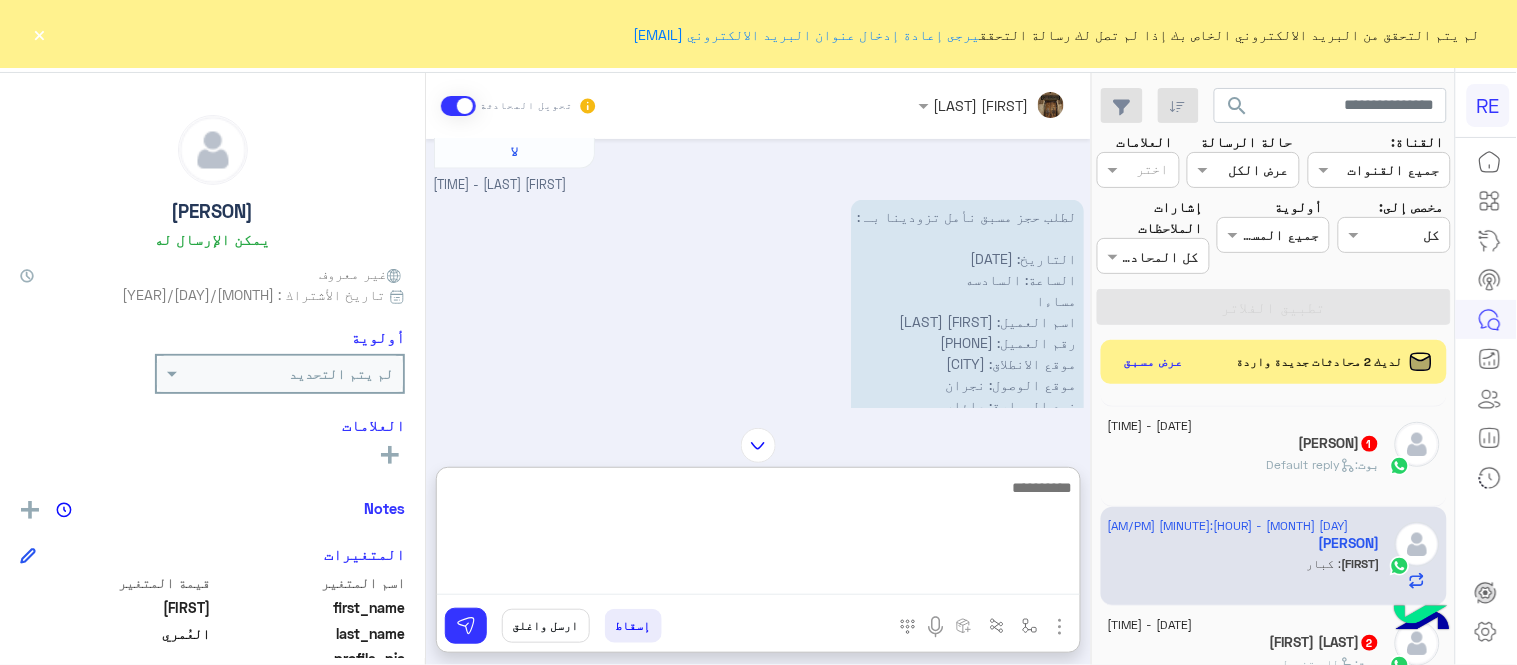 scroll, scrollTop: 1366, scrollLeft: 0, axis: vertical 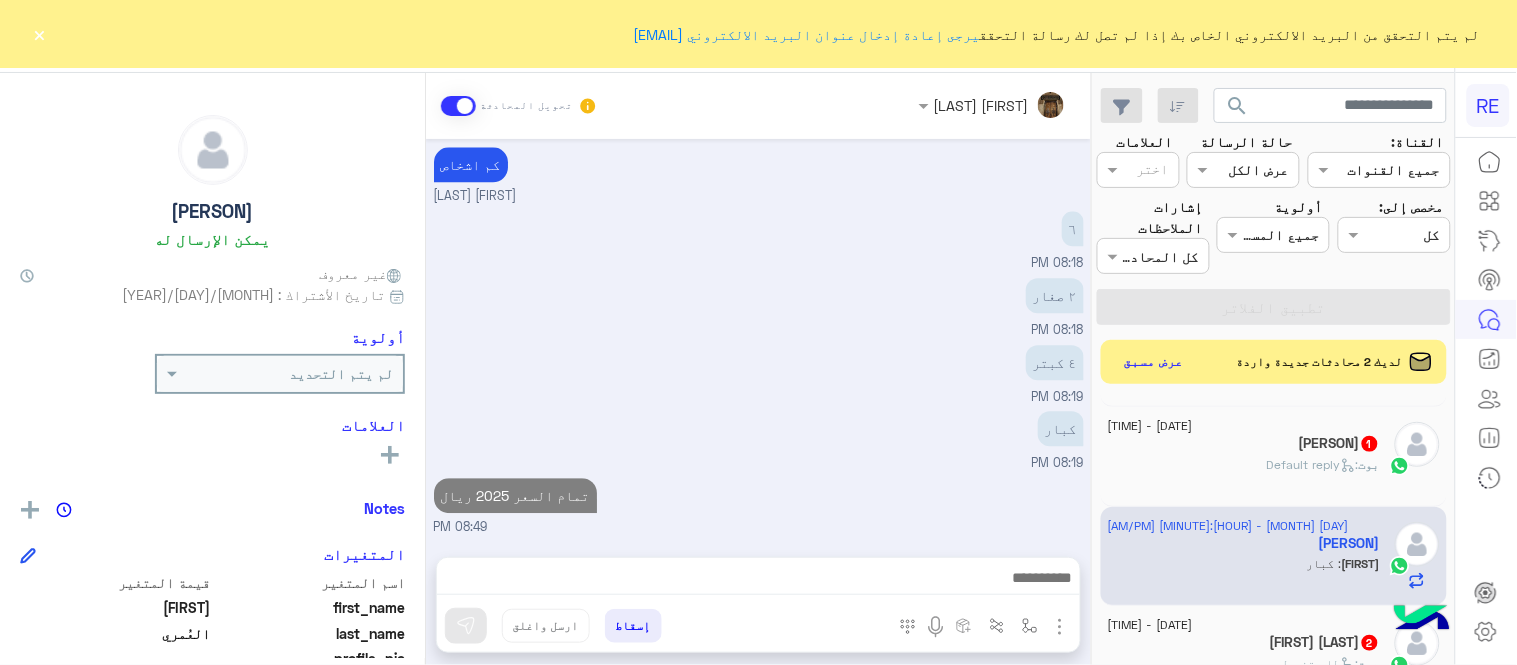 click on "[MONTH] [DAY], [YEAR]  تفضل كيف اخدمك؟  [FULL_NAME] -  [TIME]   [FULL_NAME] انضم إلى المحادثة   [TIME]      ابي سيارة عائليه تنقل اهلي من الخرج الى نجران في تاريخ [DAY]/[MONTH]   [TIME]  لطلب حجز مسبق نأمل تزودينا بـ : التاريخ:  الساعة:  اسم العميل: رقم العميل:  موقع الانطلاق:  موقع الوصول:  نوع السيارة : عدد الاشخاص: عدد الحقائب: طريقة الدفع:  بالاضافة الى "للحجز رحلة من المطار" :  المطار :  شركة الطيران المسافر عليها : رقم الجوال مع الكود الدولي: اسم الفندق :  رقم التواصل عند الوصول للمطار الدعم ٩٢٠٠١١٤٥٥  انواع فئات السيارات لدينا  اي خدمة اخرى ؟  الرجوع للقائمة الرئ   لا   [FULL_NAME] -  [TIME]  الساعة: السادسه ٦" at bounding box center (758, 338) 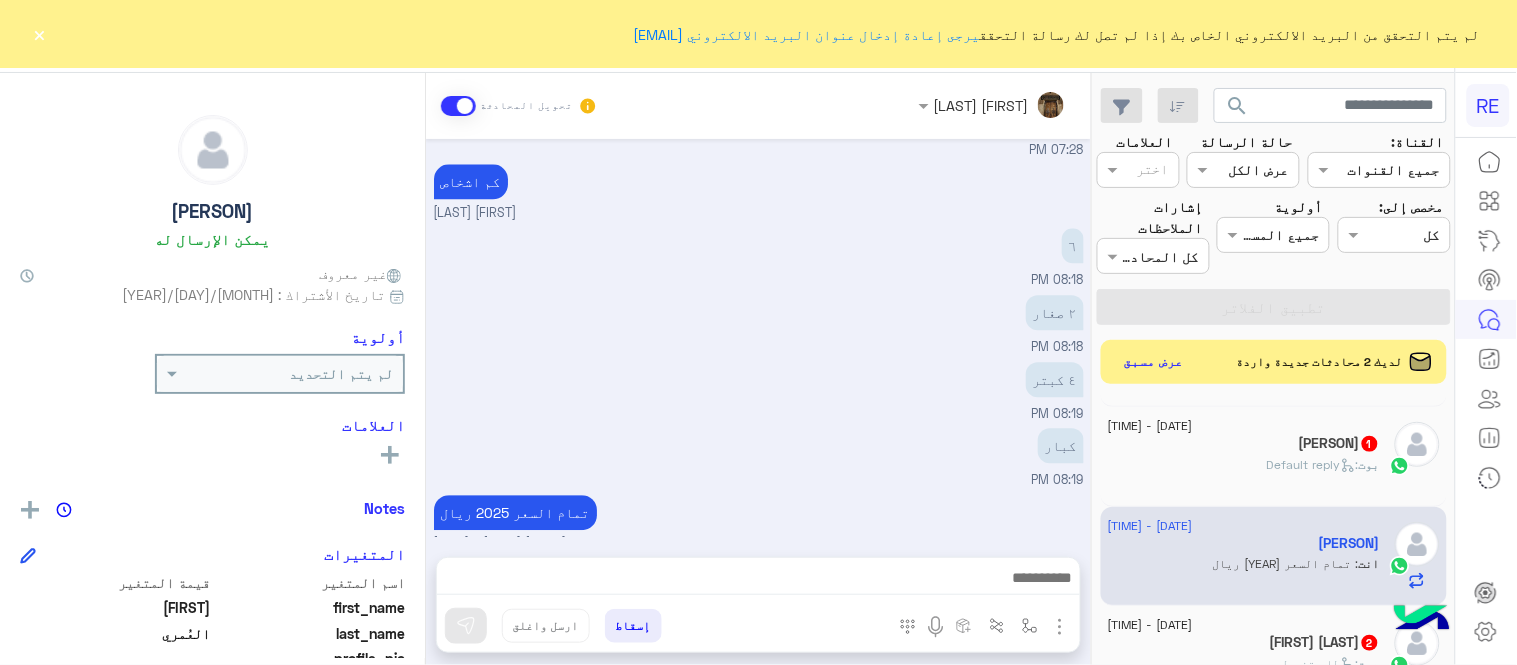 click on "[FIRST] [LAST]  1" 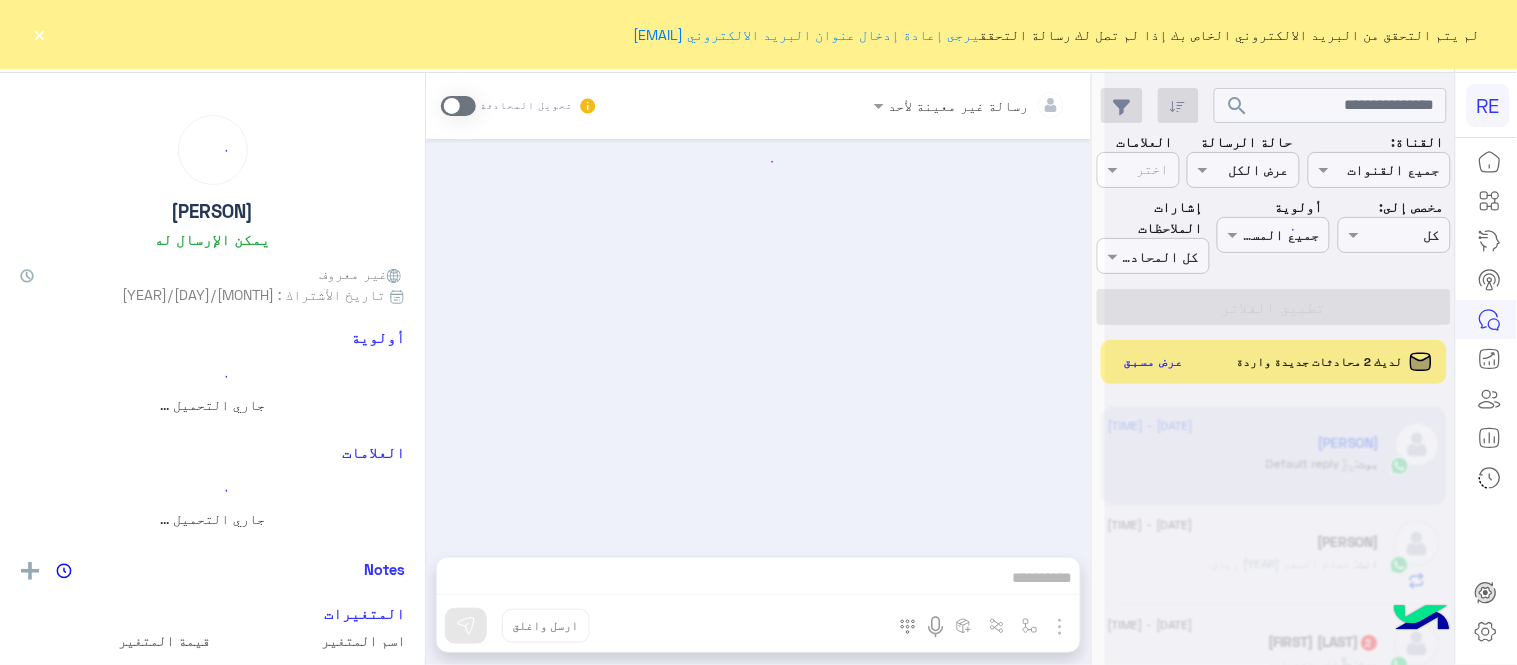 scroll, scrollTop: 0, scrollLeft: 0, axis: both 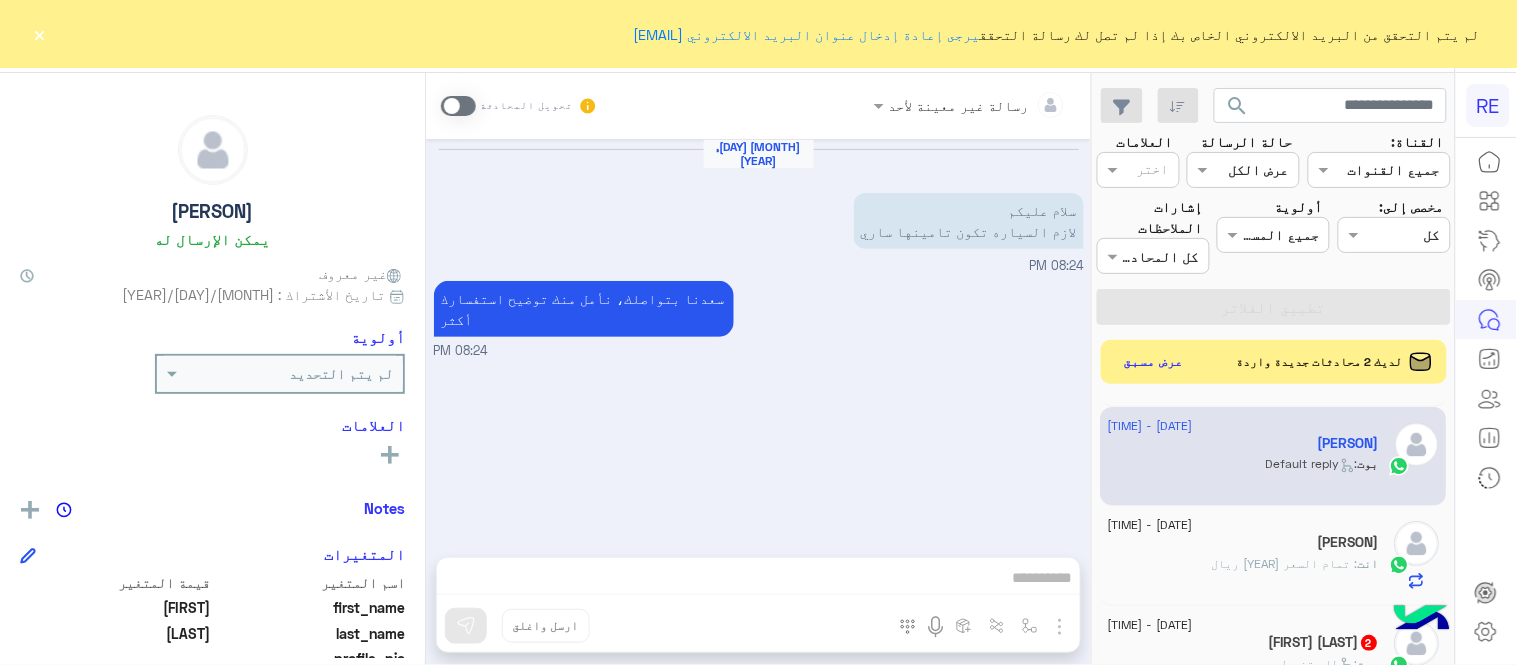 click at bounding box center (458, 106) 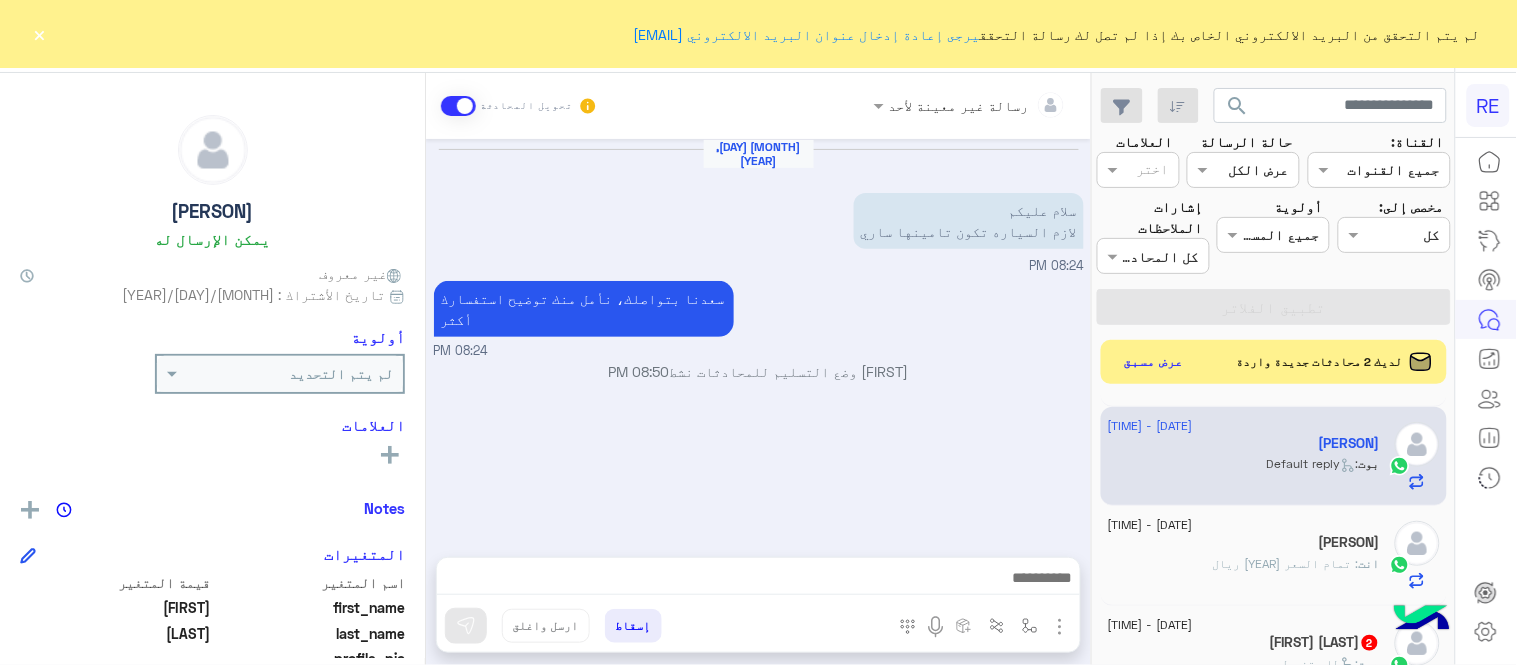 drag, startPoint x: 723, startPoint y: 600, endPoint x: 717, endPoint y: 587, distance: 14.3178215 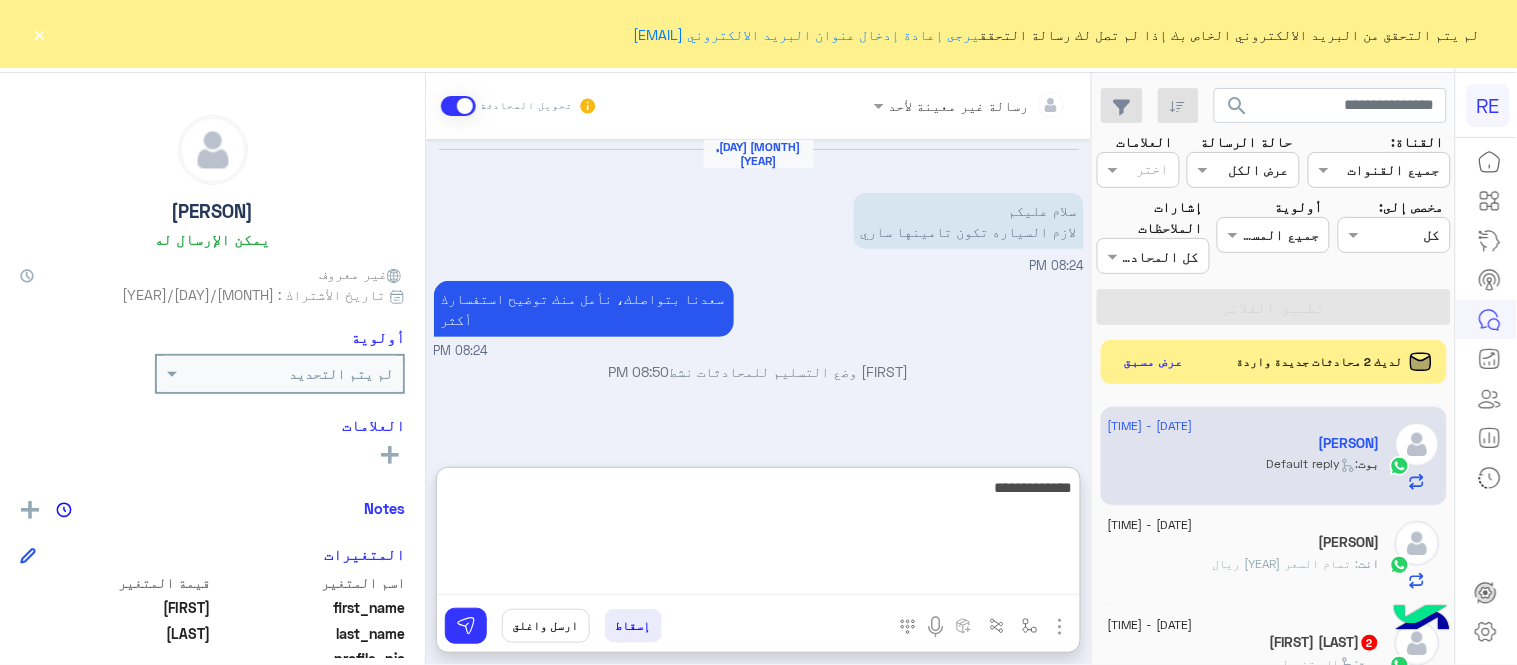 type on "**********" 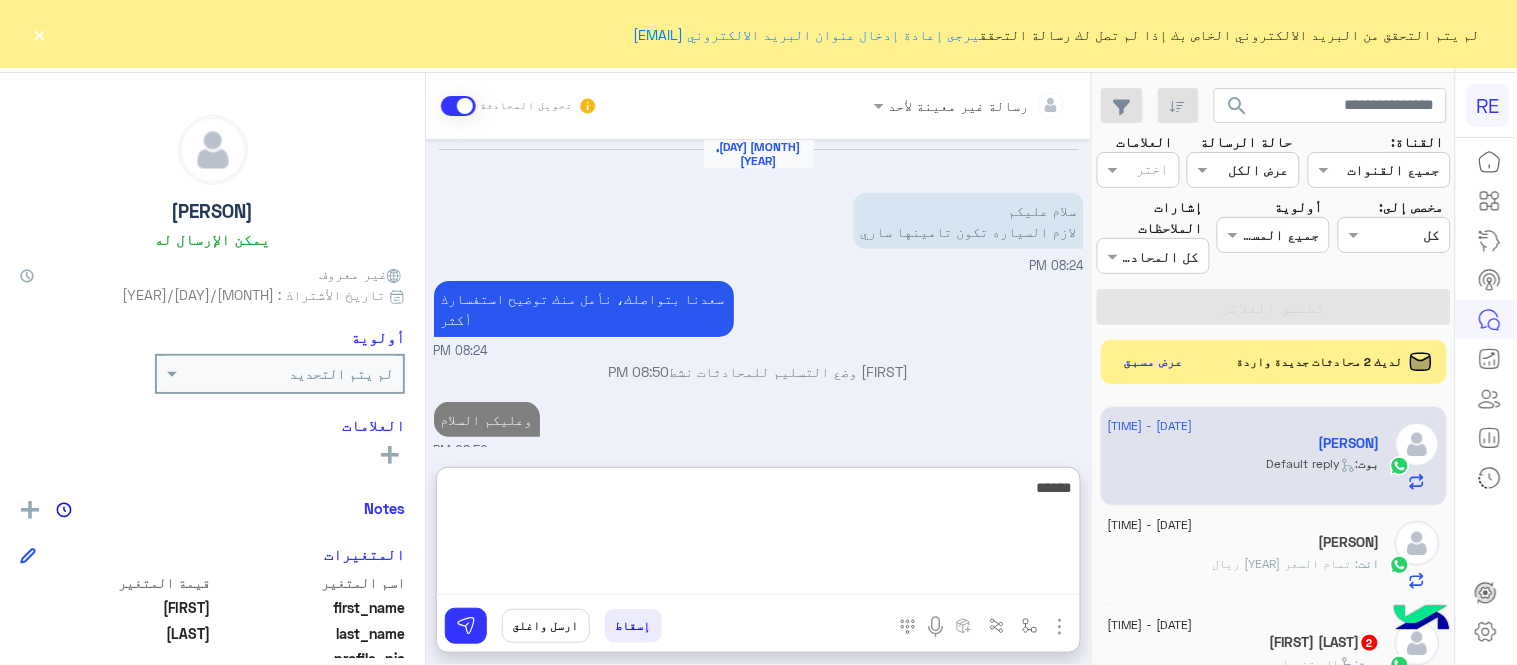 scroll, scrollTop: 15, scrollLeft: 0, axis: vertical 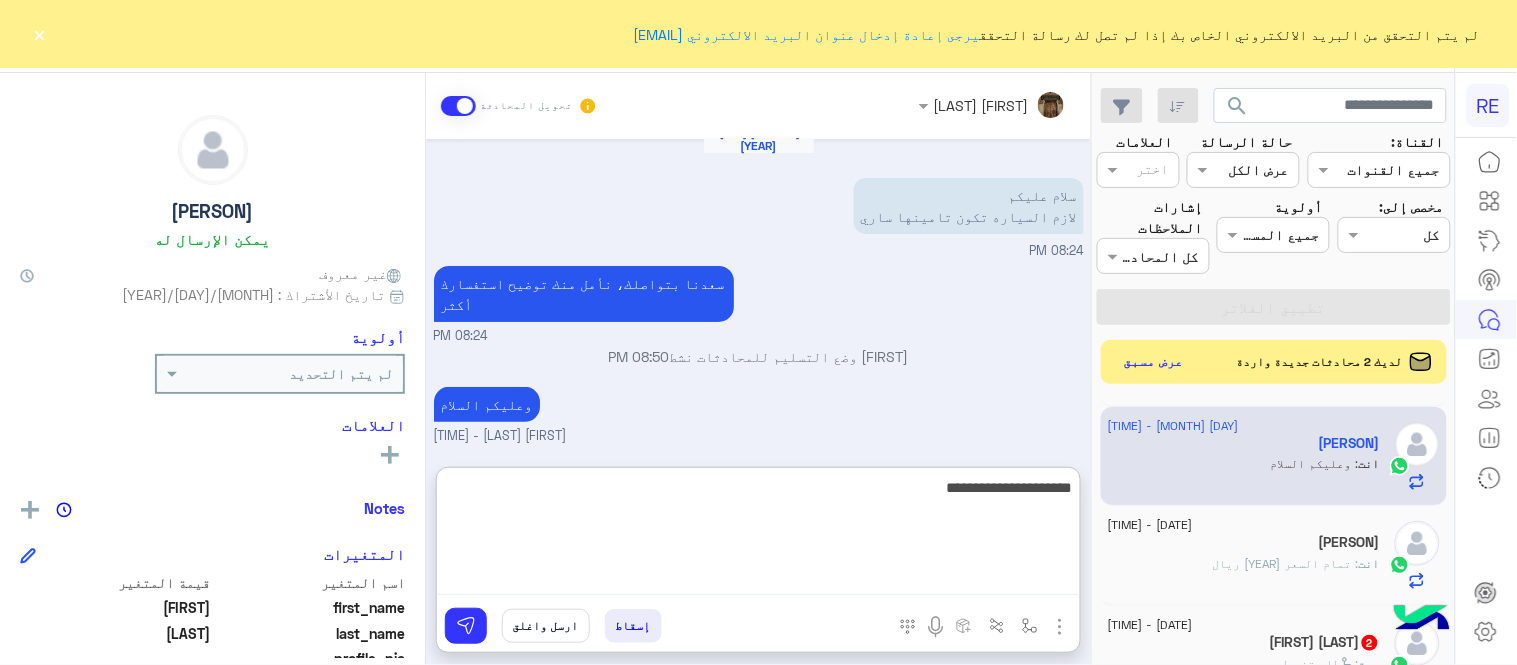 type on "**********" 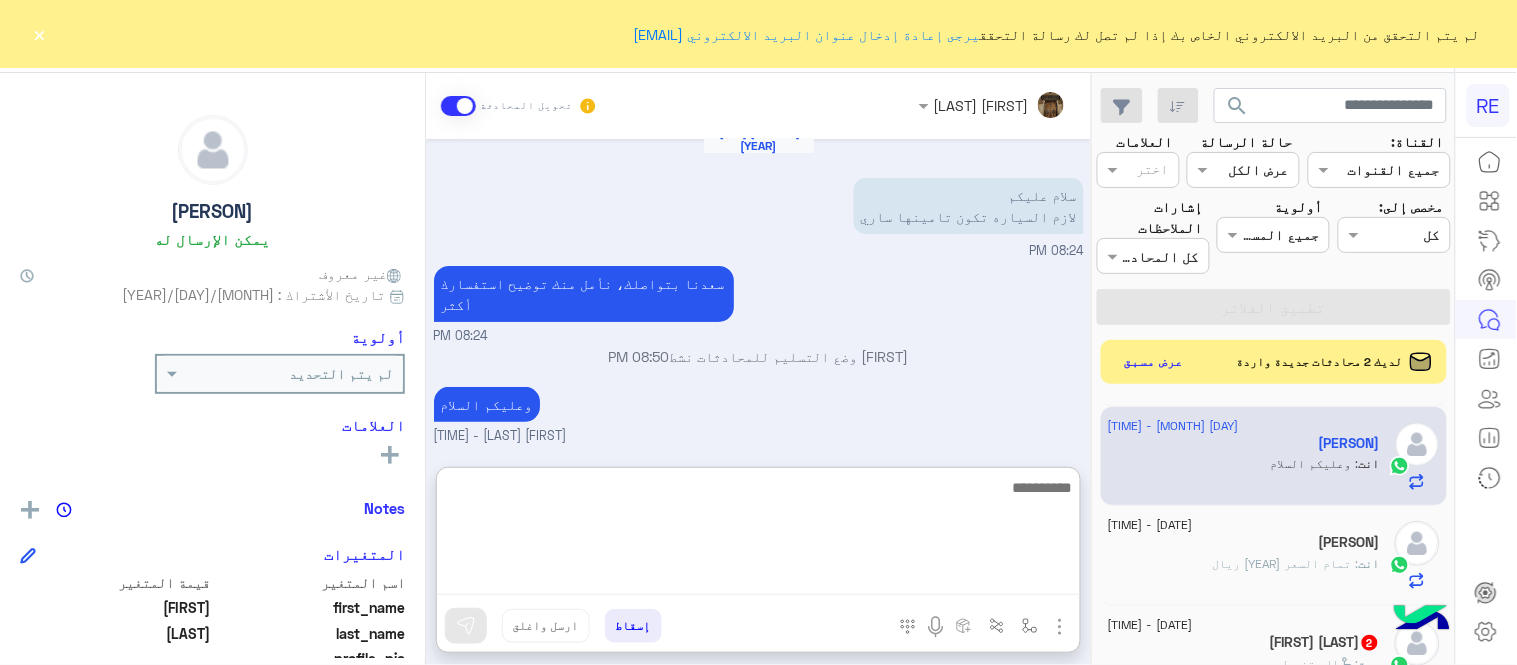 scroll, scrollTop: 78, scrollLeft: 0, axis: vertical 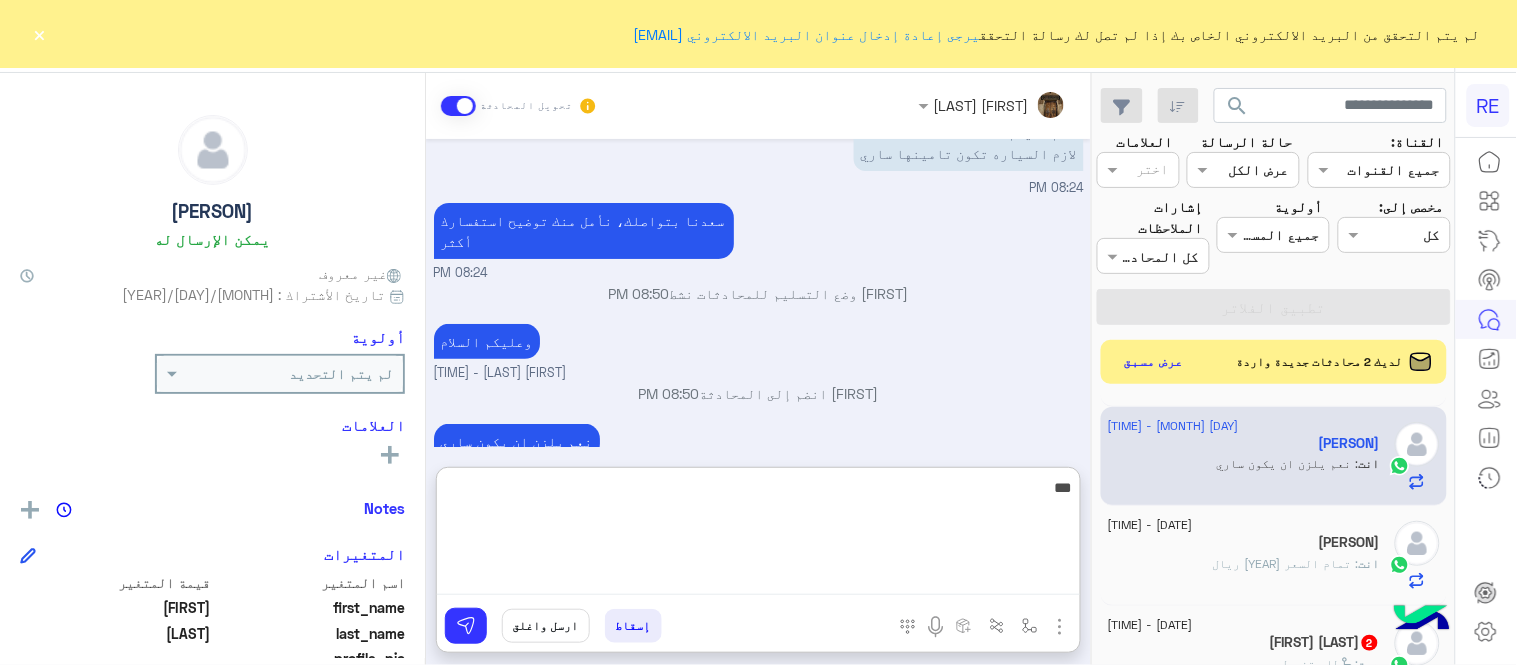 type on "****" 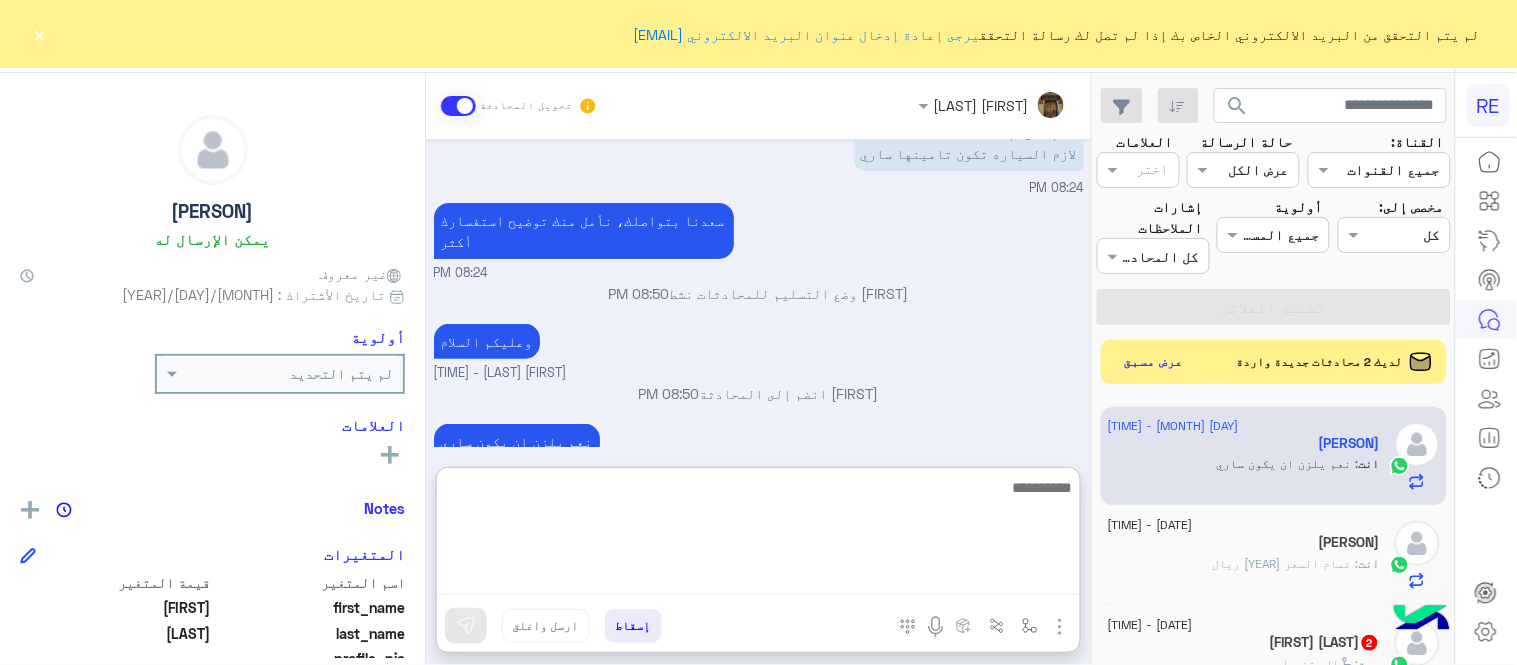 scroll, scrollTop: 142, scrollLeft: 0, axis: vertical 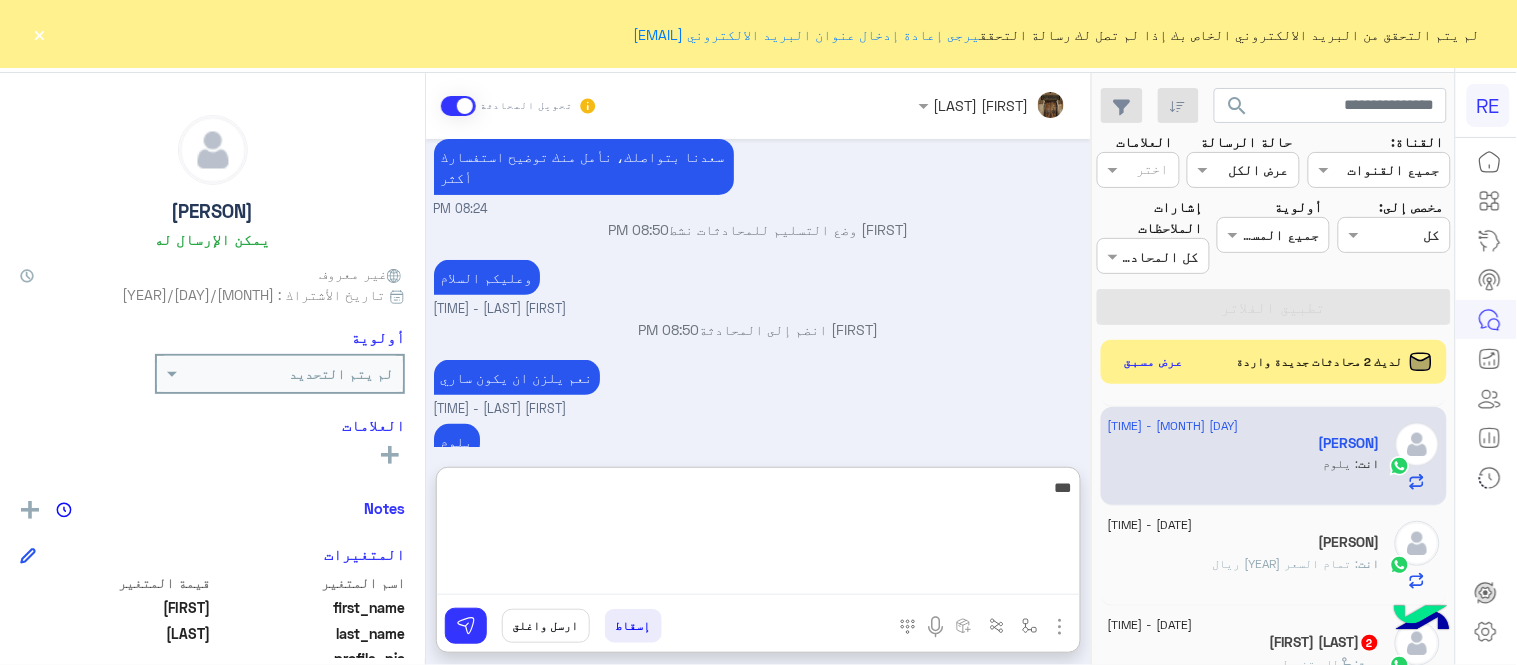 type on "****" 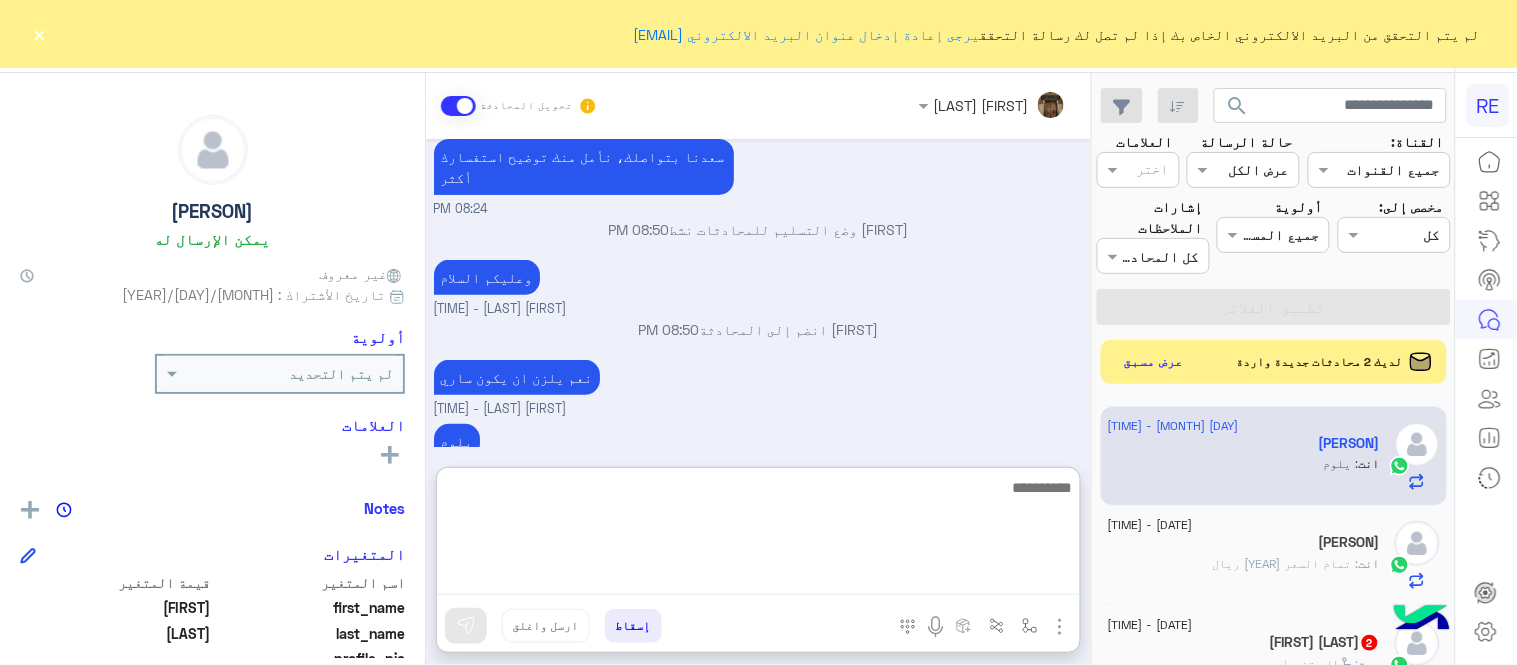 scroll, scrollTop: 206, scrollLeft: 0, axis: vertical 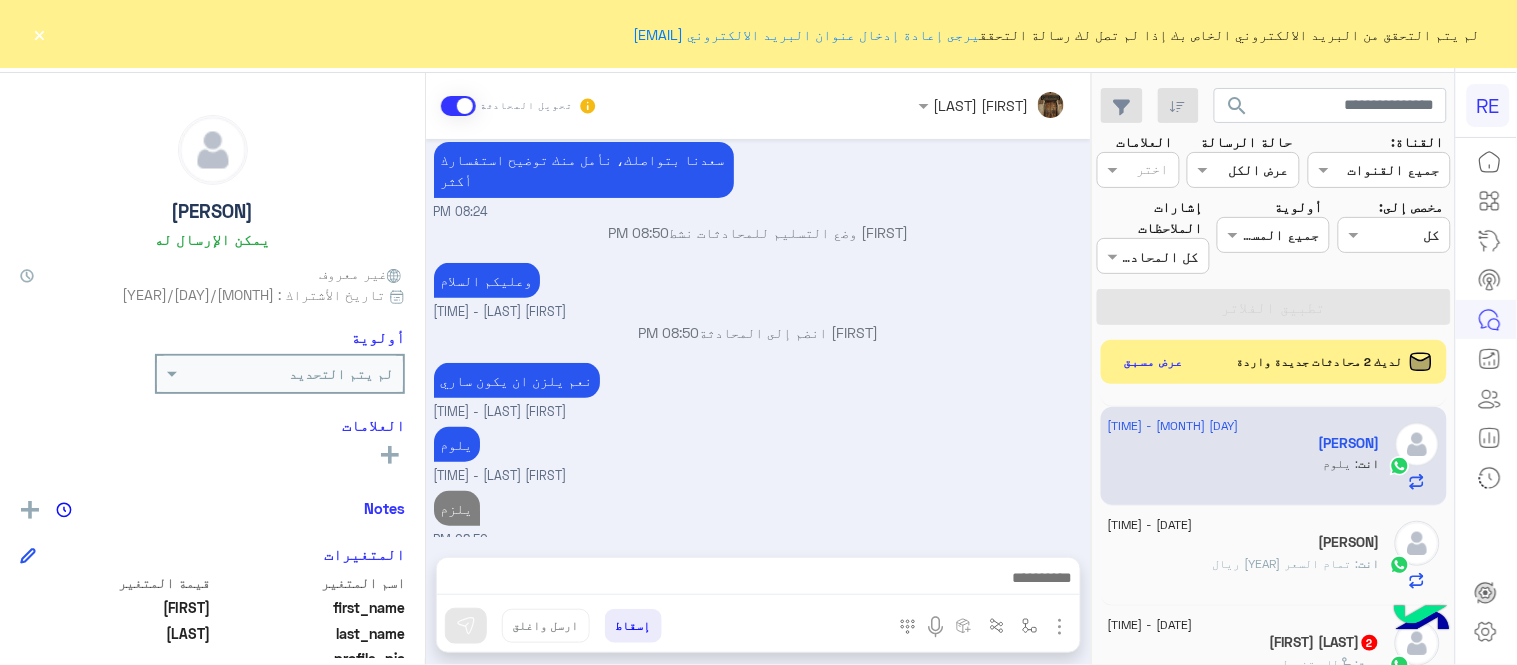 click on "Jul 23, 2025  سلام عليكم  لازم السياره تكون تامينها ساري   08:24 PM  سعدنا بتواصلك، نأمل منك توضيح استفسارك أكثر    08:24 PM   [PERSON] وضع التسليم للمحادثات نشط   08:50 PM      وعليكم السلام  [PERSON] -  08:50 PM   [PERSON] انضم إلى المحادثة   08:50 PM      نعم يلزن ان يكون ساري  [PERSON] -  08:50 PM  يلوم  [PERSON] -  08:50 PM  يلزم   08:50 PM" at bounding box center (758, 338) 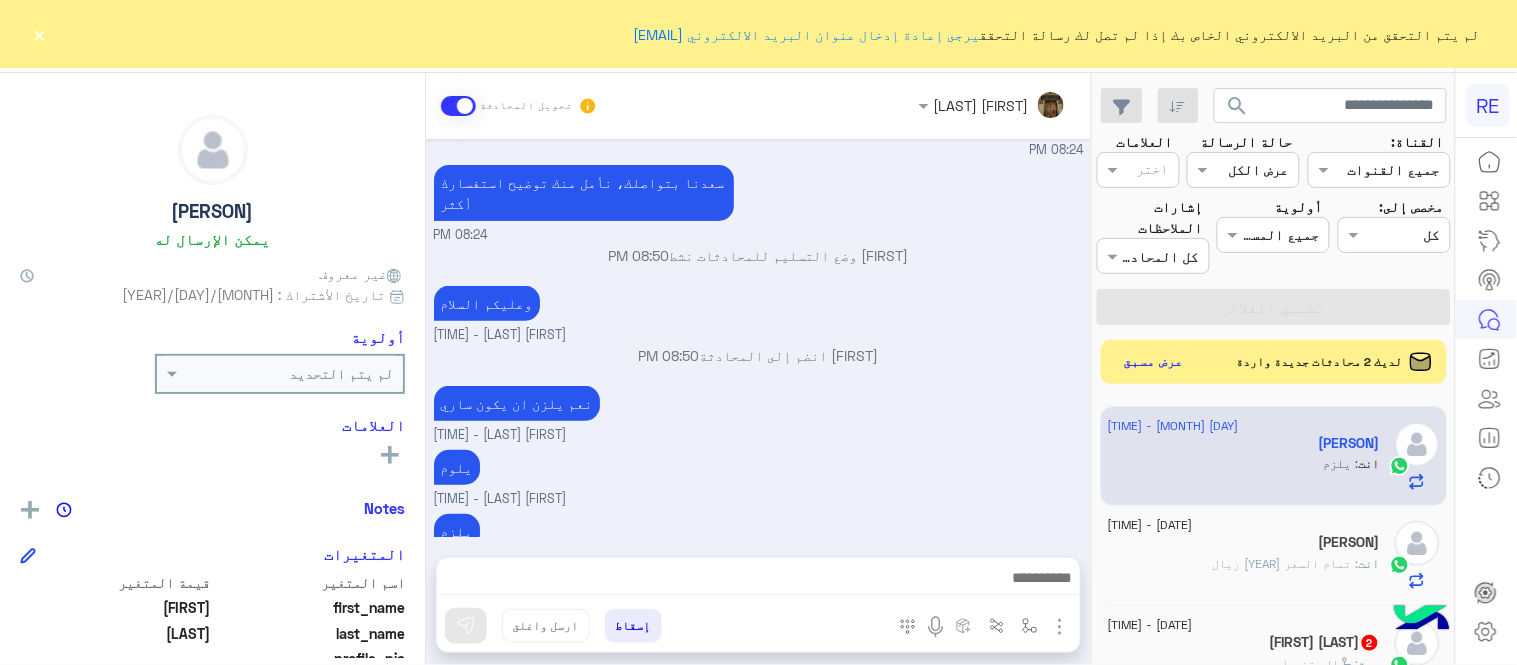 scroll, scrollTop: 0, scrollLeft: 0, axis: both 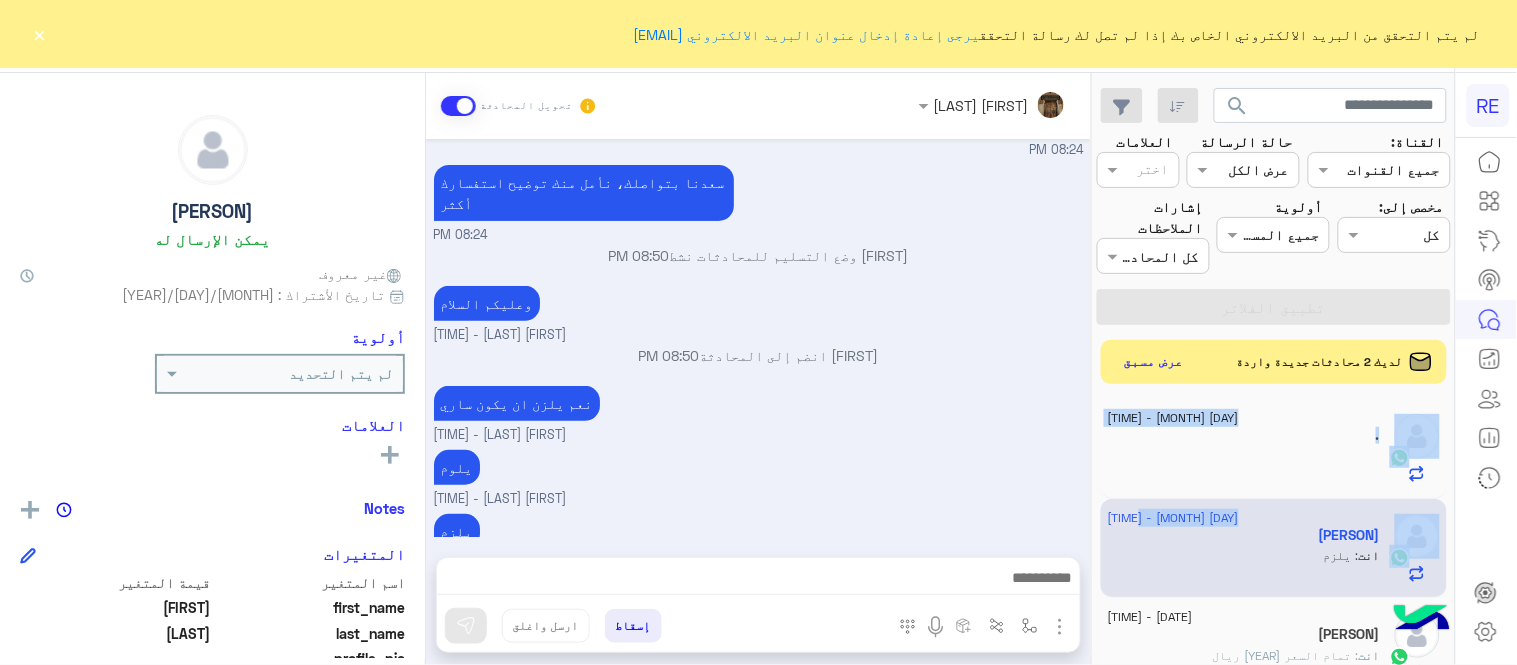drag, startPoint x: 1100, startPoint y: 432, endPoint x: 1095, endPoint y: 361, distance: 71.17584 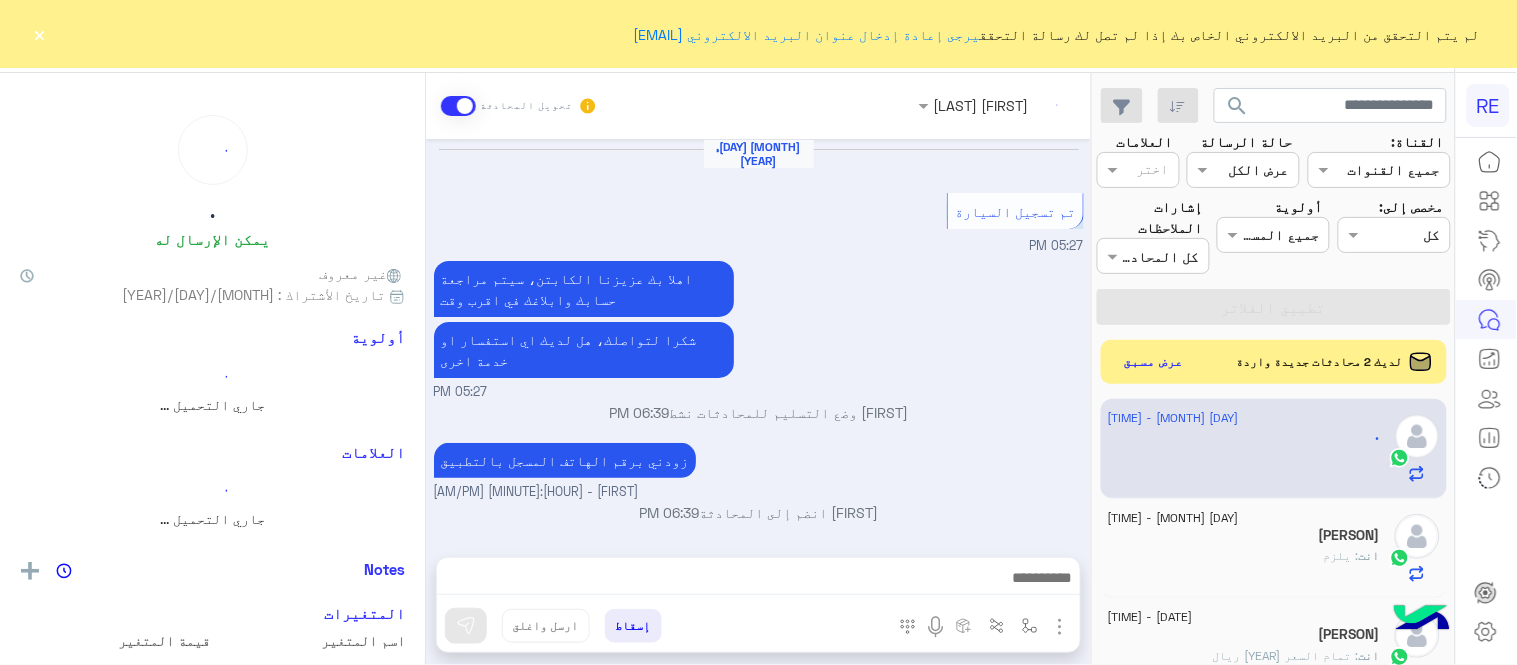 scroll, scrollTop: 320, scrollLeft: 0, axis: vertical 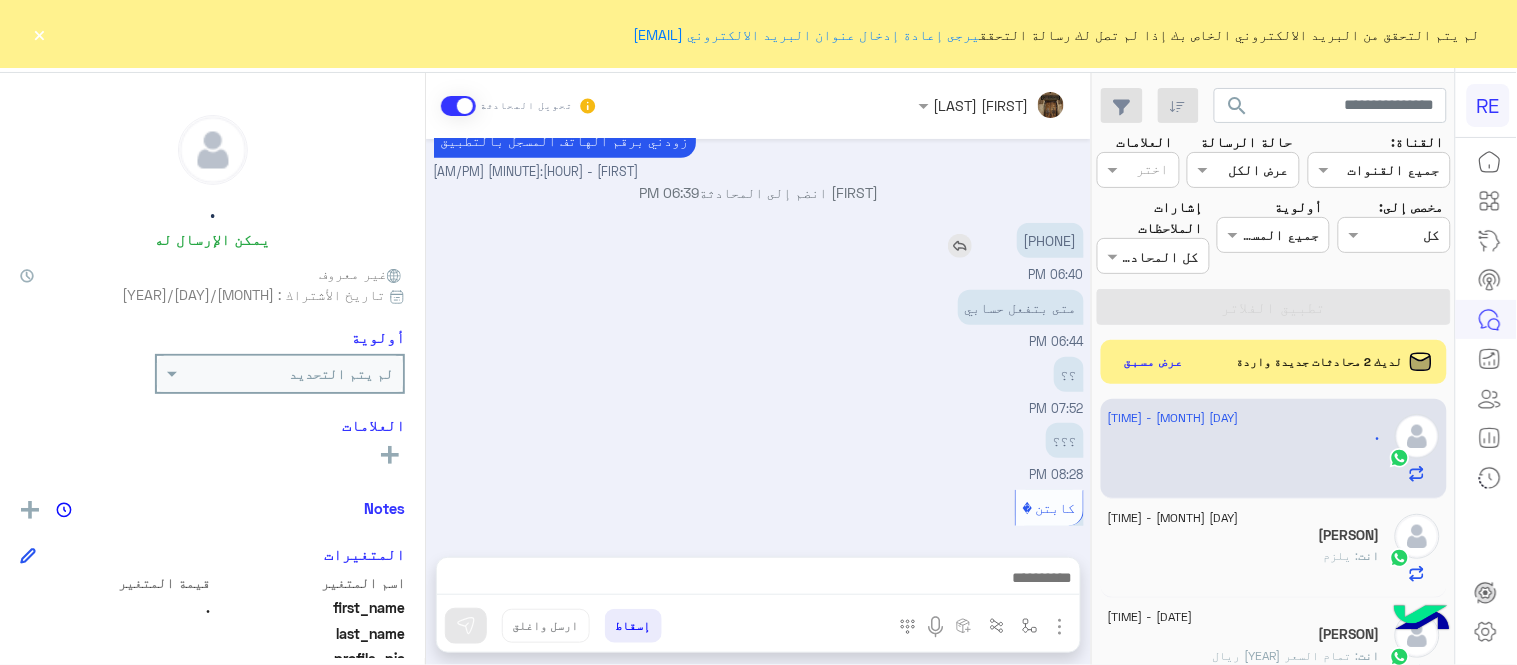 click on "[PHONE]" at bounding box center (1050, 240) 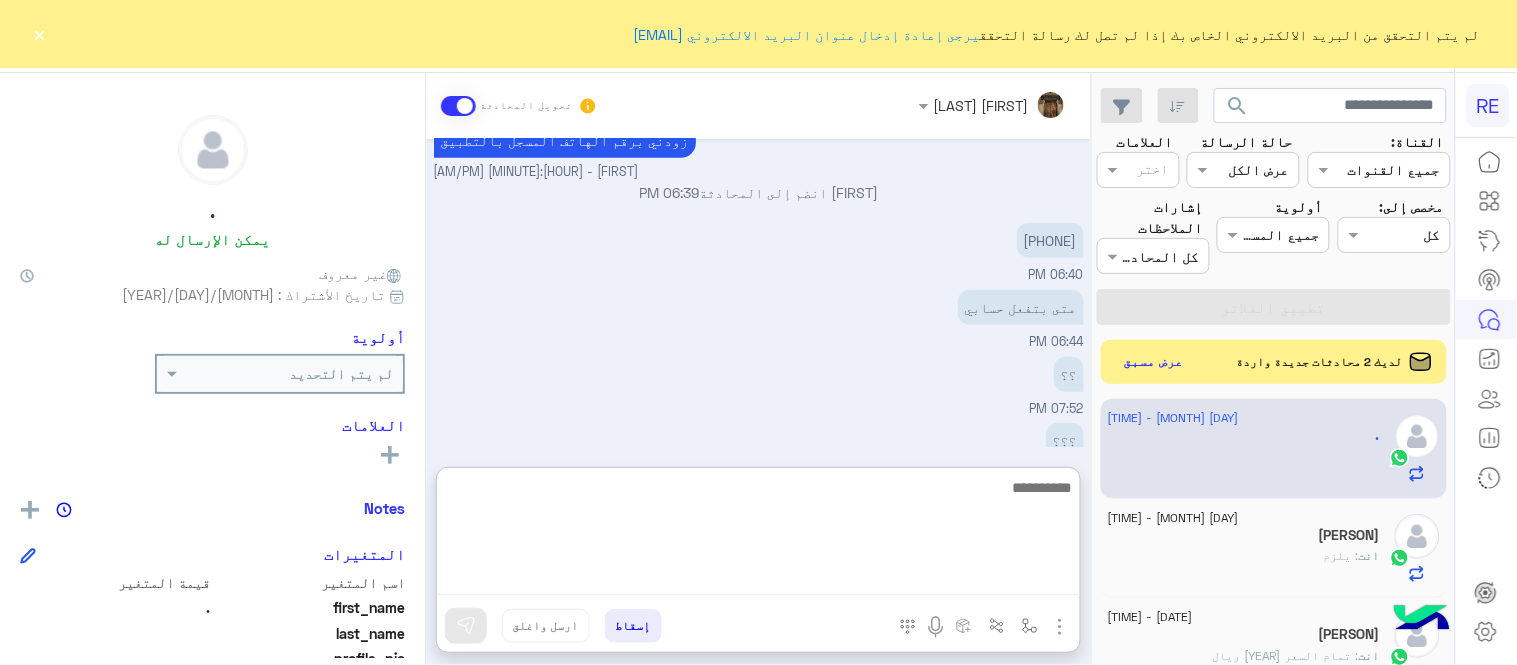 click at bounding box center [758, 535] 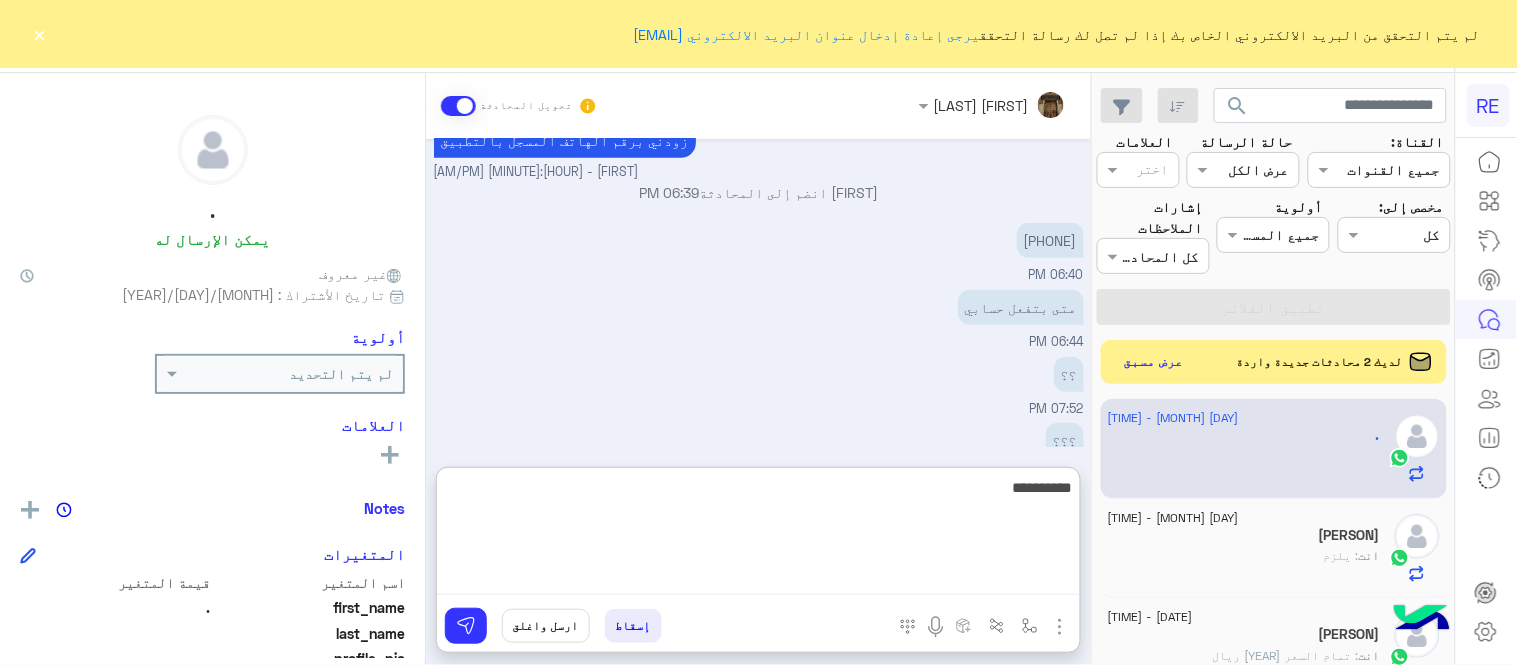 type on "**********" 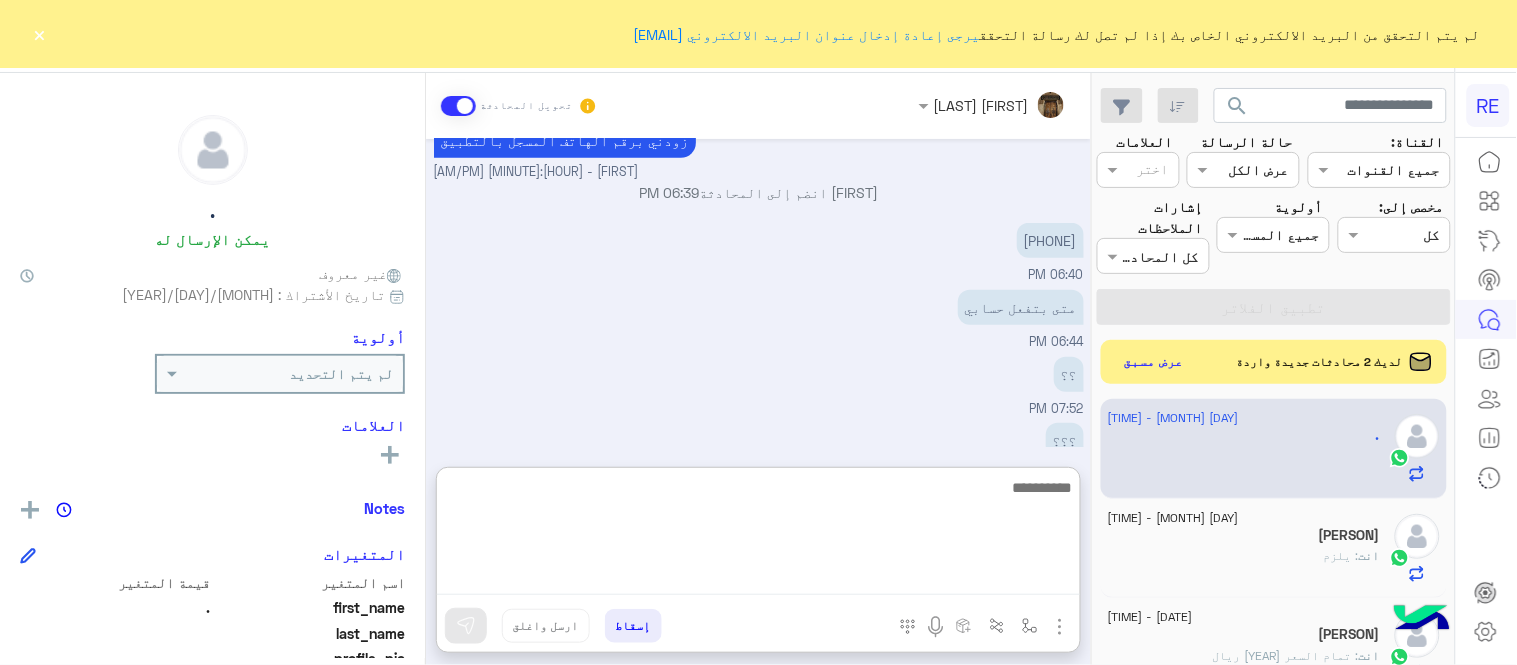 scroll, scrollTop: 473, scrollLeft: 0, axis: vertical 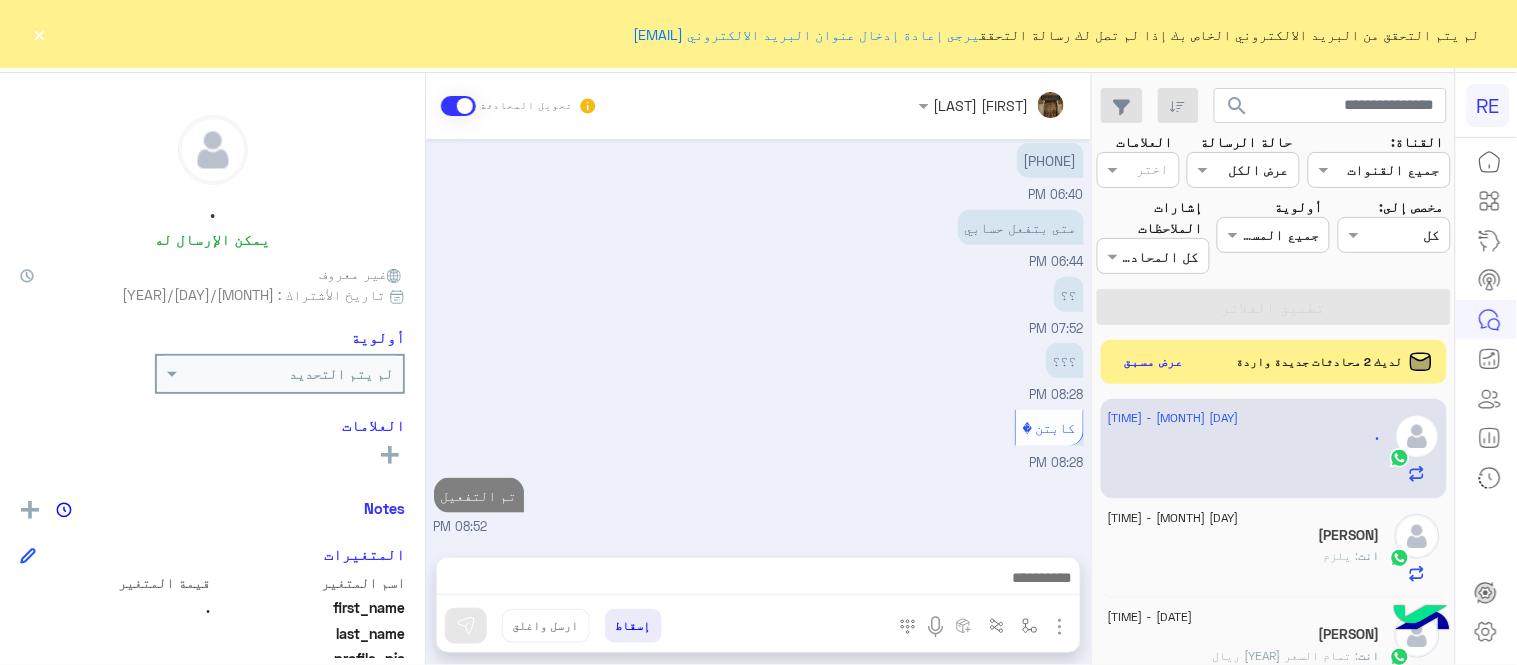 click on "اهلا بك عزيزنا الكابتن، سيتم مراجعة حسابك وابلاغك في اقرب وقت شكرا لتواصلك، هل لديك اي استفسار او خدمة اخرى" at bounding box center [758, 373] 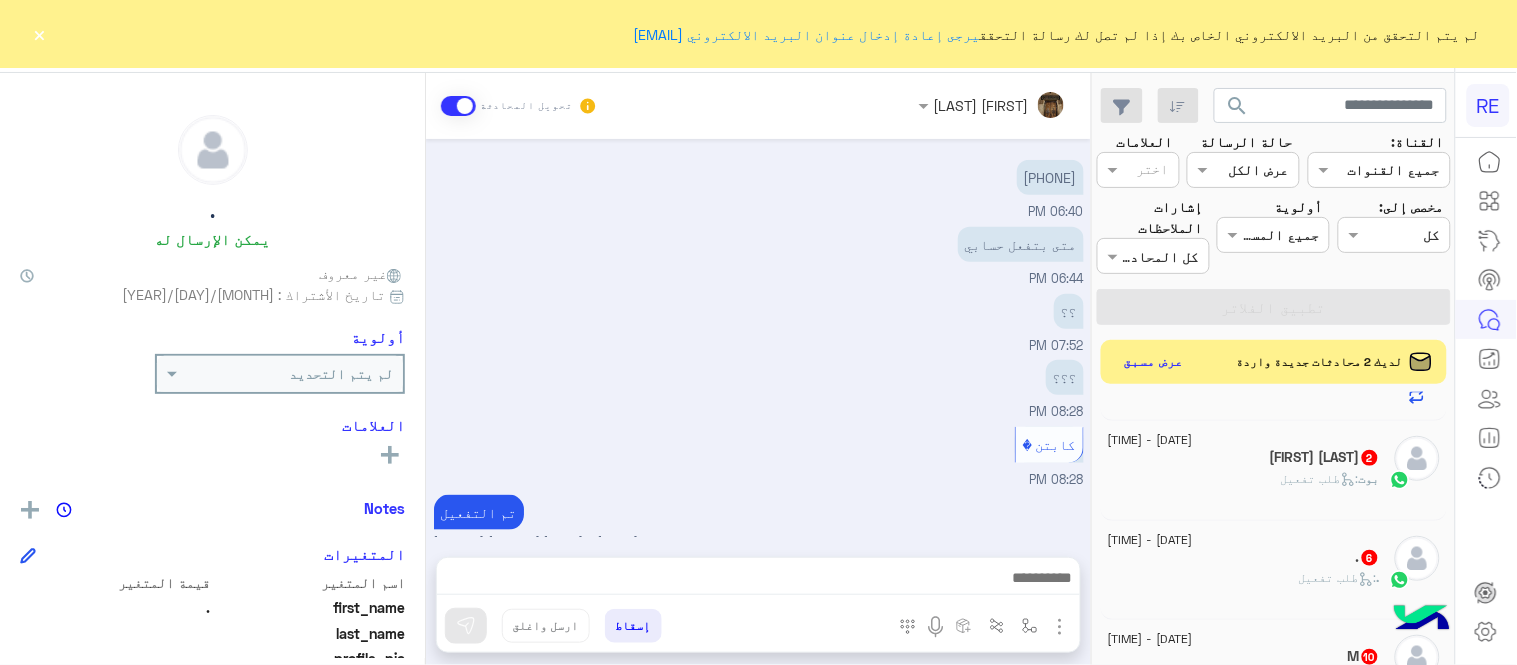 scroll, scrollTop: 285, scrollLeft: 0, axis: vertical 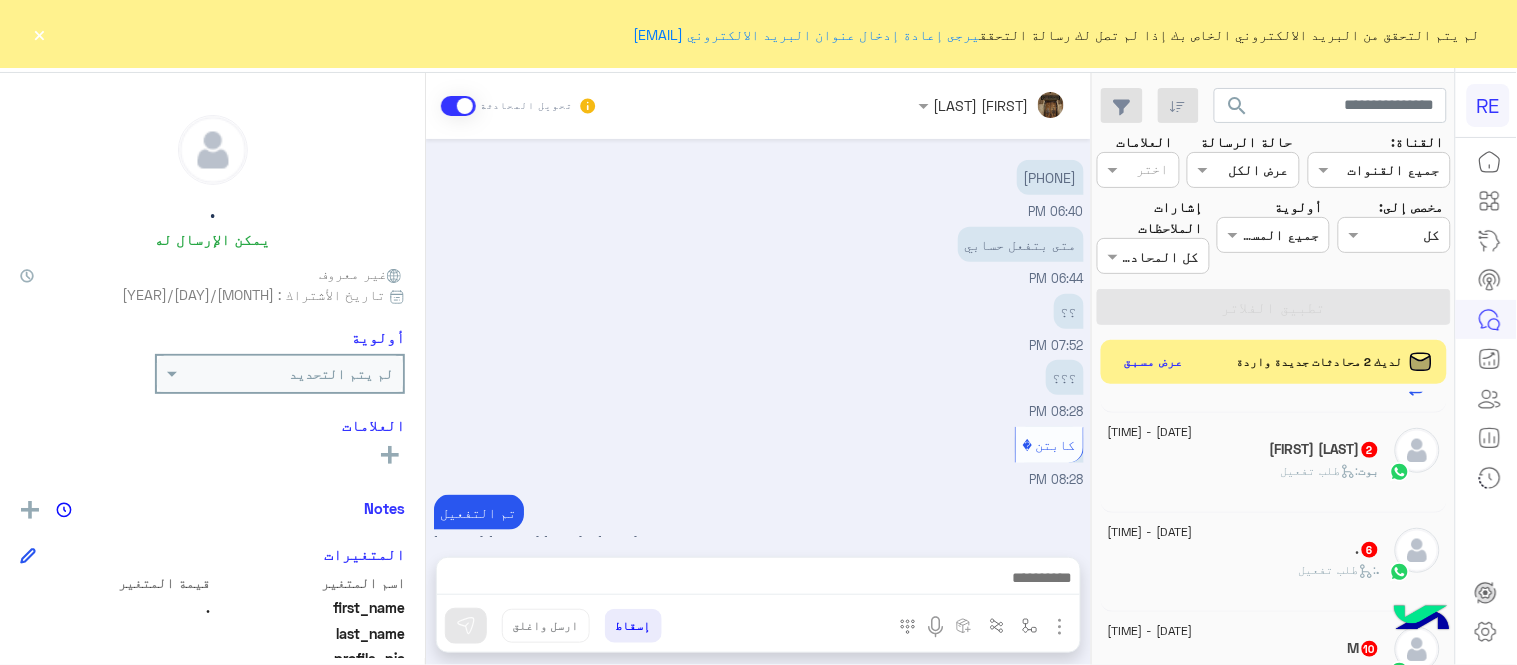click on "بوت :   طلب تفعيل" 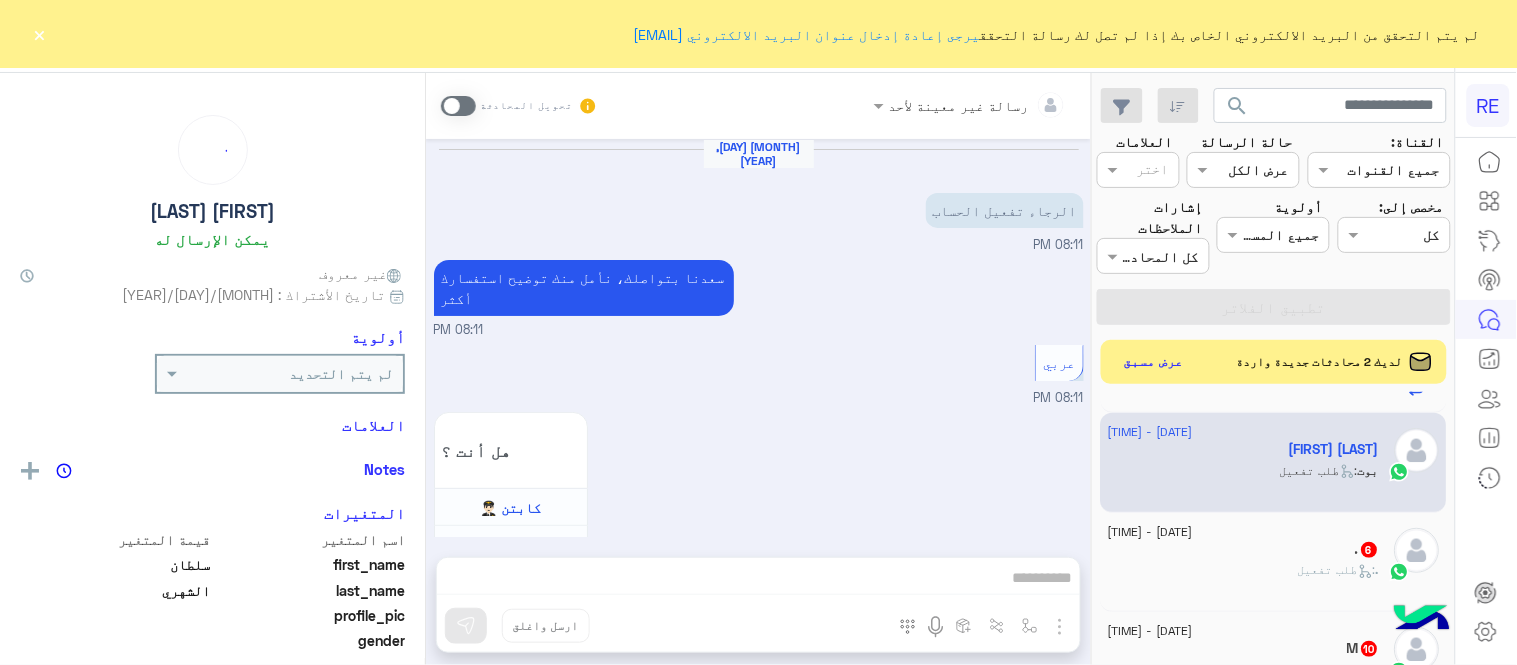 scroll, scrollTop: 1392, scrollLeft: 0, axis: vertical 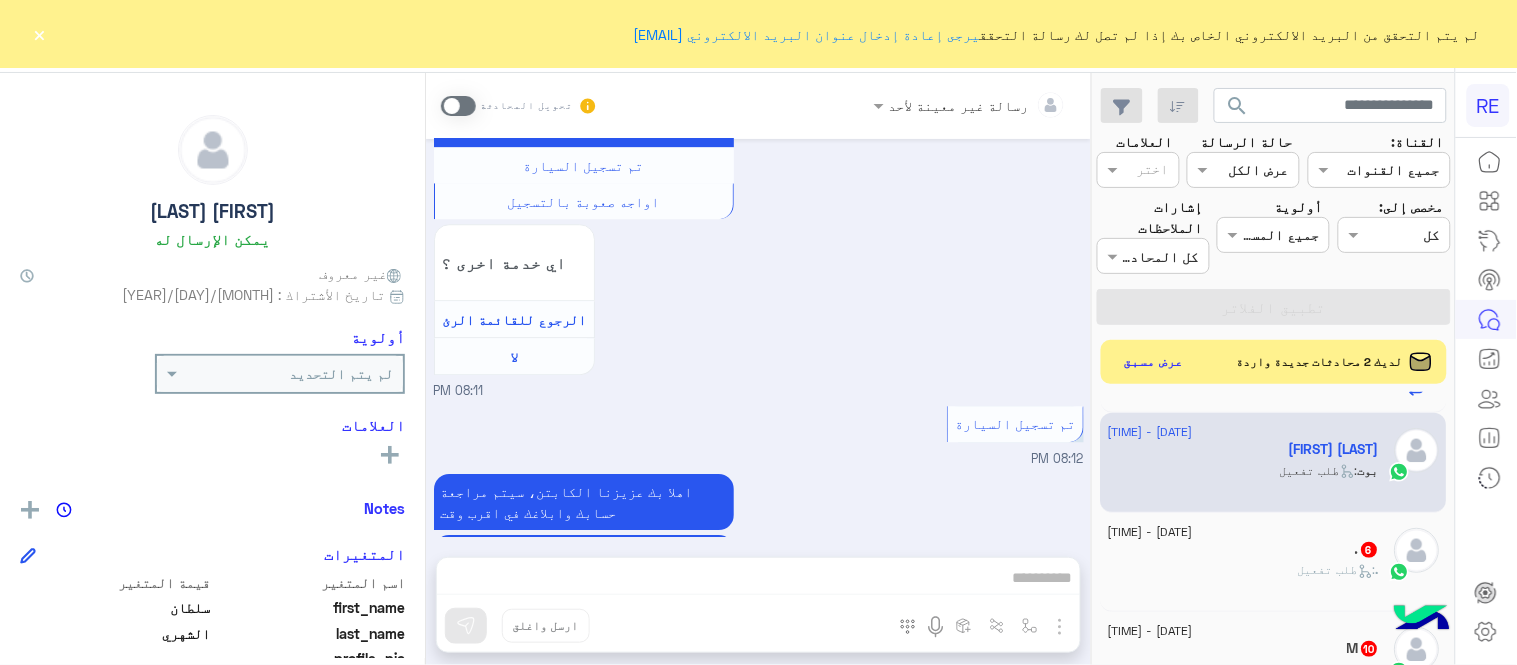 click at bounding box center [458, 106] 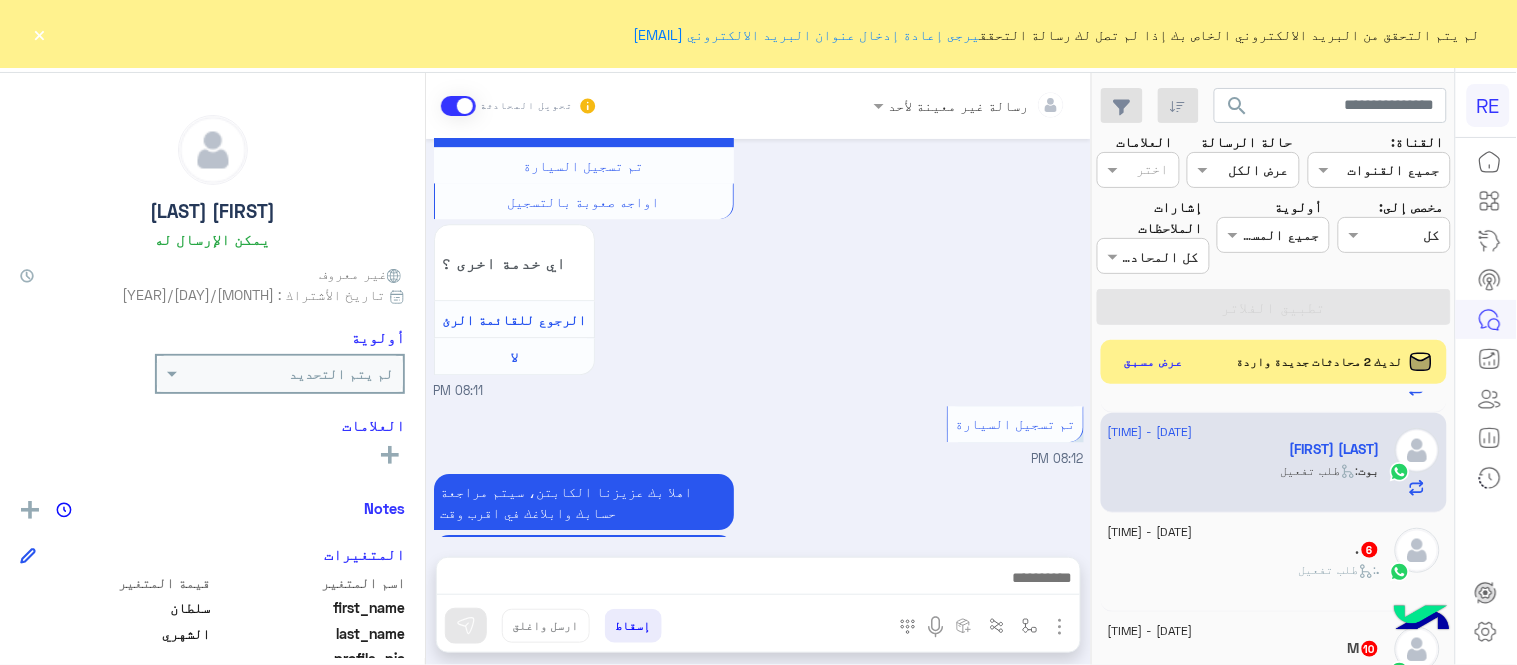 scroll, scrollTop: 1427, scrollLeft: 0, axis: vertical 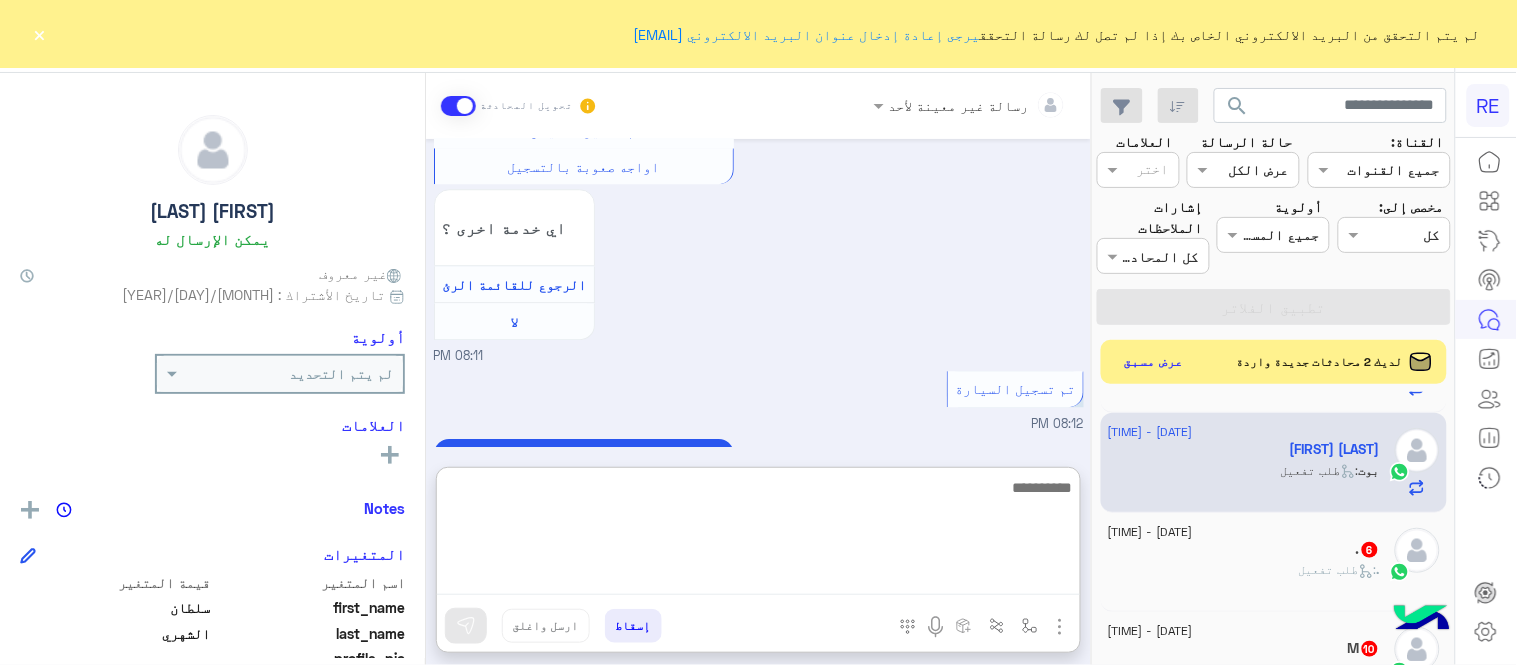 click at bounding box center (758, 535) 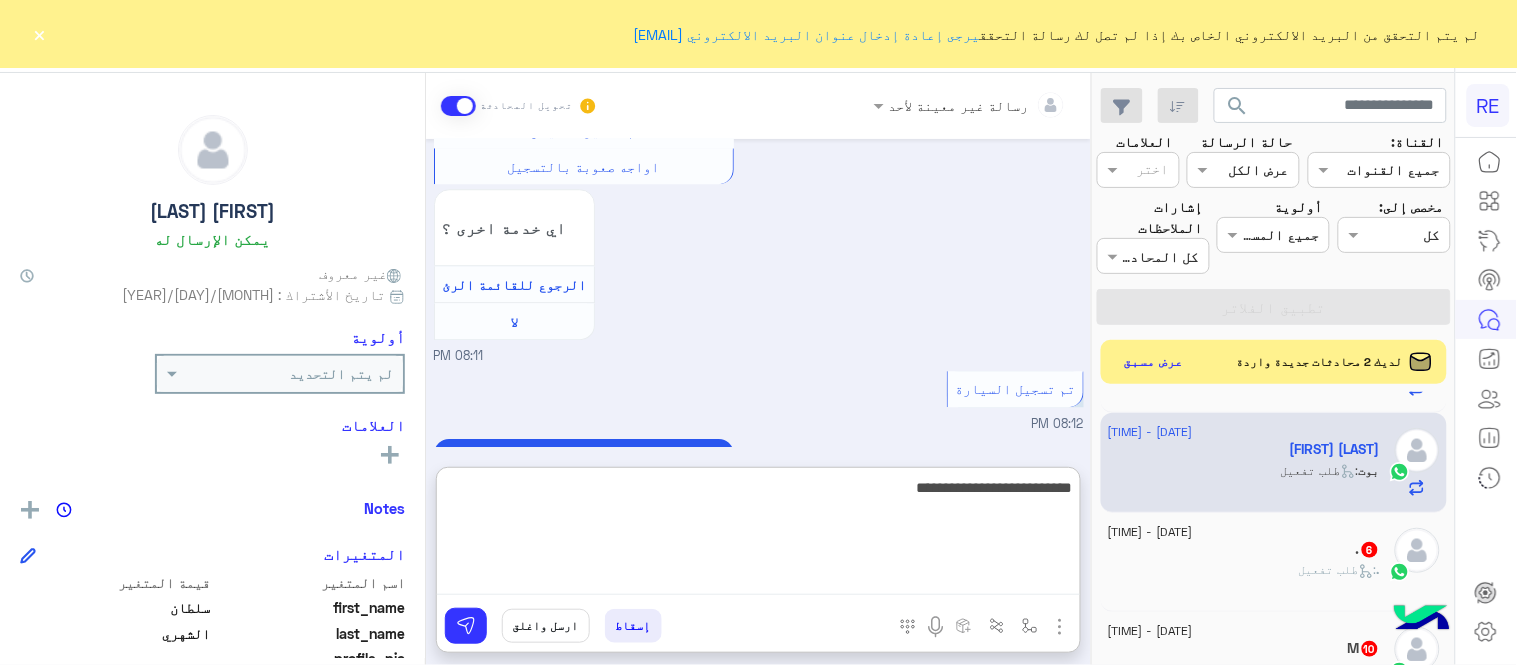 type on "**********" 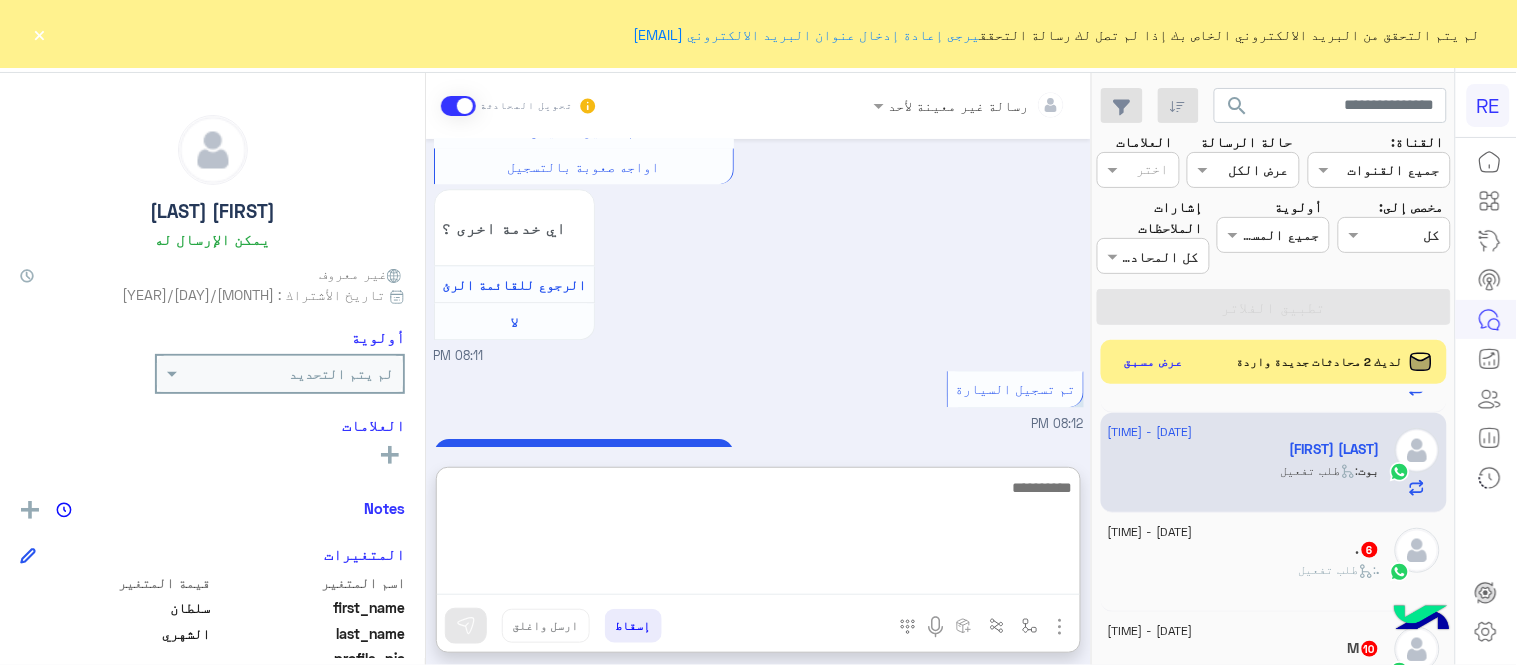 scroll, scrollTop: 1582, scrollLeft: 0, axis: vertical 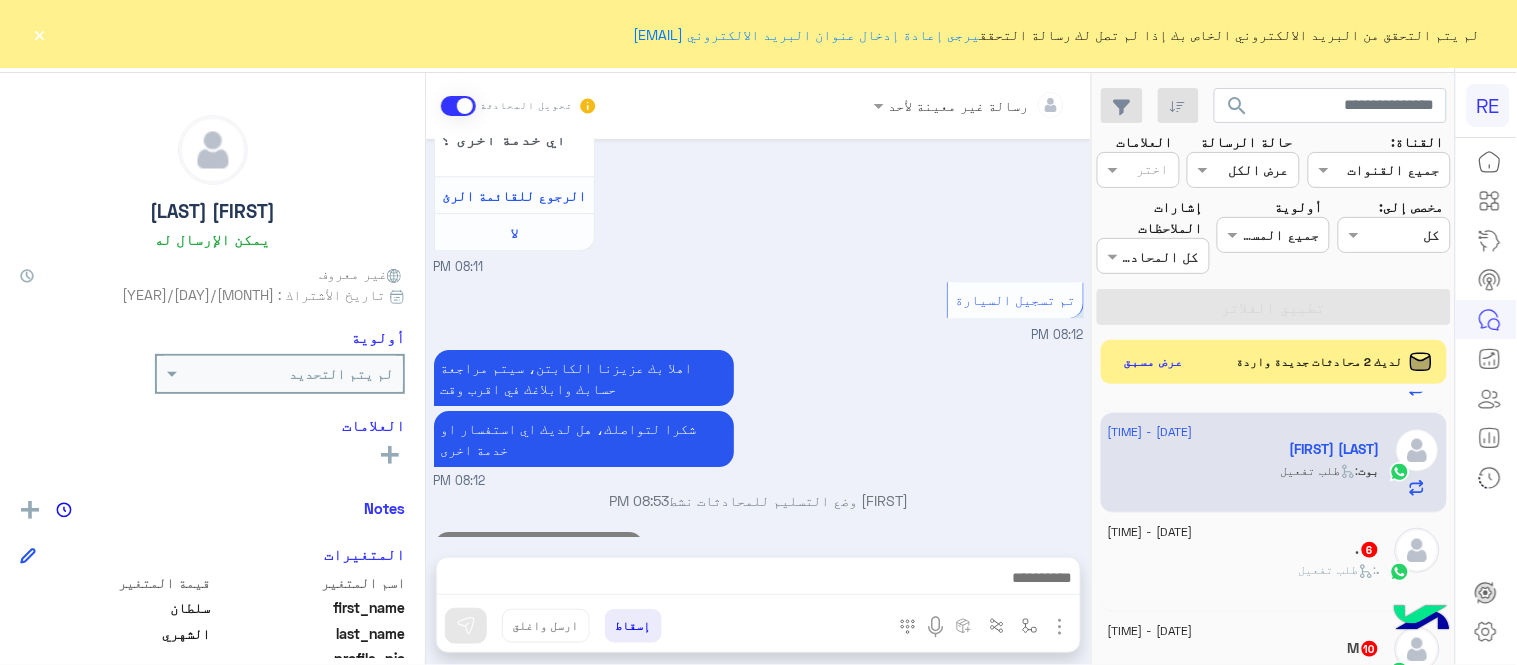 click on ". :   طلب تفعيل" 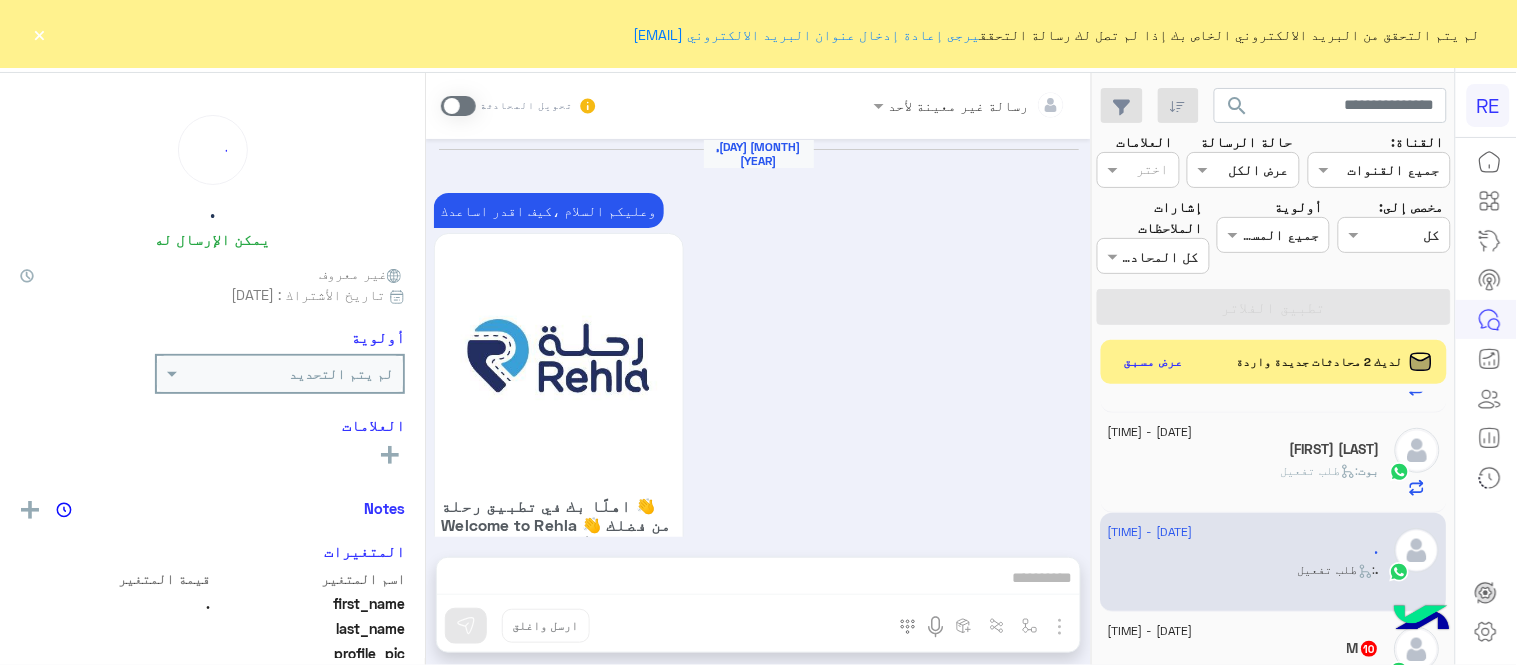 scroll, scrollTop: 1860, scrollLeft: 0, axis: vertical 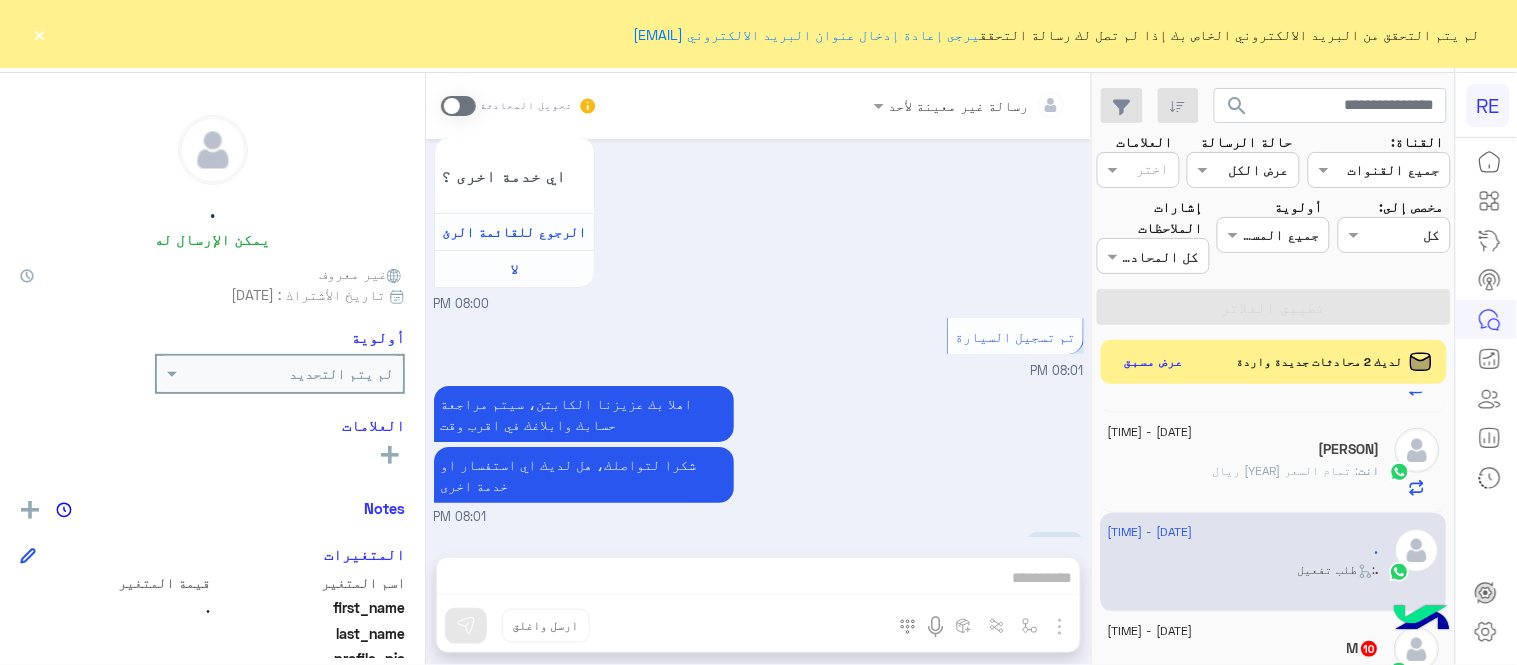 click at bounding box center [458, 106] 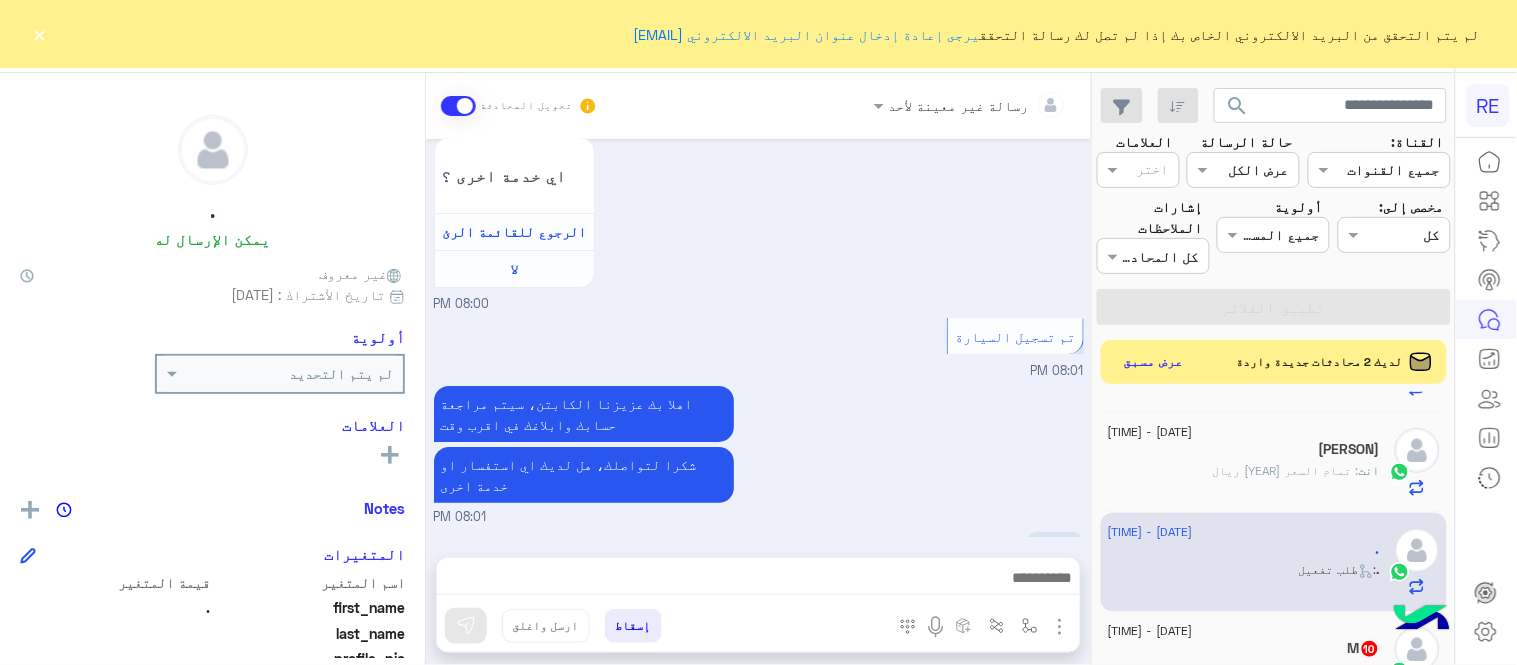 scroll, scrollTop: 1896, scrollLeft: 0, axis: vertical 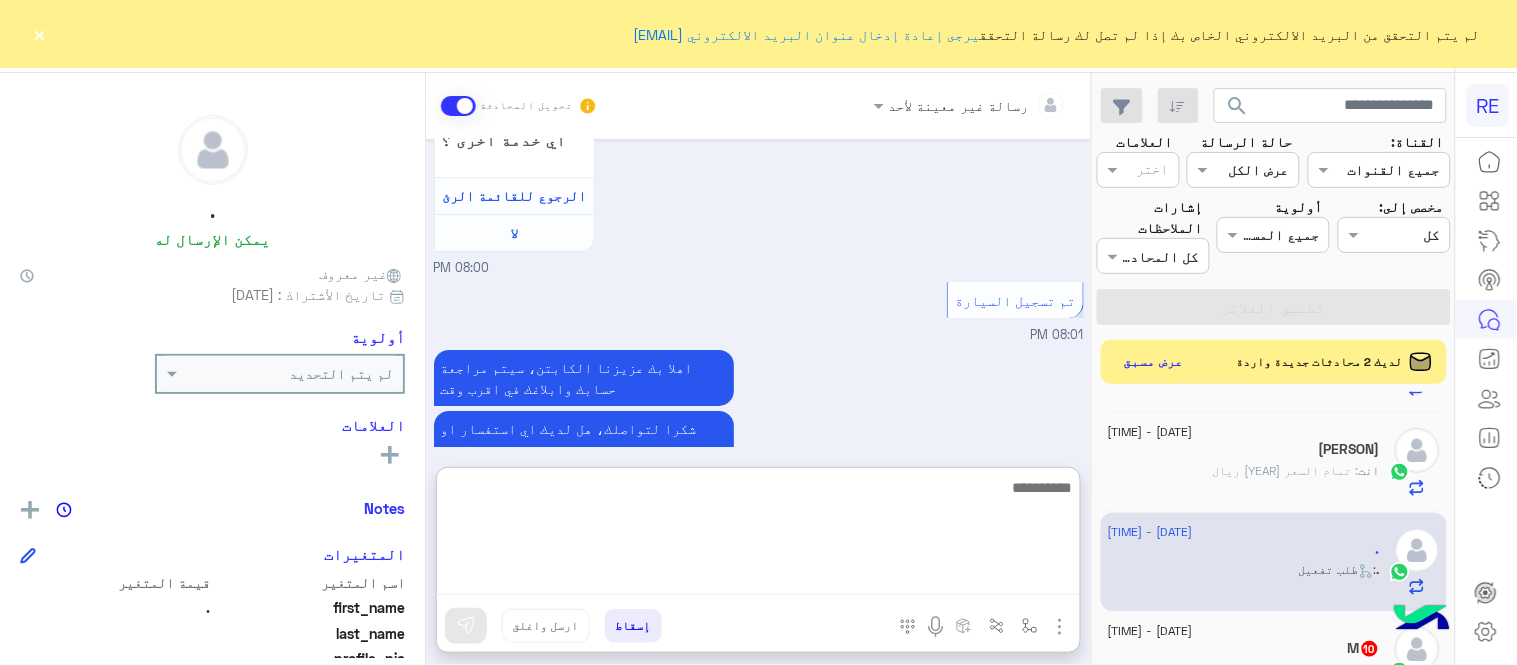 click at bounding box center (758, 535) 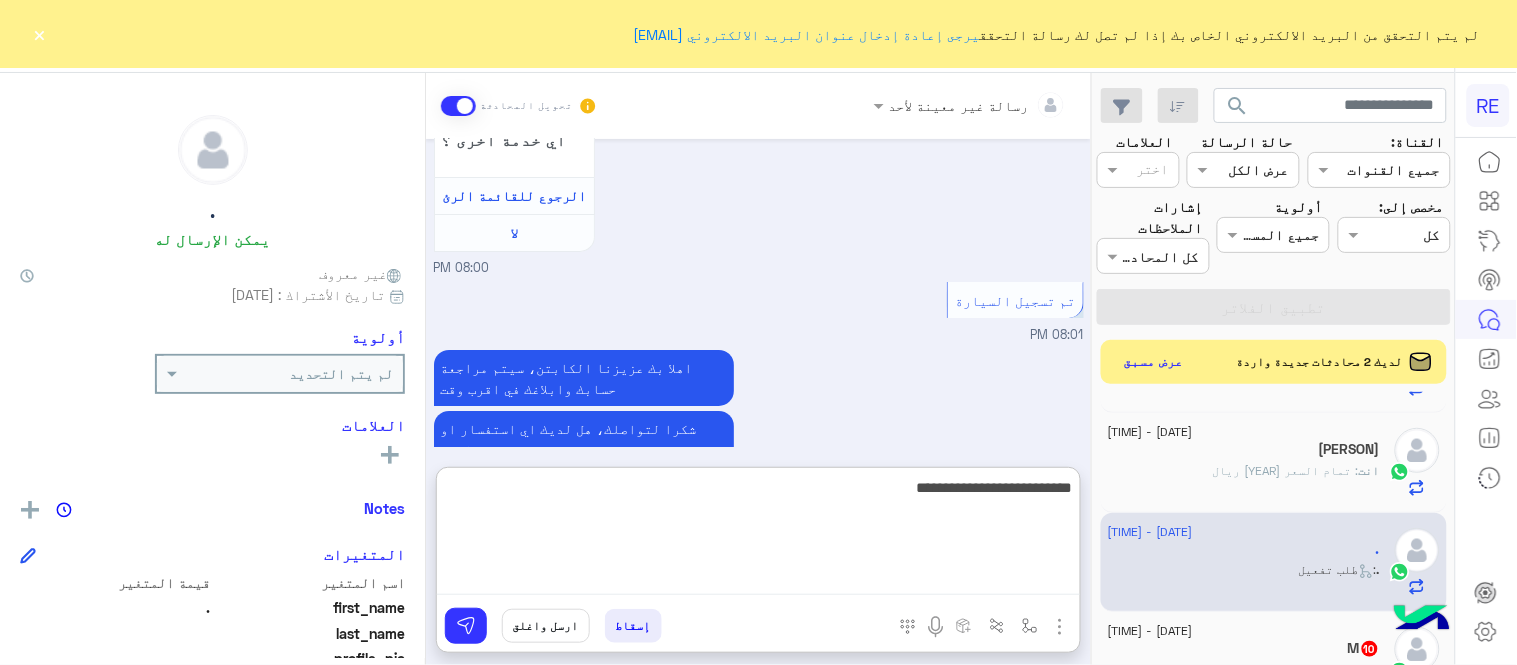 type on "**********" 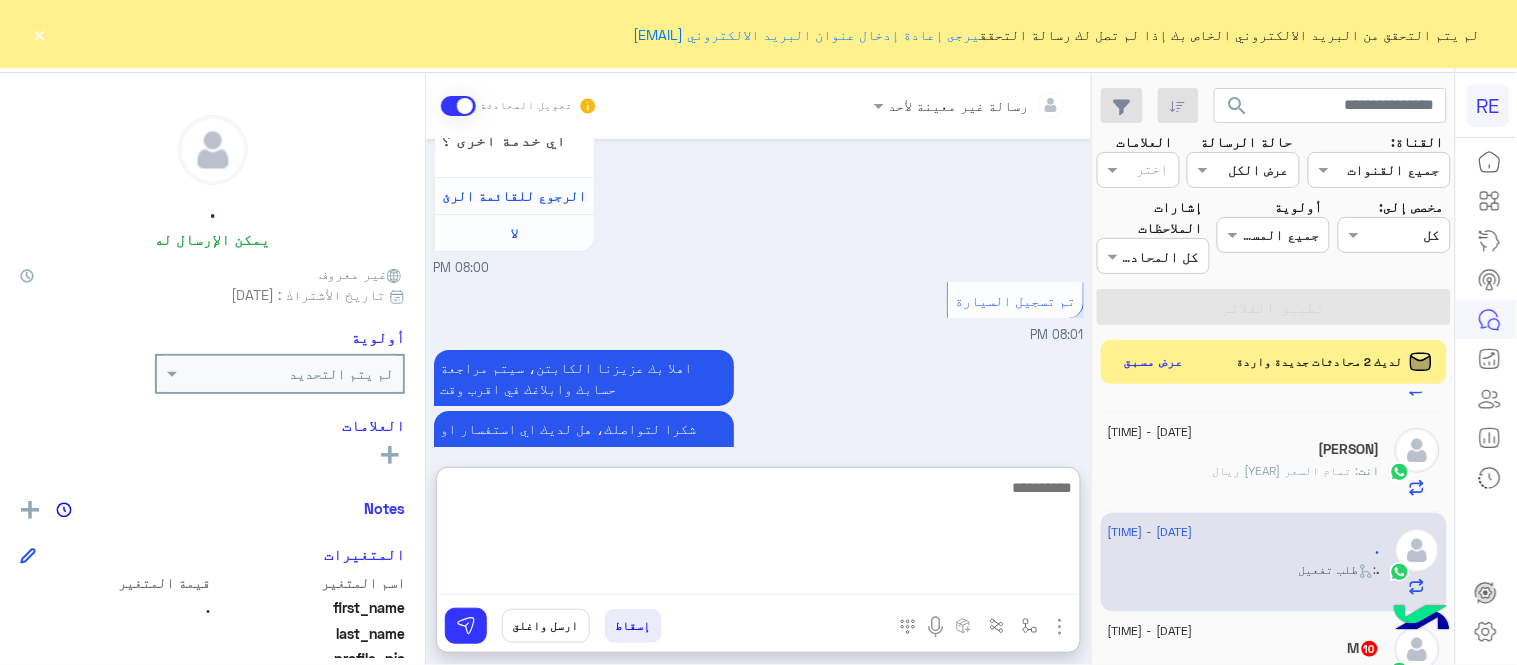 scroll, scrollTop: 2050, scrollLeft: 0, axis: vertical 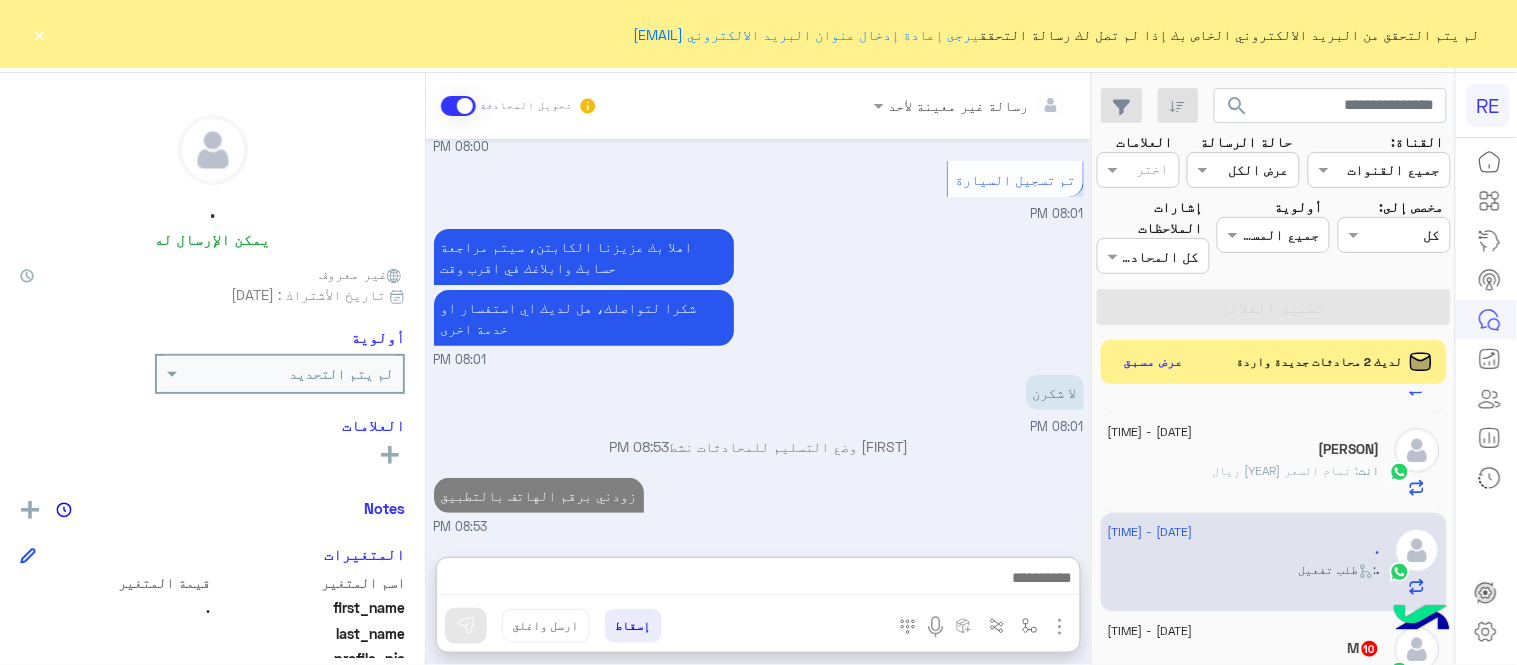 click on "[DATE]  وعليكم السلام ،كيف اقدر اساعدك
اهلًا بك في تطبيق رحلة 👋
Welcome to Rehla  👋
من فضلك أختر لغة التواصل
Please choose your preferred Language
English   عربي     [TIME]   عربي    [TIME]  هل أنت ؟   كابتن 👨🏻‍✈️   عميل 🧳   رحال (مرشد مرخص) 🏖️     [TIME]   كابتن     [TIME]  اختر احد الخدمات التالية:    [TIME]   تفعيل حساب    [TIME]  يمكنك الاطلاع على شروط الانضمام لرحلة ك (كابتن ) الموجودة بالصورة أعلاه،
لتحميل التطبيق عبر الرابط التالي : 📲
http://onelink.to/Rehla    يسعدنا انضمامك لتطبيق رحلة يمكنك اتباع الخطوات الموضحة لتسجيل بيانات سيارتك بالفيديو التالي  :  تم تسجيل السيارة   اواجه صعوبة بالتسجيل  اي خدمة اخرى ؟" at bounding box center [758, 338] 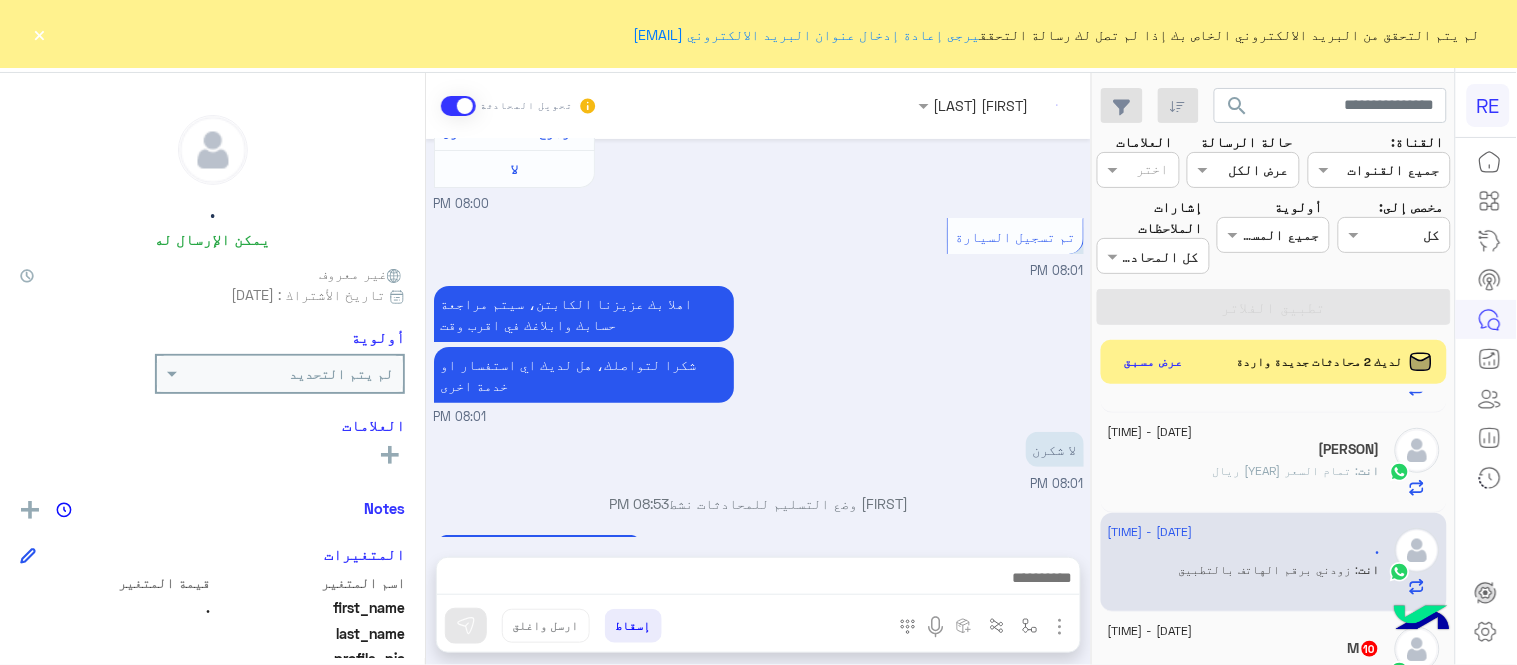 scroll, scrollTop: 1996, scrollLeft: 0, axis: vertical 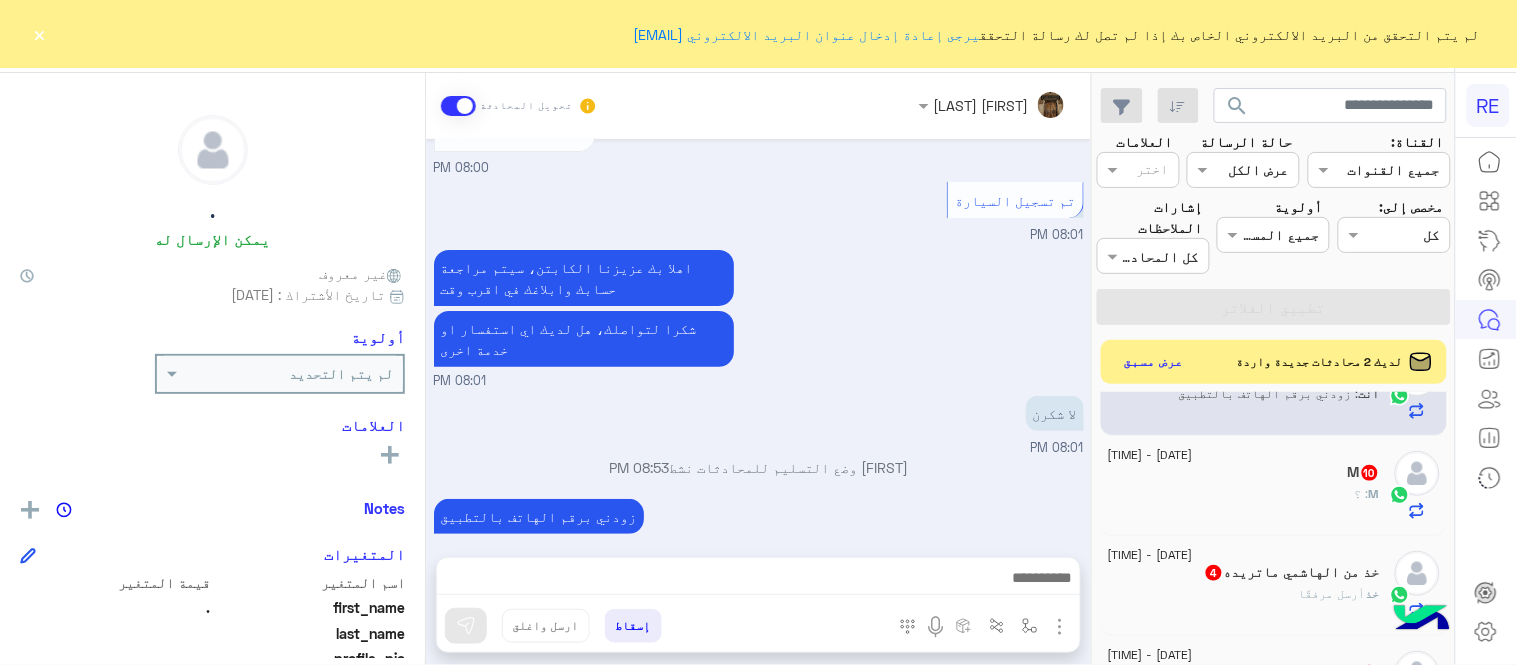 click on "M   10" 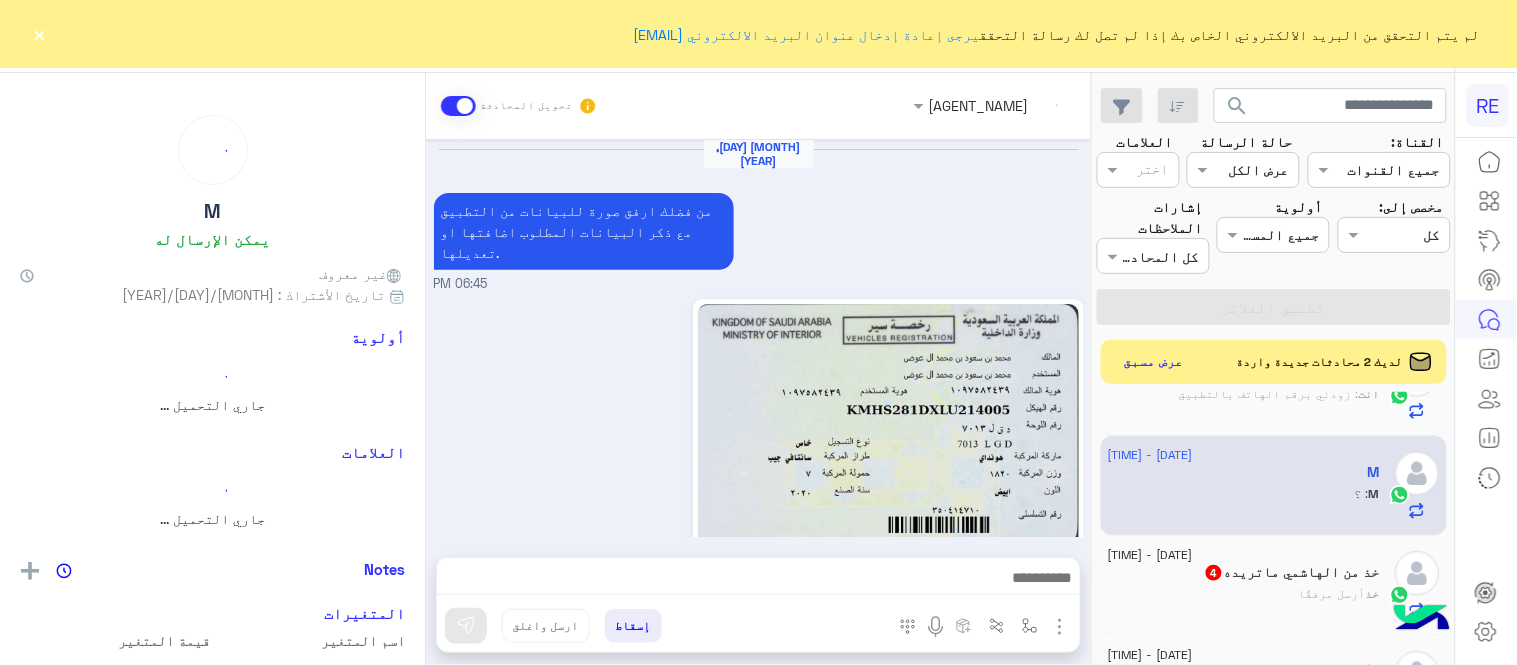 scroll, scrollTop: 843, scrollLeft: 0, axis: vertical 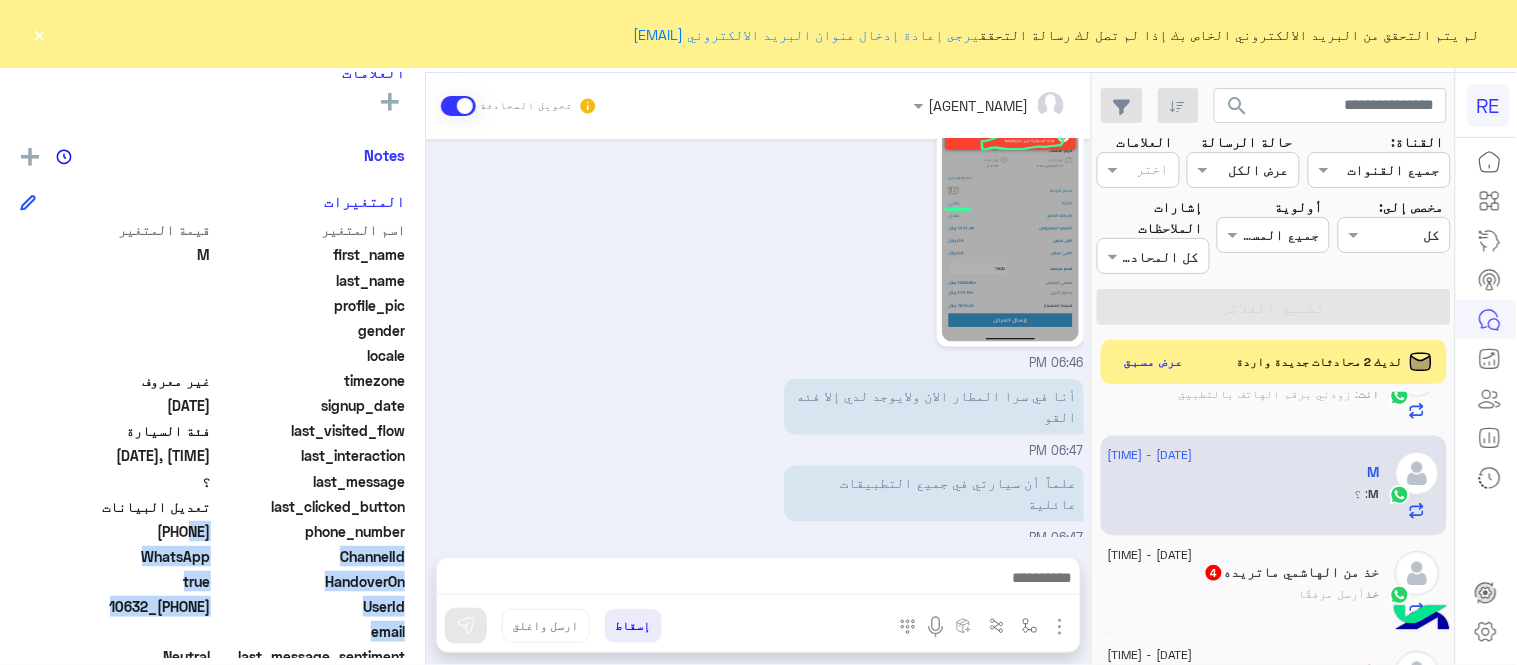 drag, startPoint x: 142, startPoint y: 623, endPoint x: 213, endPoint y: 534, distance: 113.85078 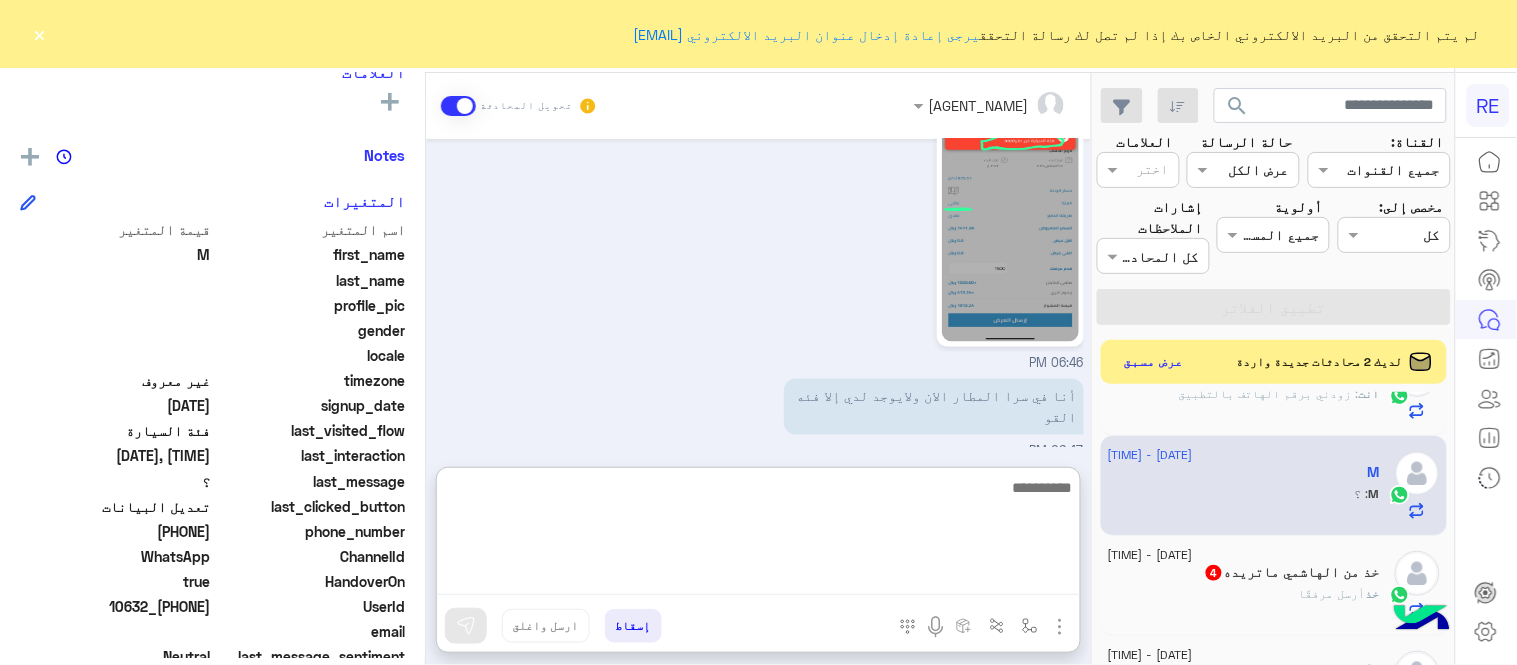 click at bounding box center [758, 535] 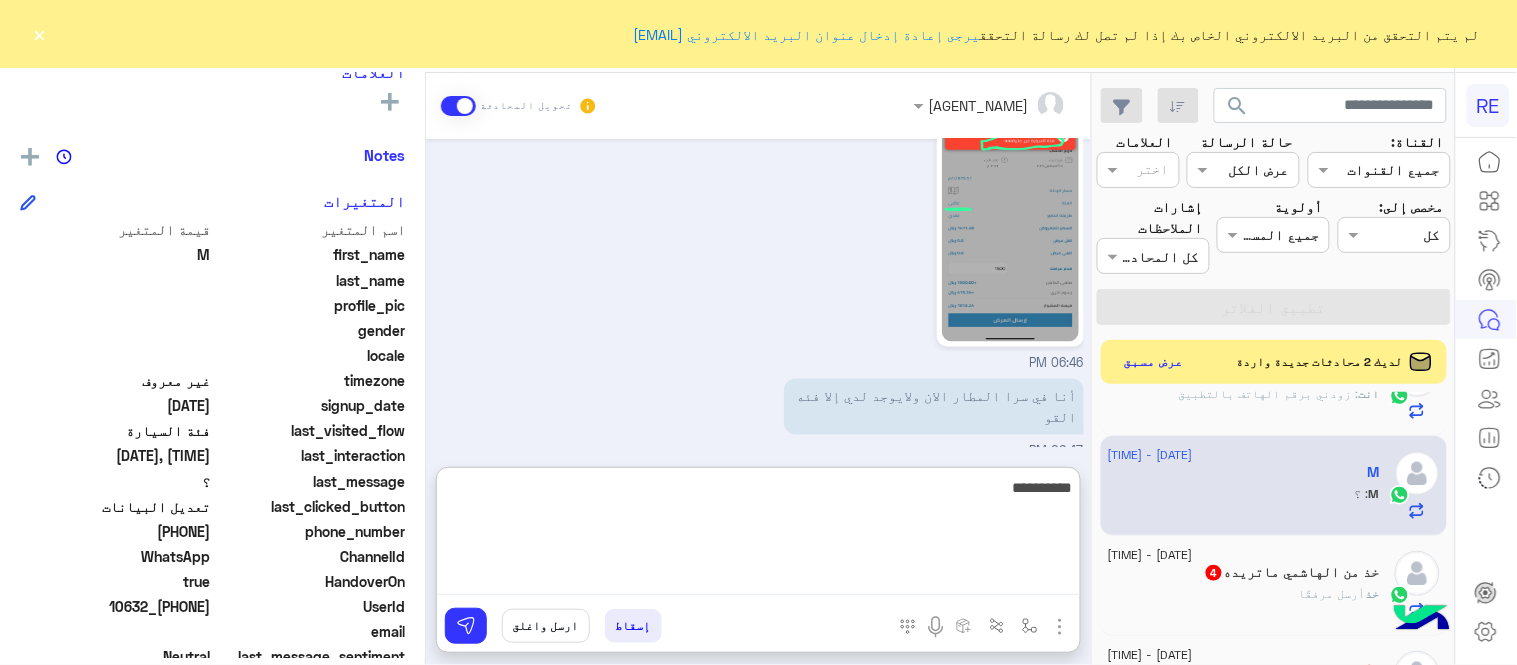 type on "**********" 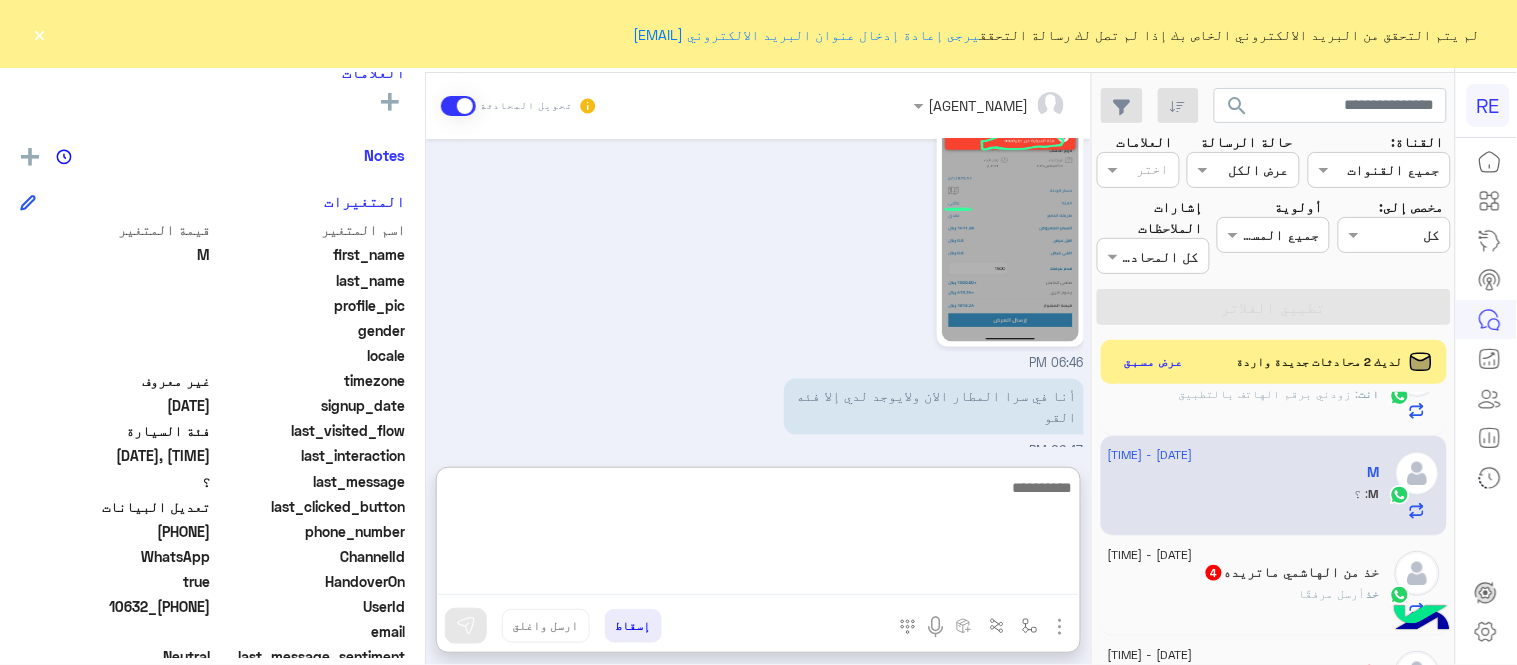 scroll, scrollTop: 996, scrollLeft: 0, axis: vertical 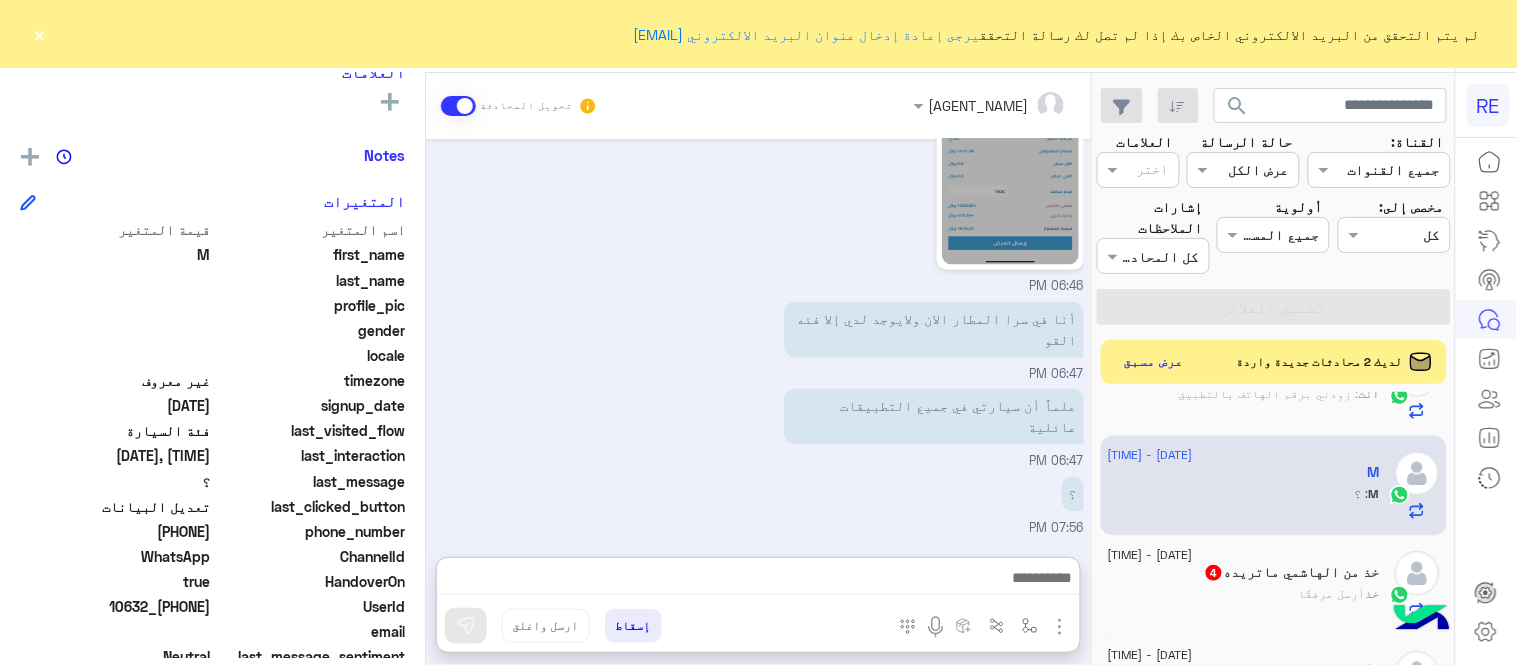 click on "أرسل مرفقًا" 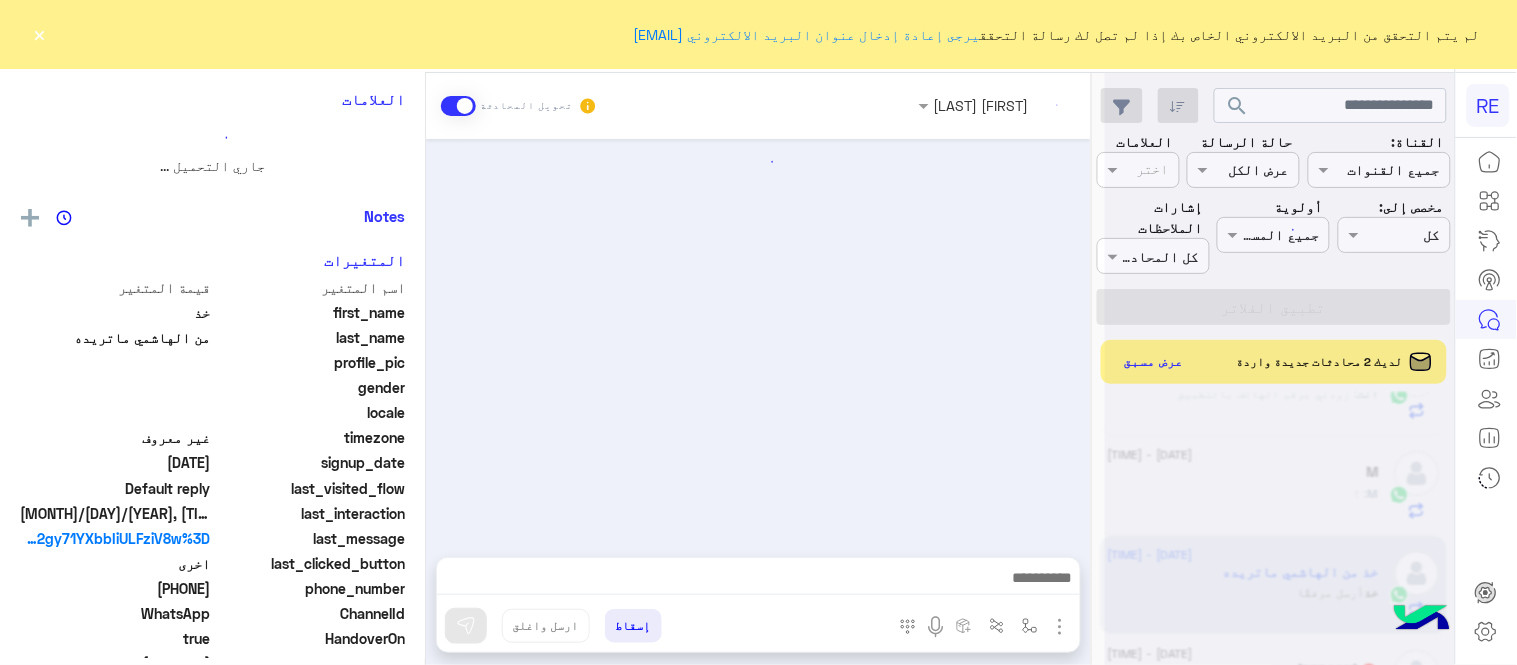 scroll, scrollTop: 0, scrollLeft: 0, axis: both 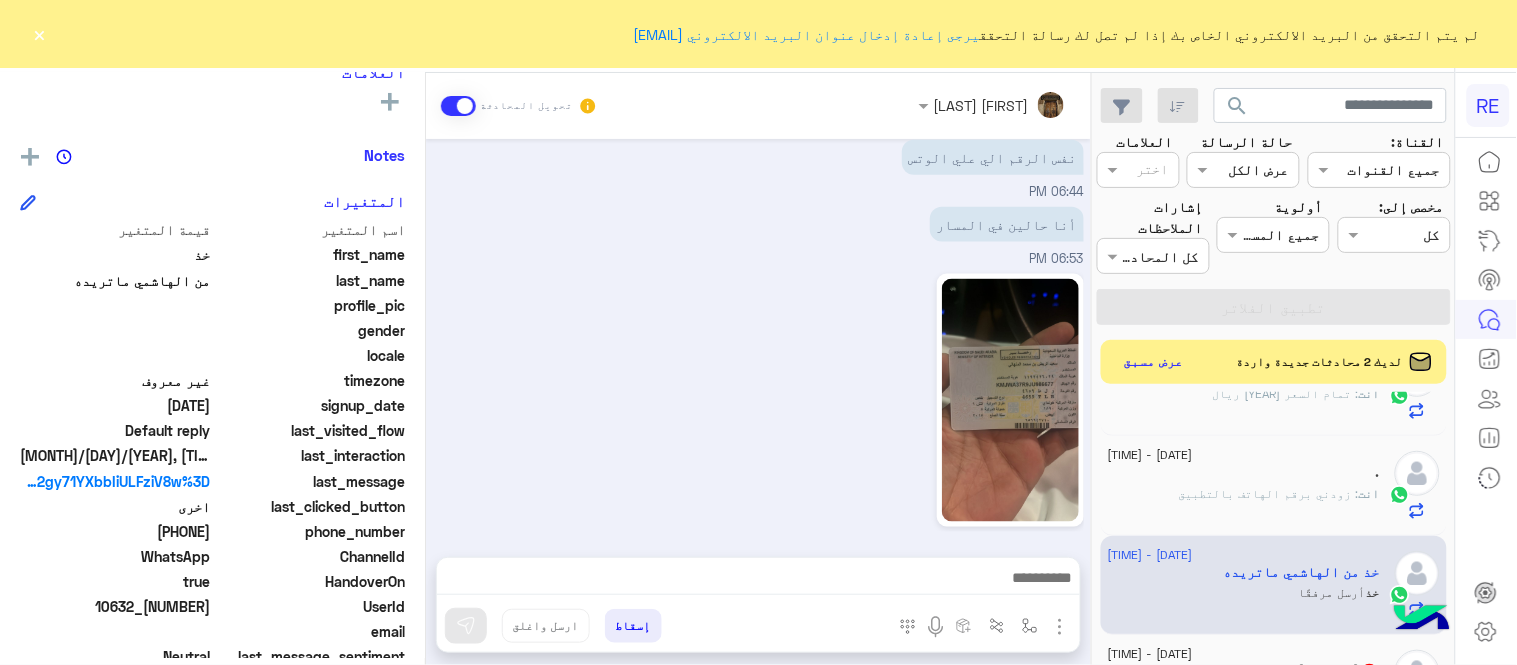 drag, startPoint x: 138, startPoint y: 525, endPoint x: 212, endPoint y: 538, distance: 75.13322 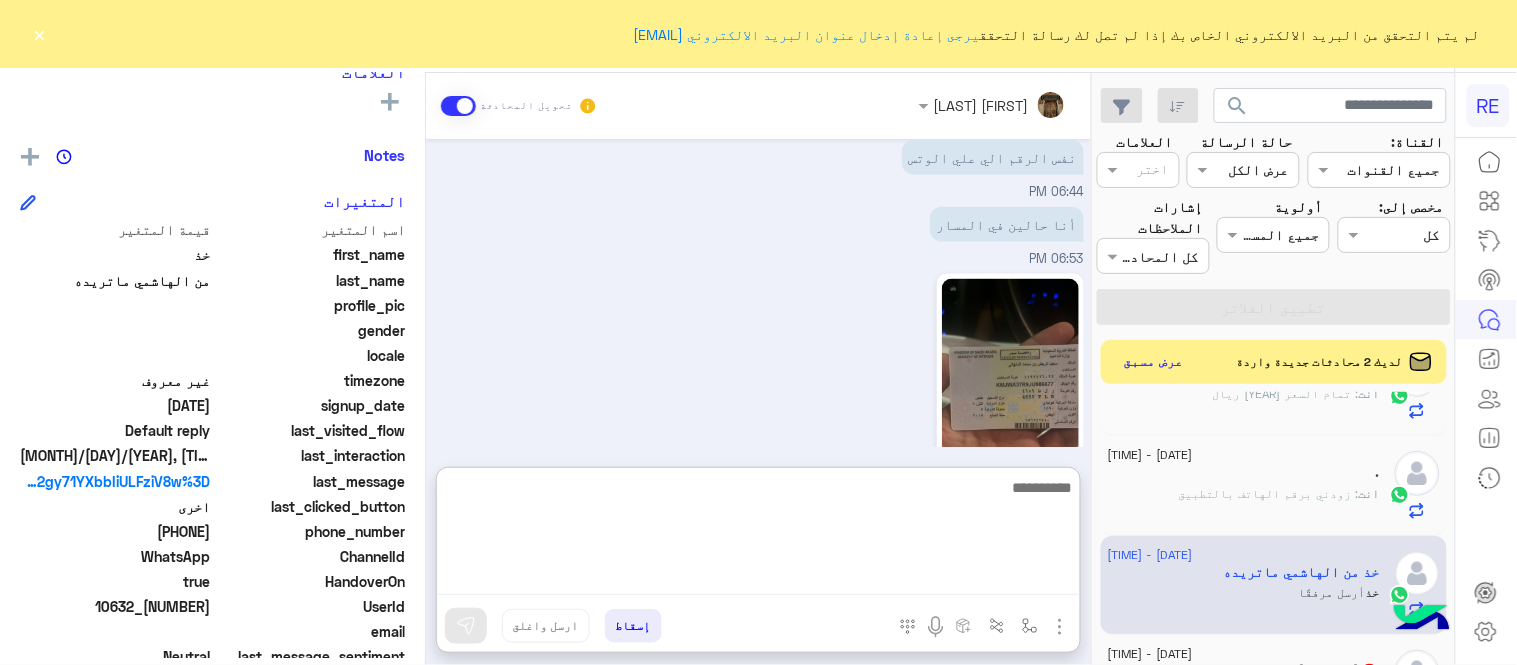 click at bounding box center (758, 535) 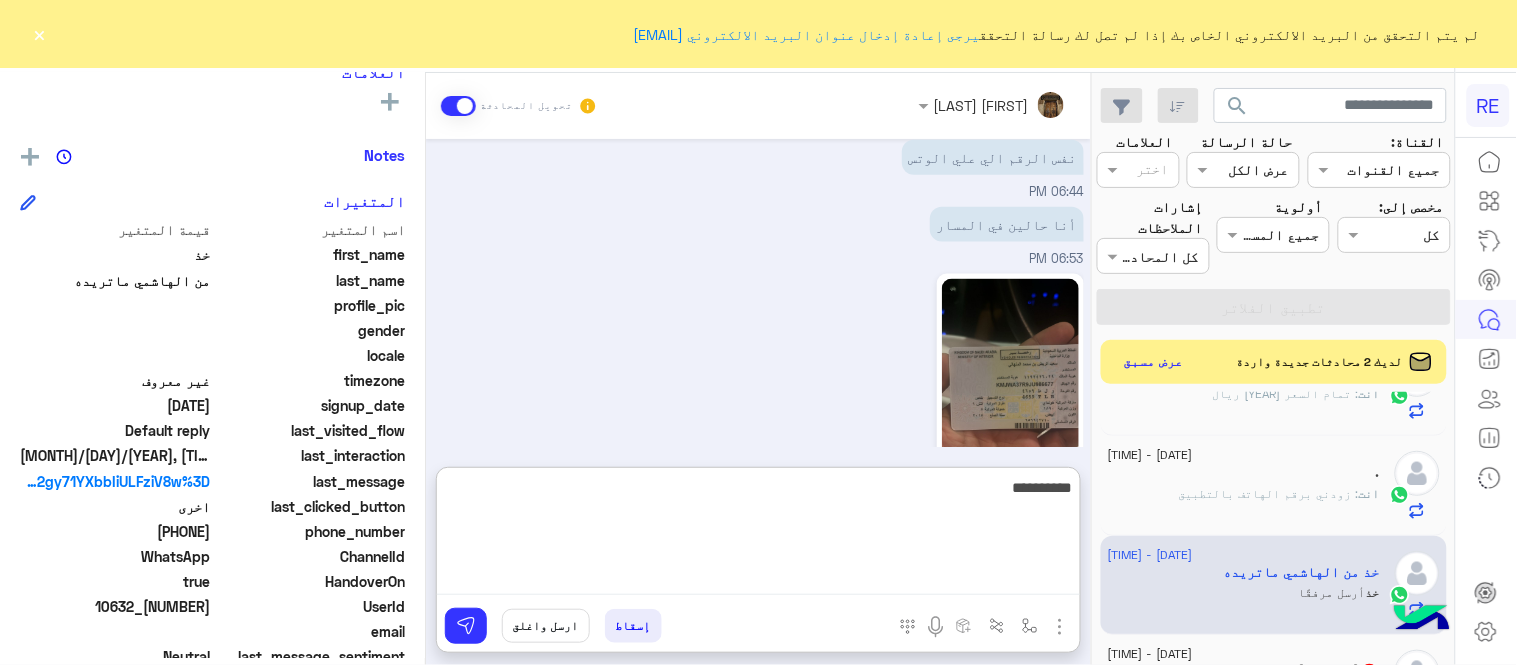 type on "**********" 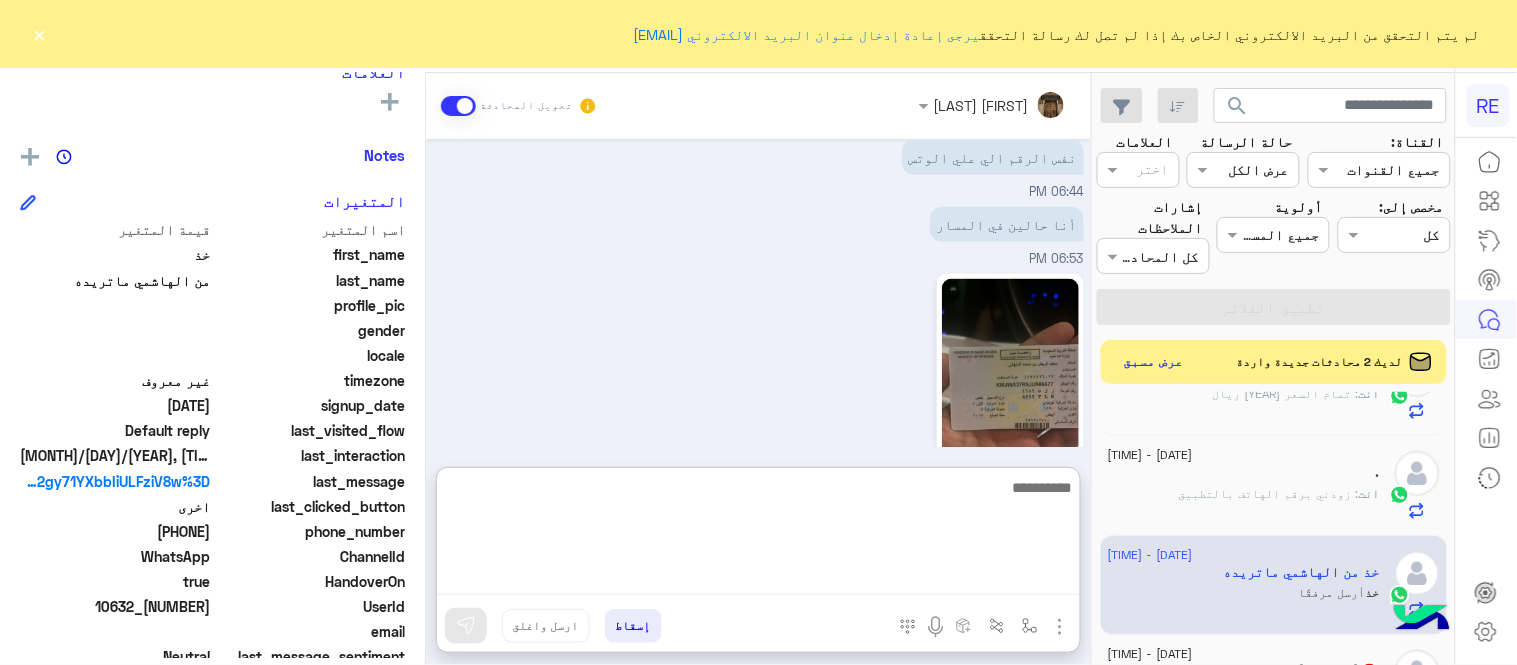 scroll, scrollTop: 798, scrollLeft: 0, axis: vertical 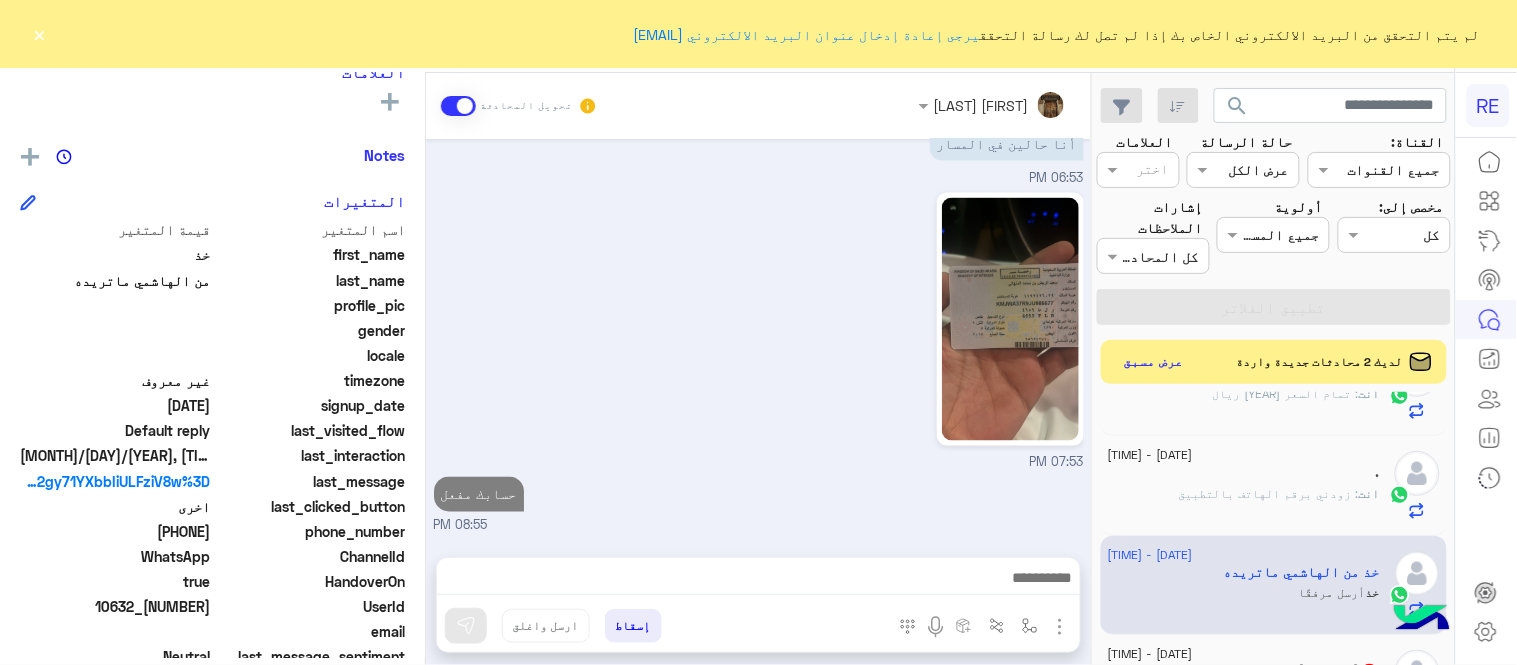 click on "[MONTH] [DAY], [YEAR]   خذ من الهاشمي ماتريده طلب التحدث إلى مسؤول بشري   [TIME]       تم تعيين المحادثة إلى [AGENT_NAME]   [TIME]        [TIME]    [TIME]  زودني برقم الهاتف المسجل بالتطبيق  [FULL_NAME] -  [TIME]   [FULL_NAME] انضم إلى المحادثة   [TIME]      [PHONE]   [TIME]  نفس الرقم الي علي الوتس   [TIME]  أنا حالين في المسار   [TIME]    [TIME]  حسابك مفعل   [TIME]" at bounding box center (758, 338) 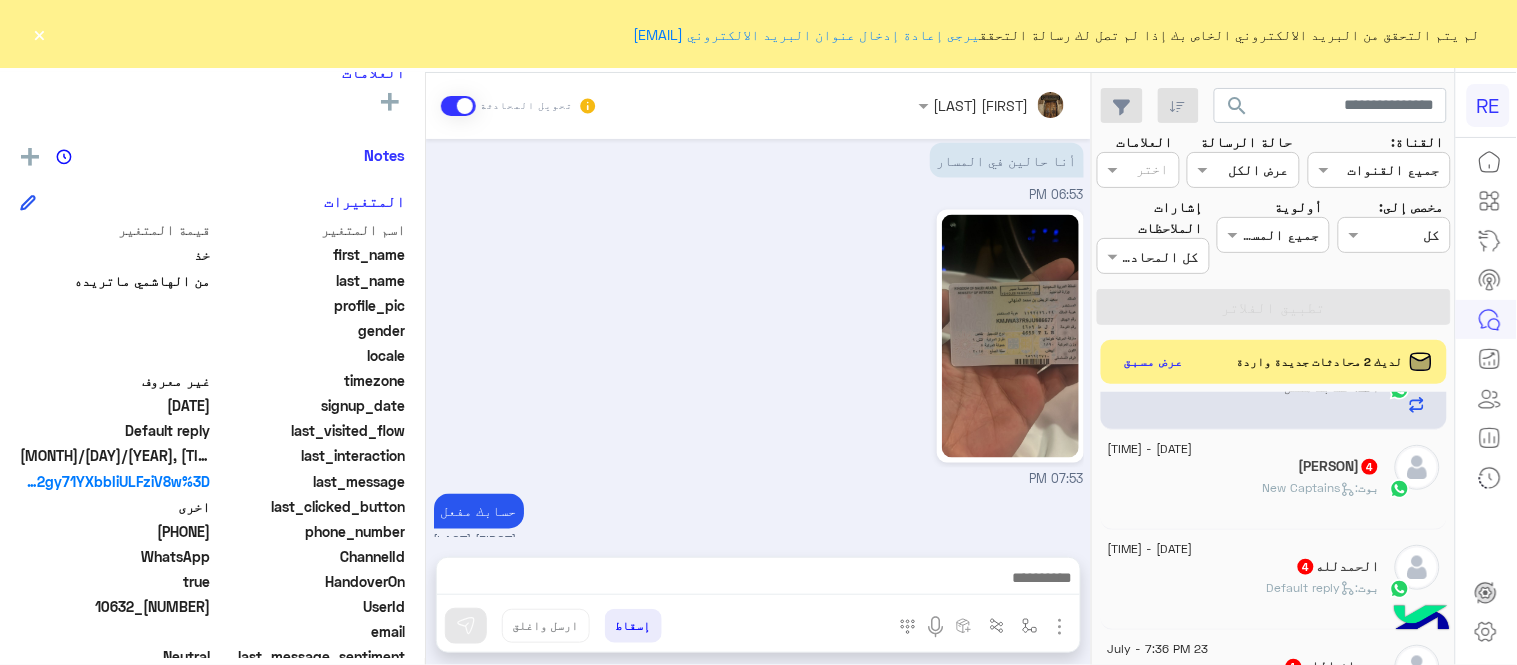 scroll, scrollTop: 674, scrollLeft: 0, axis: vertical 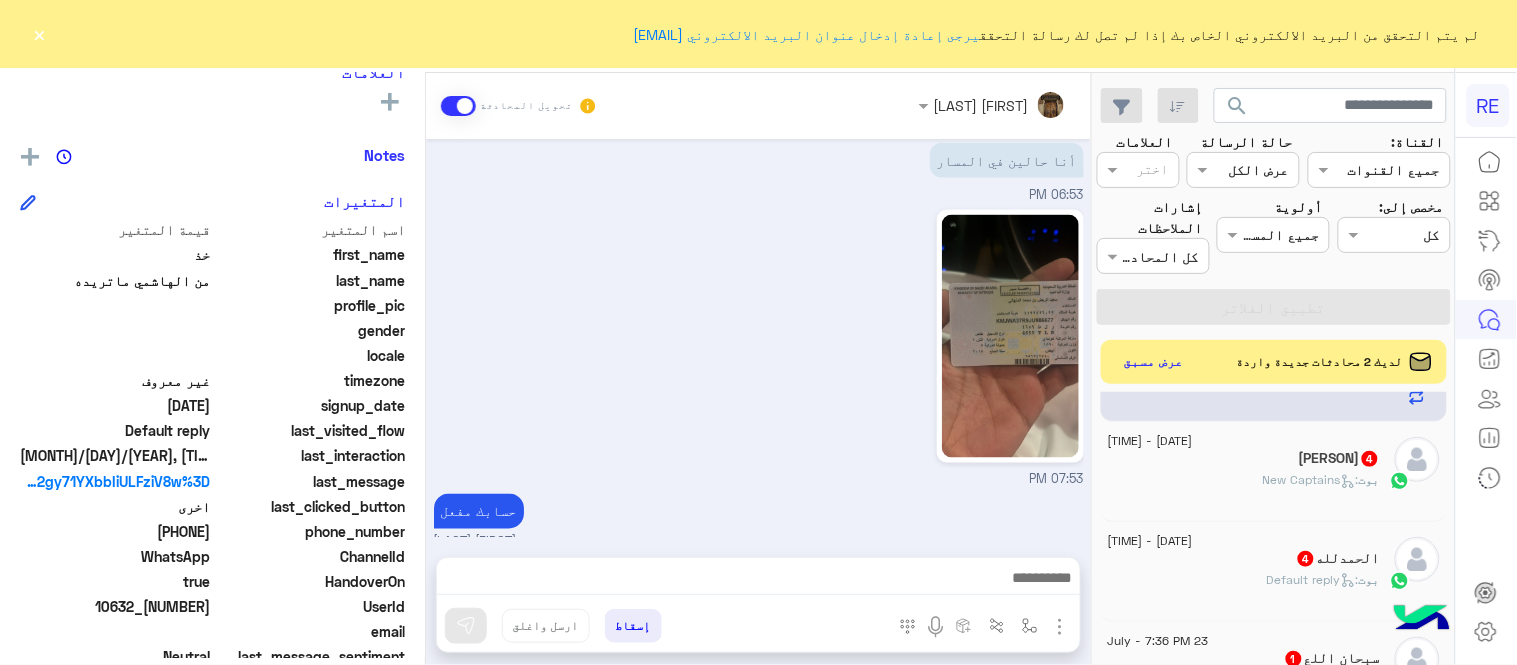 click on "بوت :   New Captains" 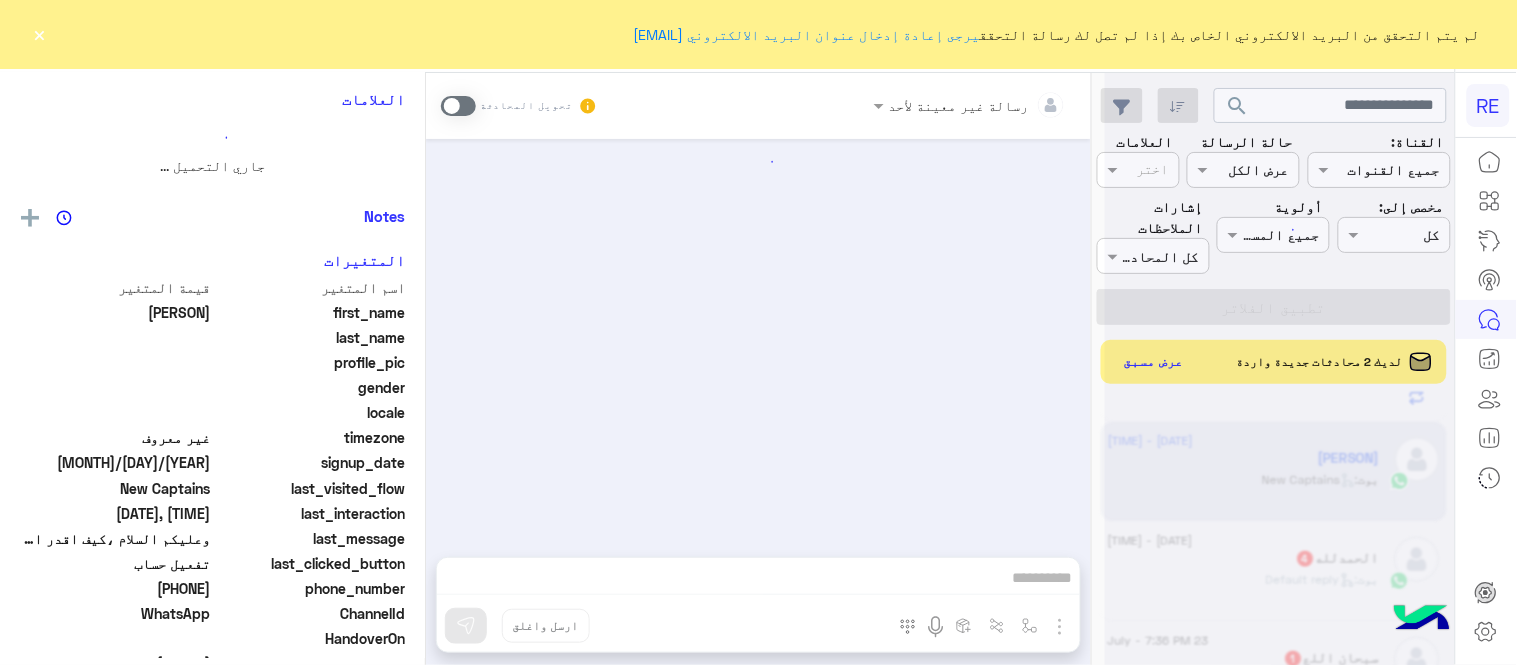 scroll, scrollTop: 0, scrollLeft: 0, axis: both 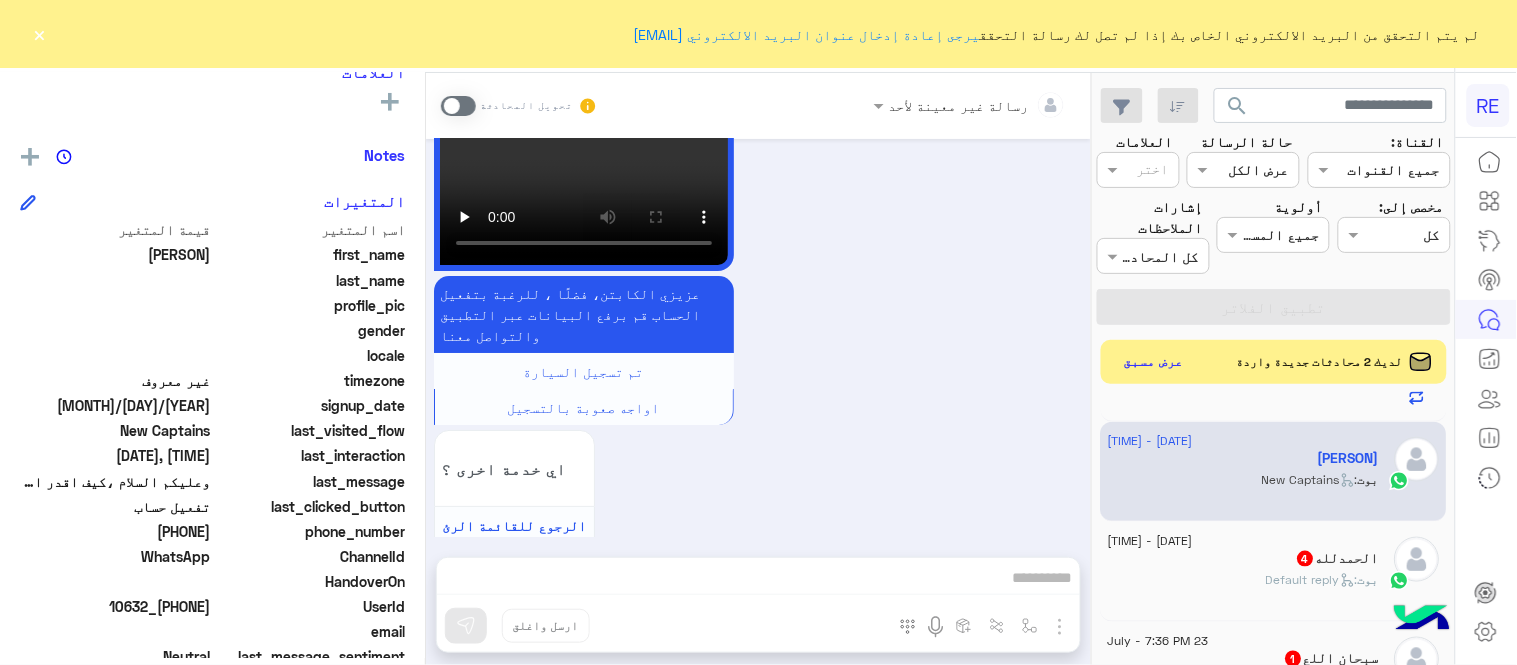 drag, startPoint x: 144, startPoint y: 533, endPoint x: 213, endPoint y: 527, distance: 69.260376 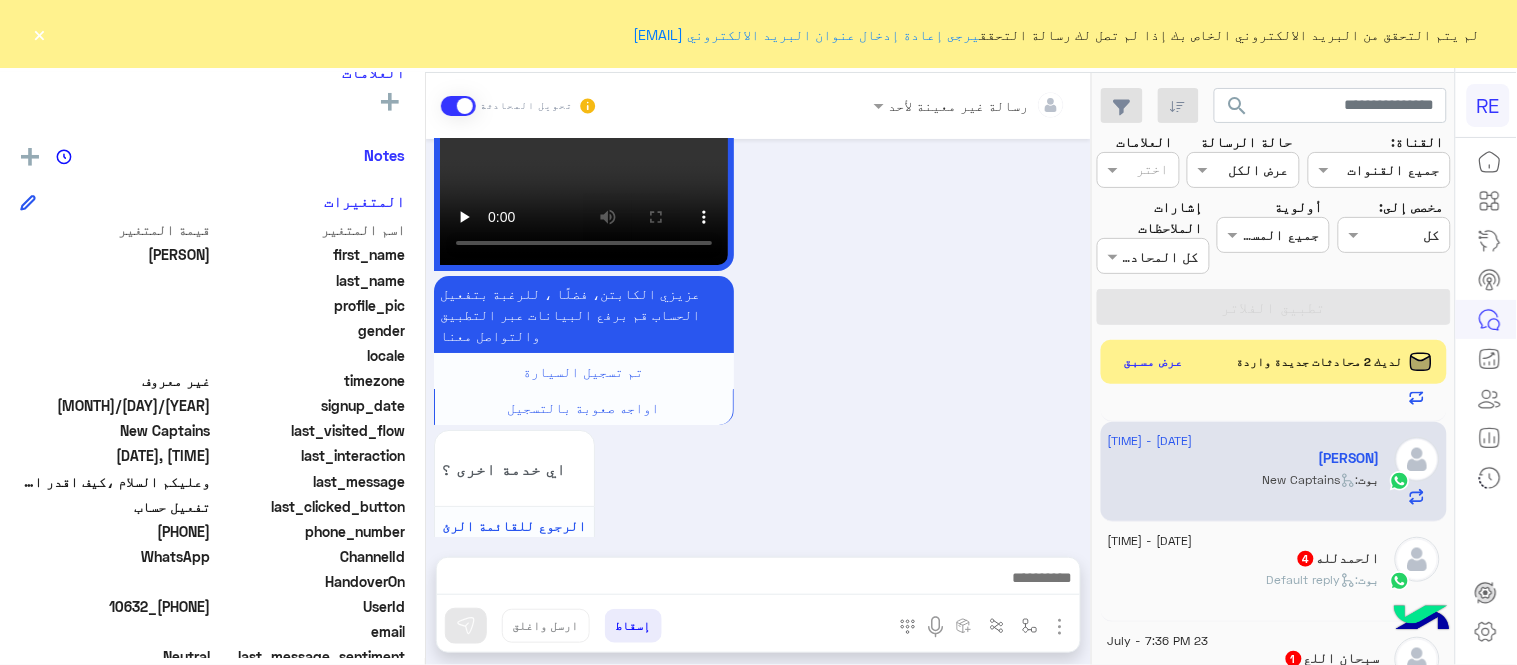 scroll, scrollTop: 1826, scrollLeft: 0, axis: vertical 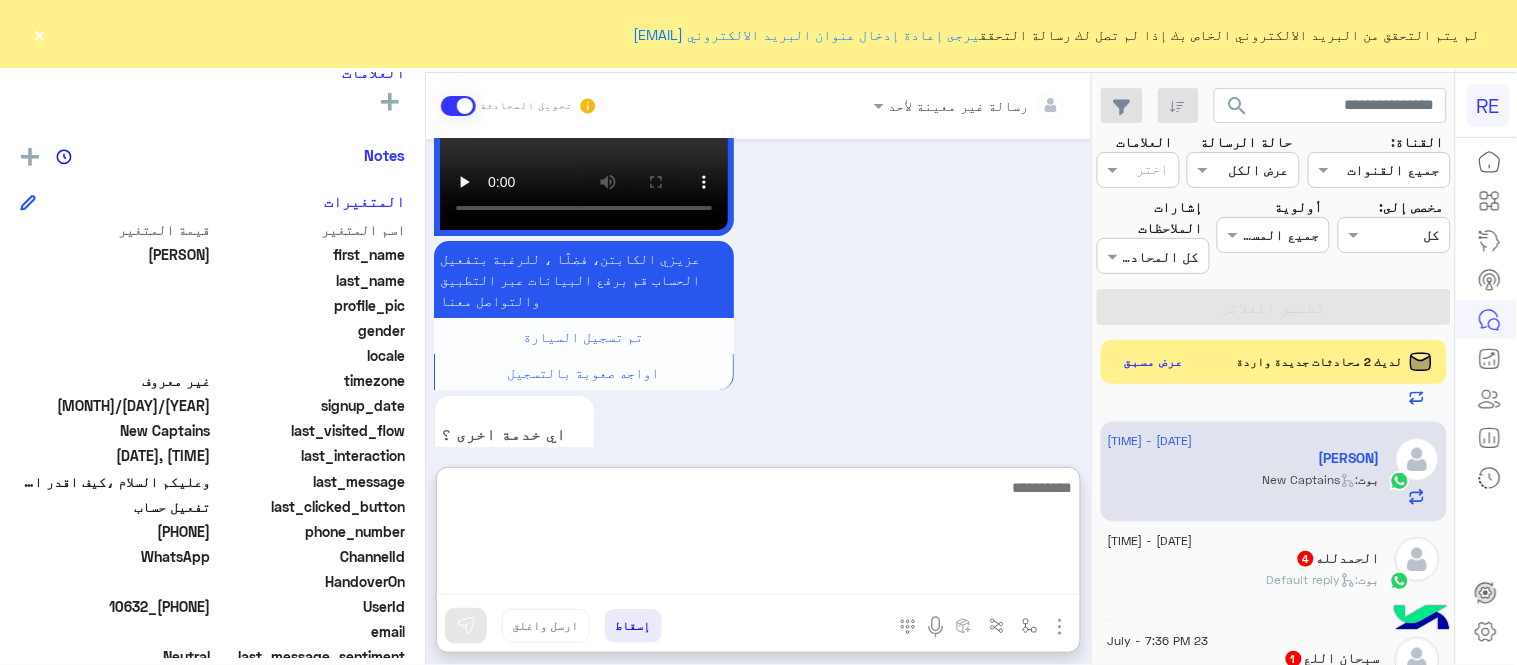 click at bounding box center [758, 535] 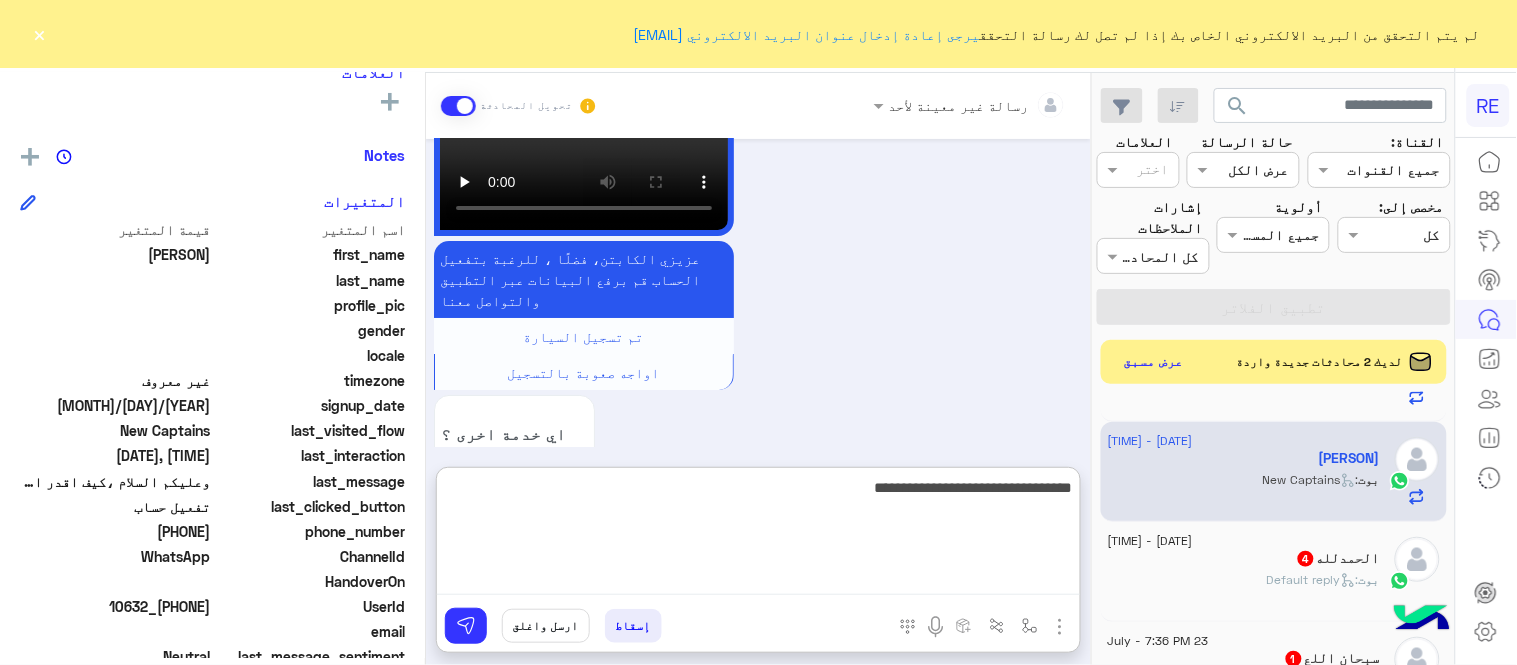 type on "**********" 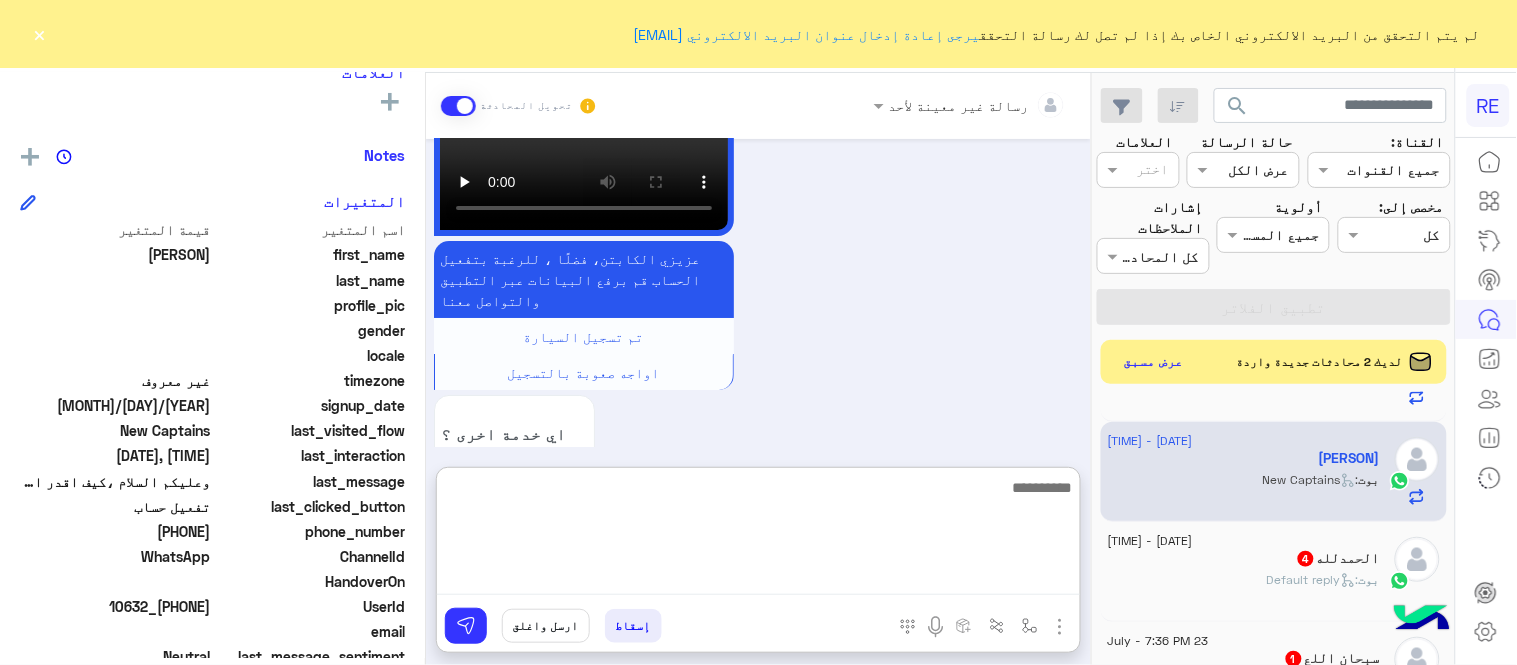 scroll, scrollTop: 1981, scrollLeft: 0, axis: vertical 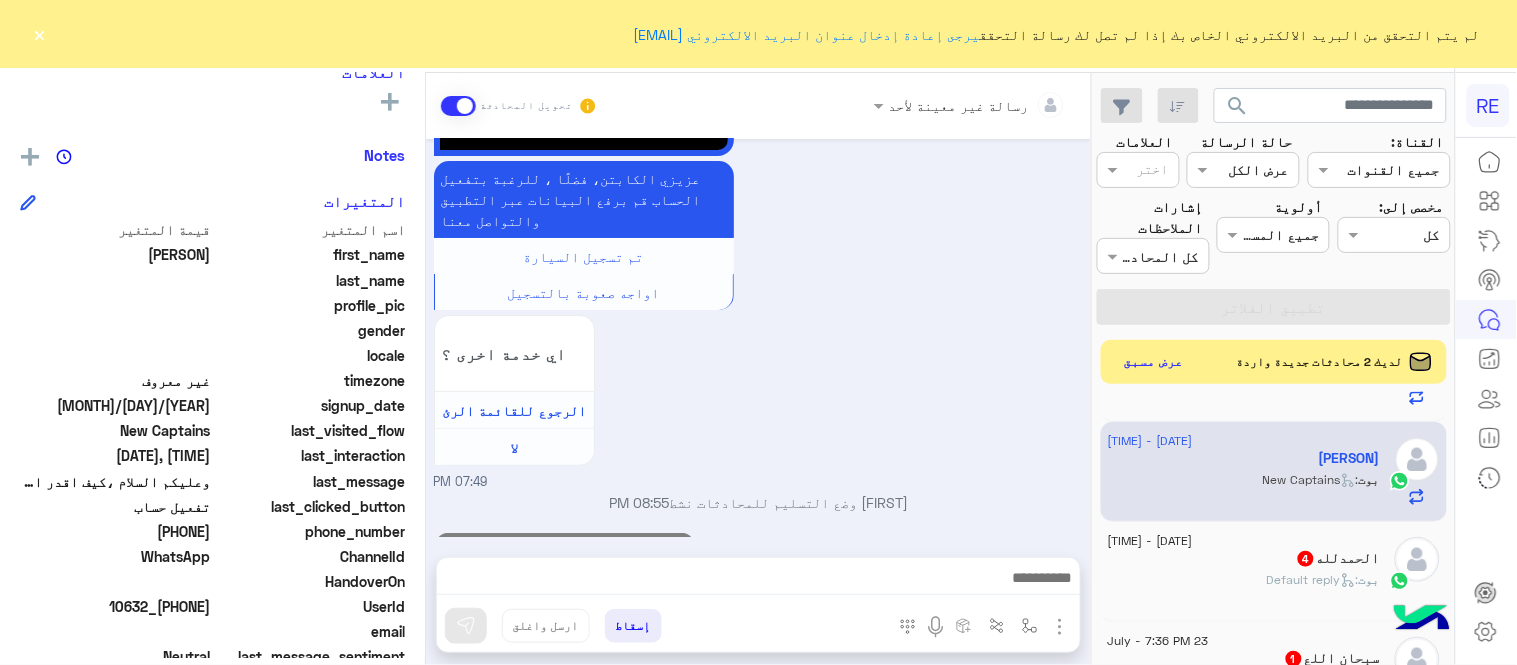 click on "×" 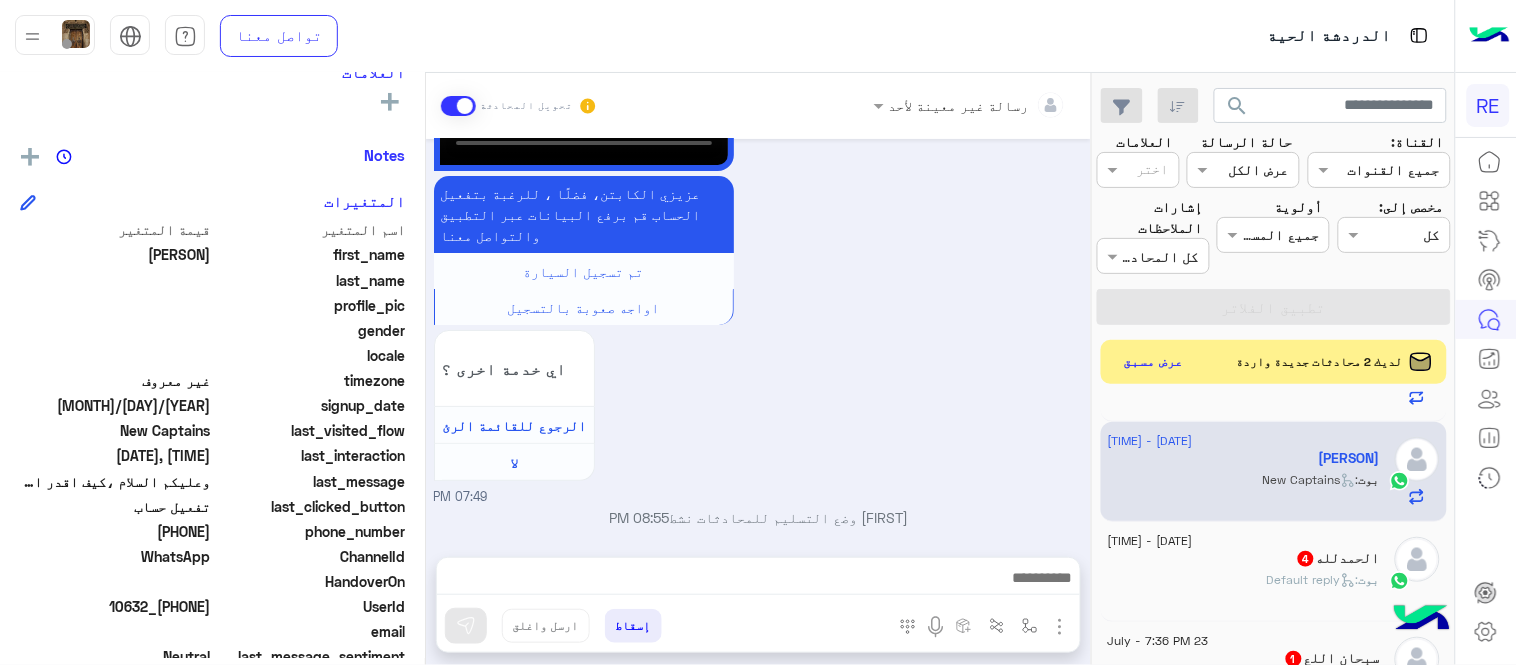 scroll, scrollTop: 1926, scrollLeft: 0, axis: vertical 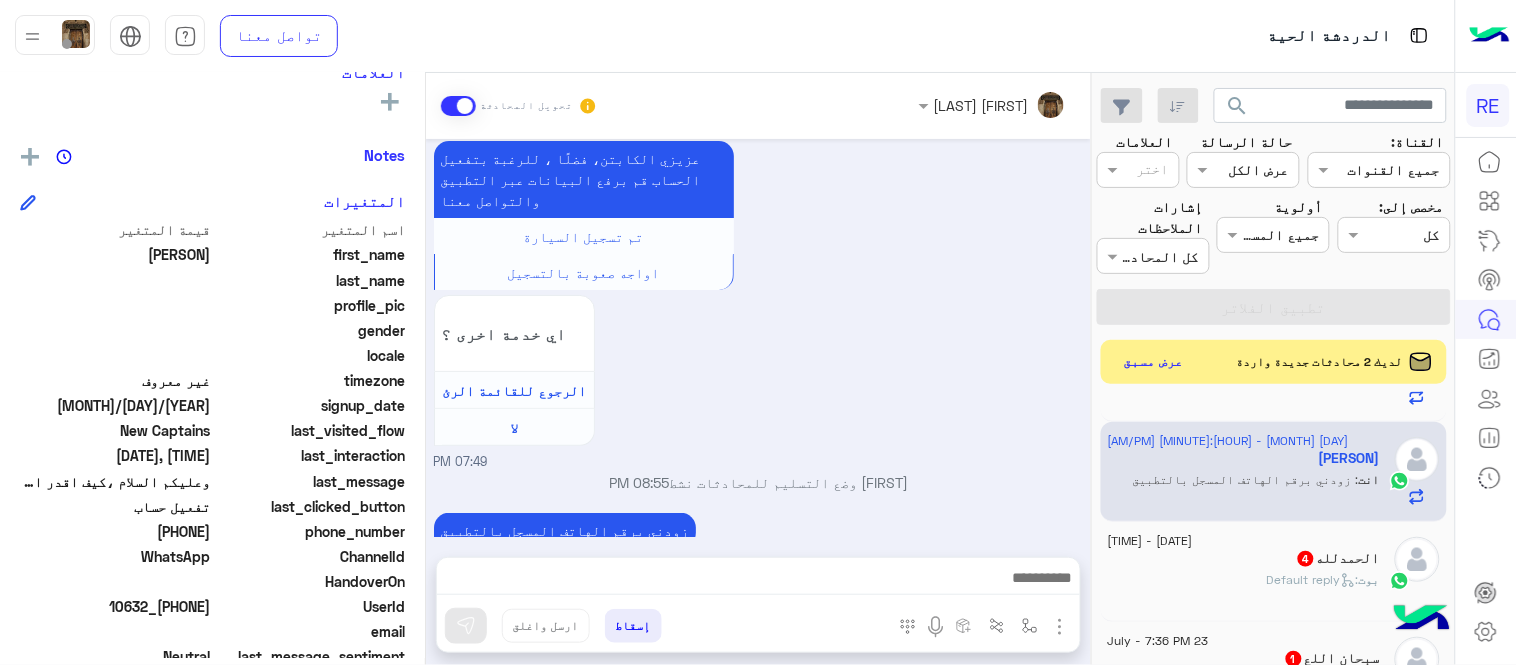 click on "الحمدلله   4" 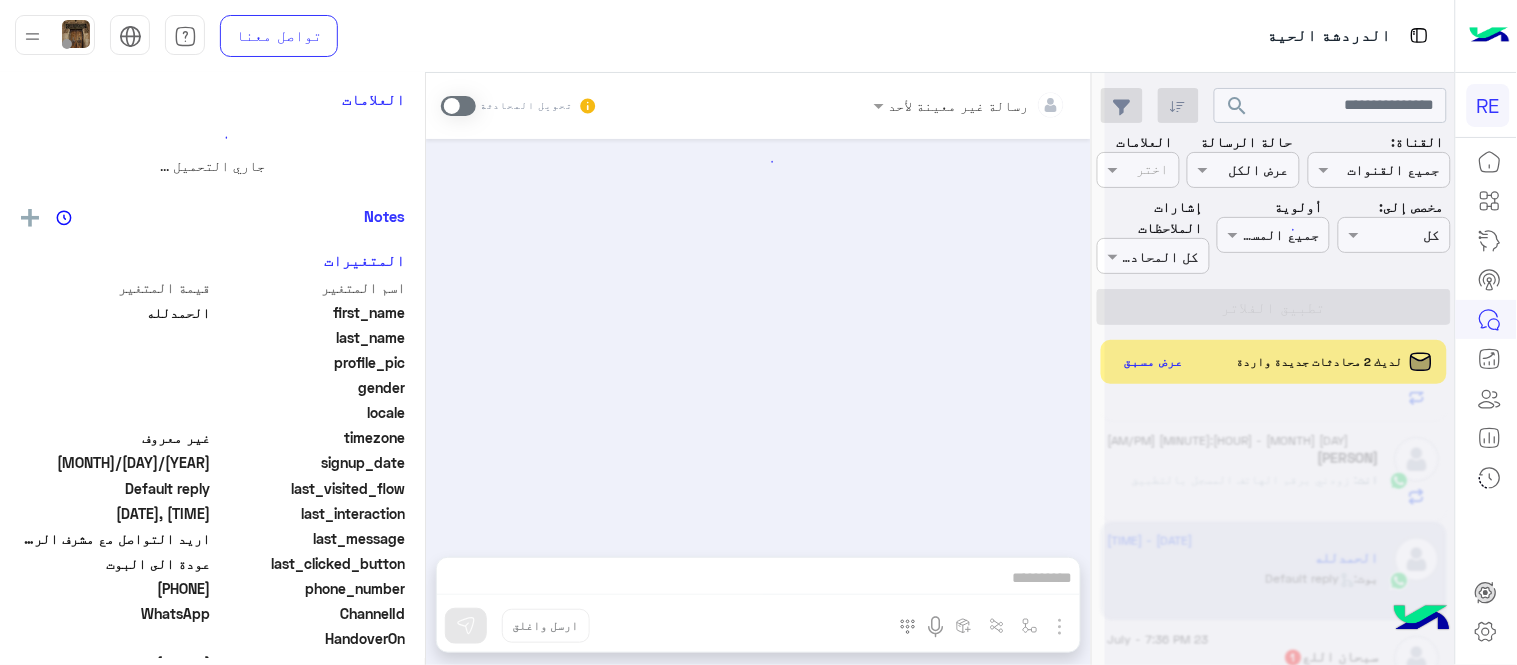 scroll, scrollTop: 0, scrollLeft: 0, axis: both 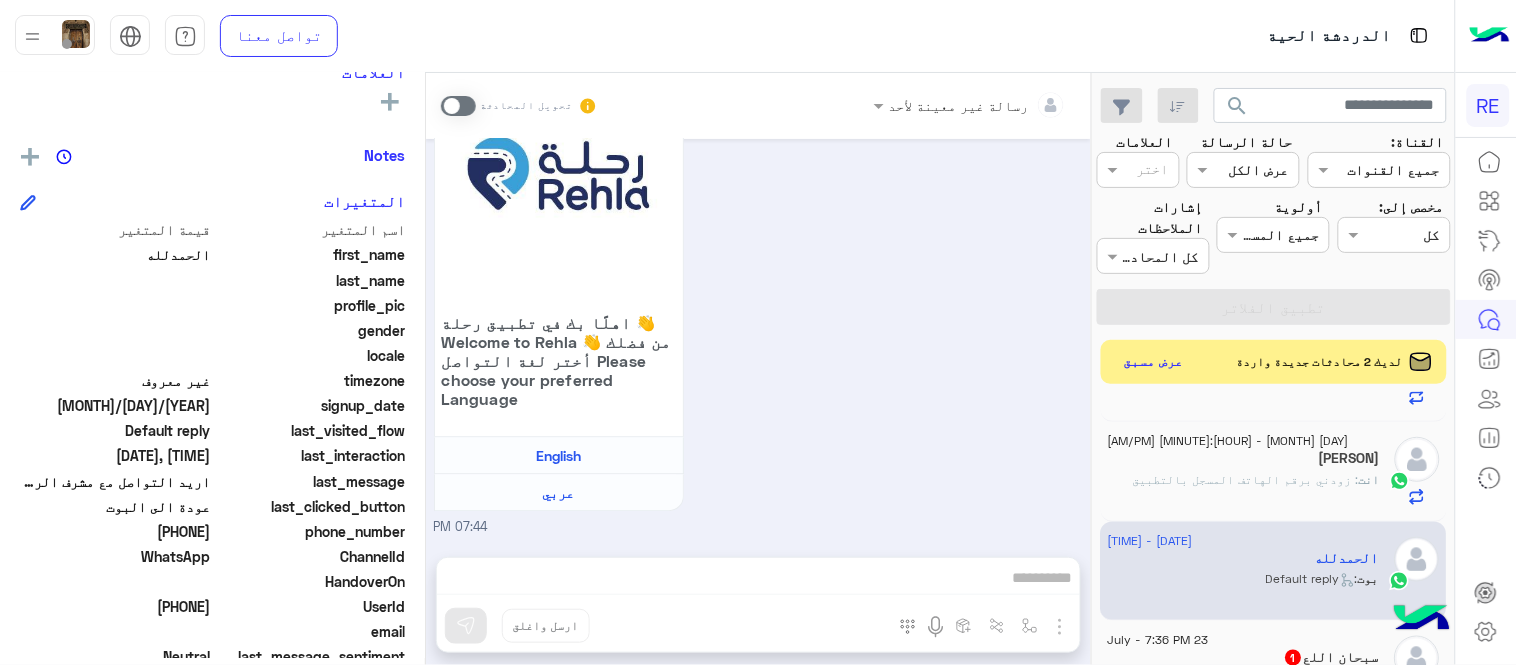 click at bounding box center (458, 106) 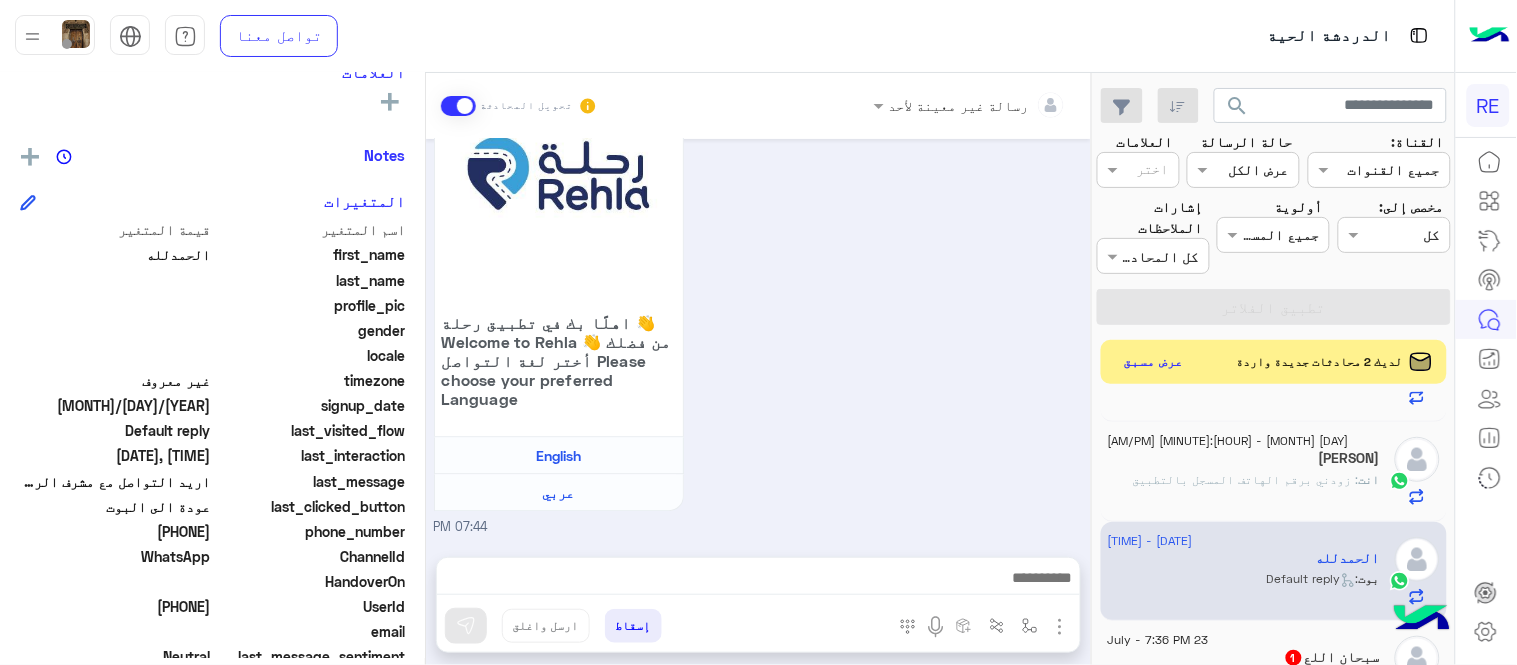 scroll, scrollTop: 1191, scrollLeft: 0, axis: vertical 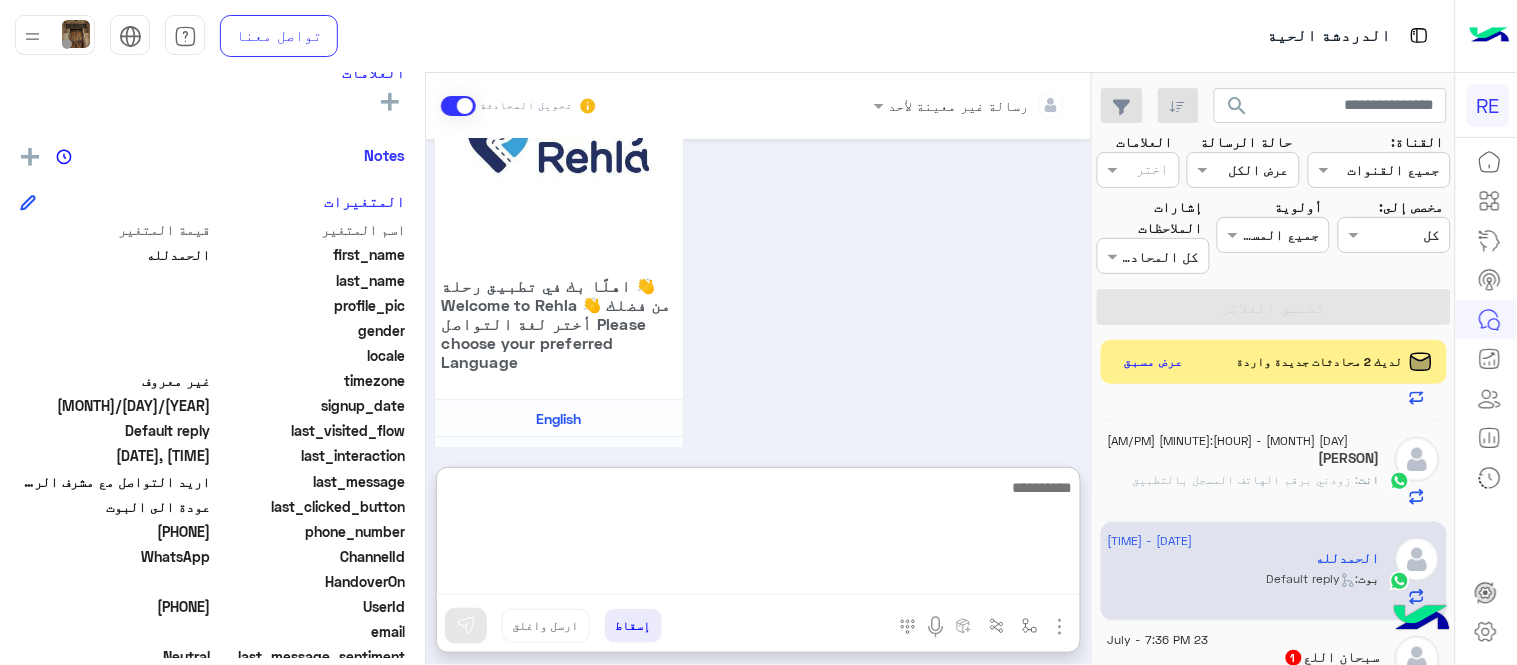 click at bounding box center (758, 535) 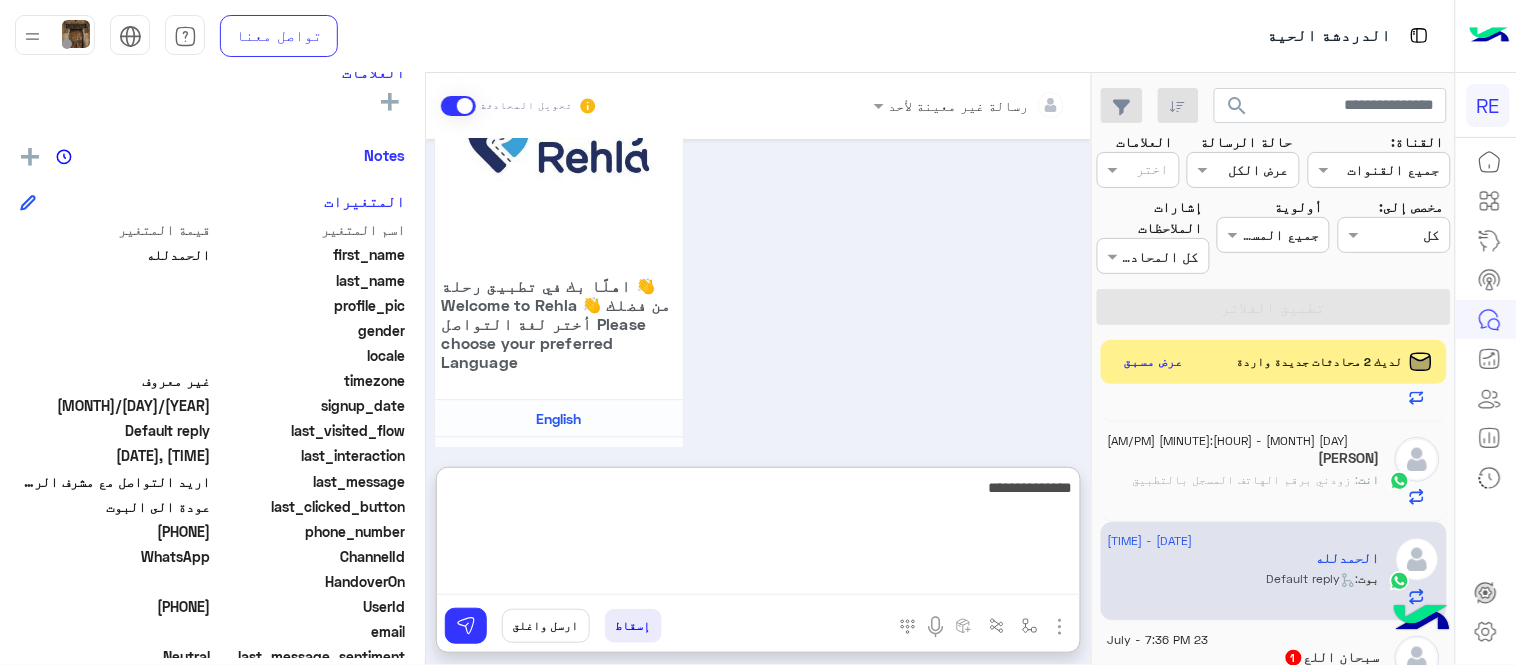 type on "**********" 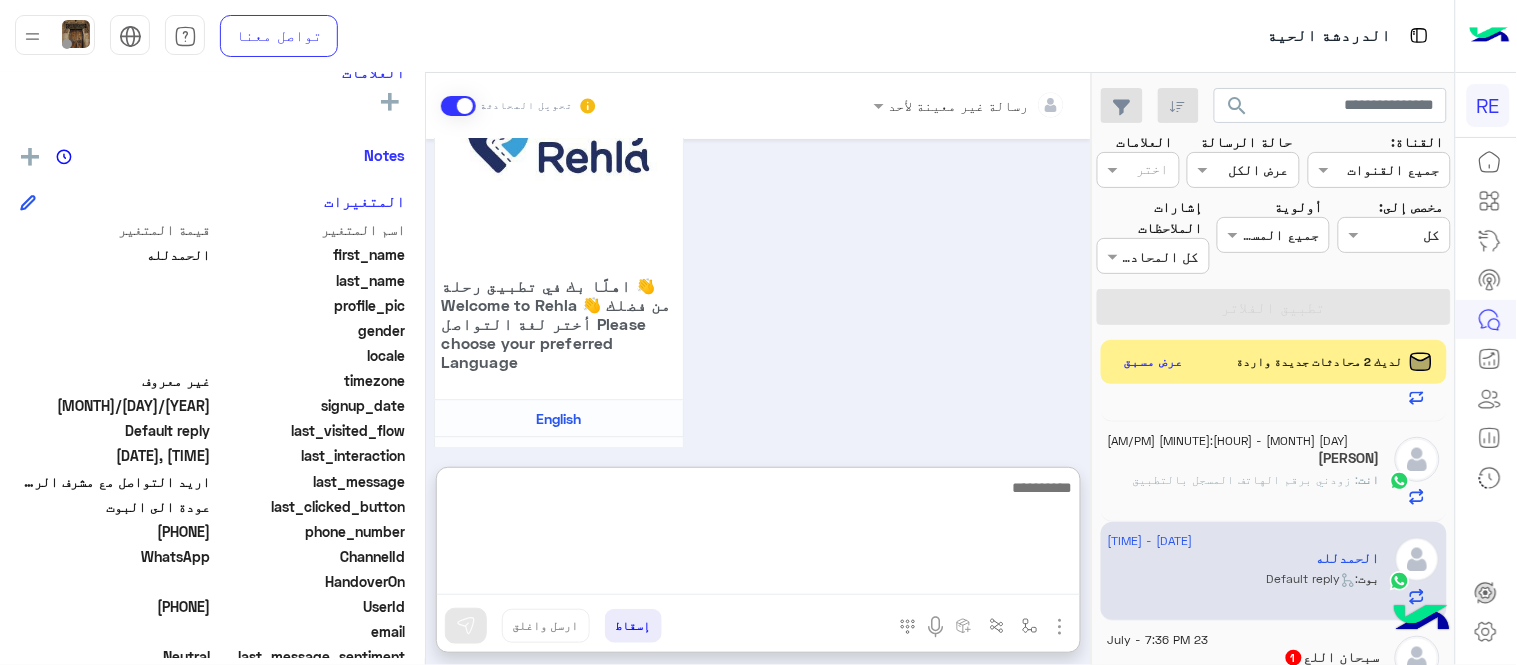 scroll, scrollTop: 1344, scrollLeft: 0, axis: vertical 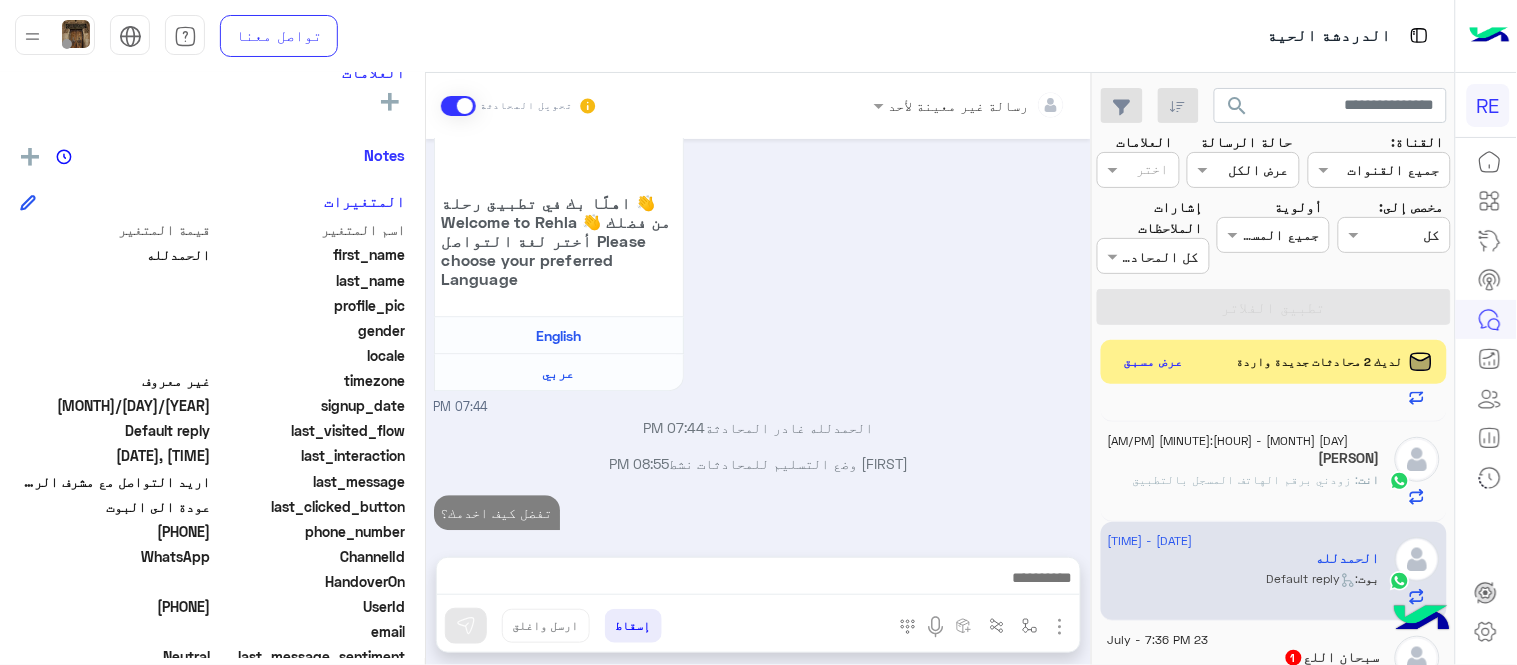 click on "رسالة غير معينة لأحد تحويل المحادثة     [MONTH] [DAY], [YEAR]  وعليكم السلام ،كيف اقدر اساعدك
اهلًا بك في تطبيق رحلة 👋
Welcome to Rehla  👋
من فضلك أختر لغة التواصل
Please choose your preferred Language
English   عربي     07:41 PM  كيف طريقة التفعيل   07:41 PM  سعدنا بتواصلك، نأمل منك توضيح استفسارك أكثر    07:41 PM  اريد التواصل مع مشرف الرحله   07:42 PM  تم إعادة توجيه المحادثة. للعودة إلي الرد الالي، أنقر الزر الموجود بالأسفل  عودة الى البوت     07:42 PM   الحمدلله  طلب التحدث إلى مسؤول بشري   07:42 PM       تم تعيين المحادثة إلى [FIRST] [LAST]   07:42 PM       عودة الى البوت    07:44 PM   English   عربي     07:44 PM   الحمدلله  غادر المحادثة   07:44 PM       08:55 PM" at bounding box center (758, 373) 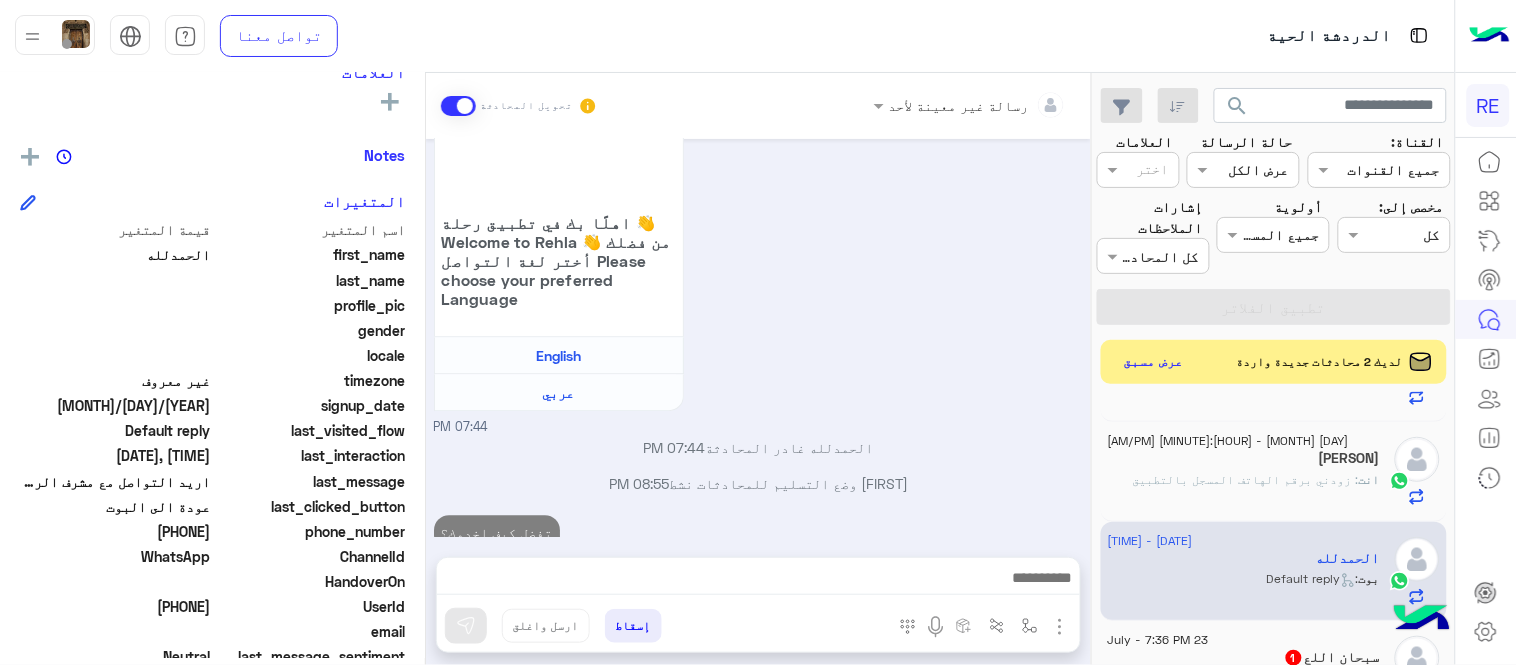 scroll, scrollTop: 1291, scrollLeft: 0, axis: vertical 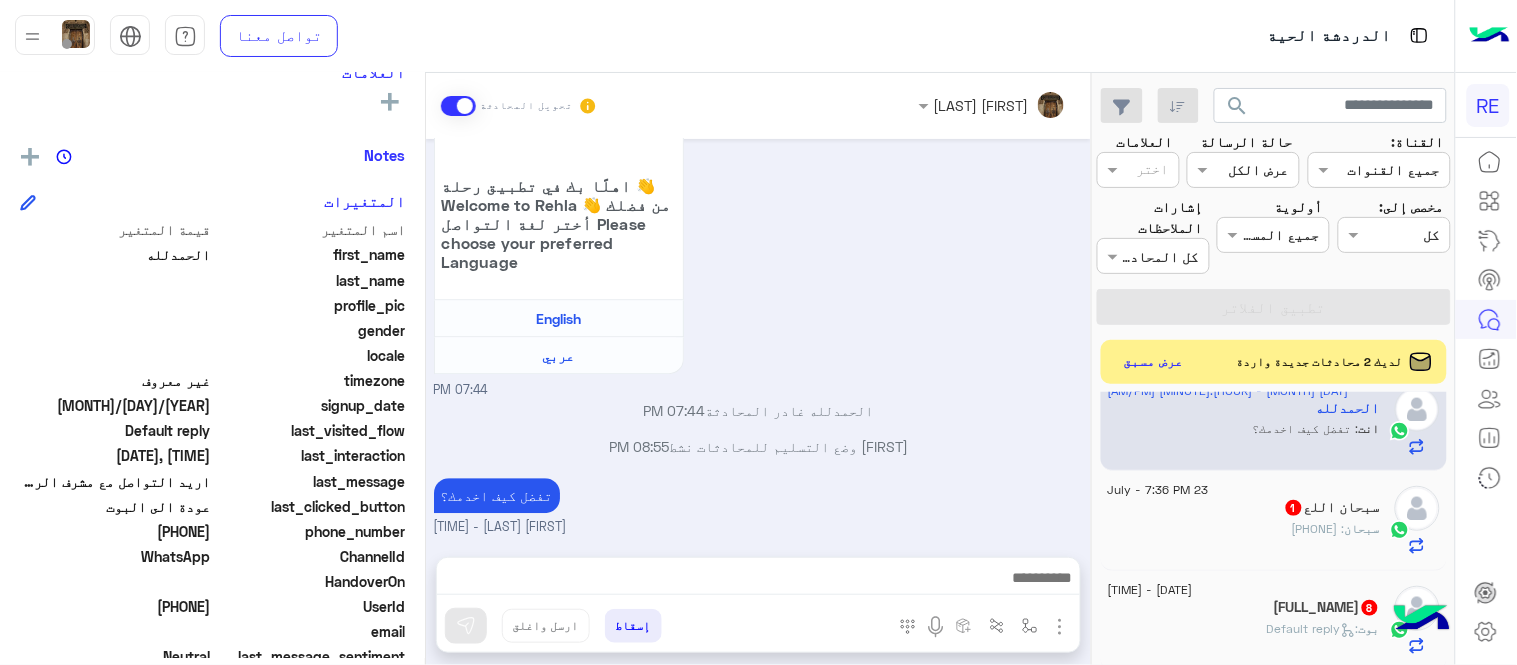 click on "سبحان : [PHONE]" 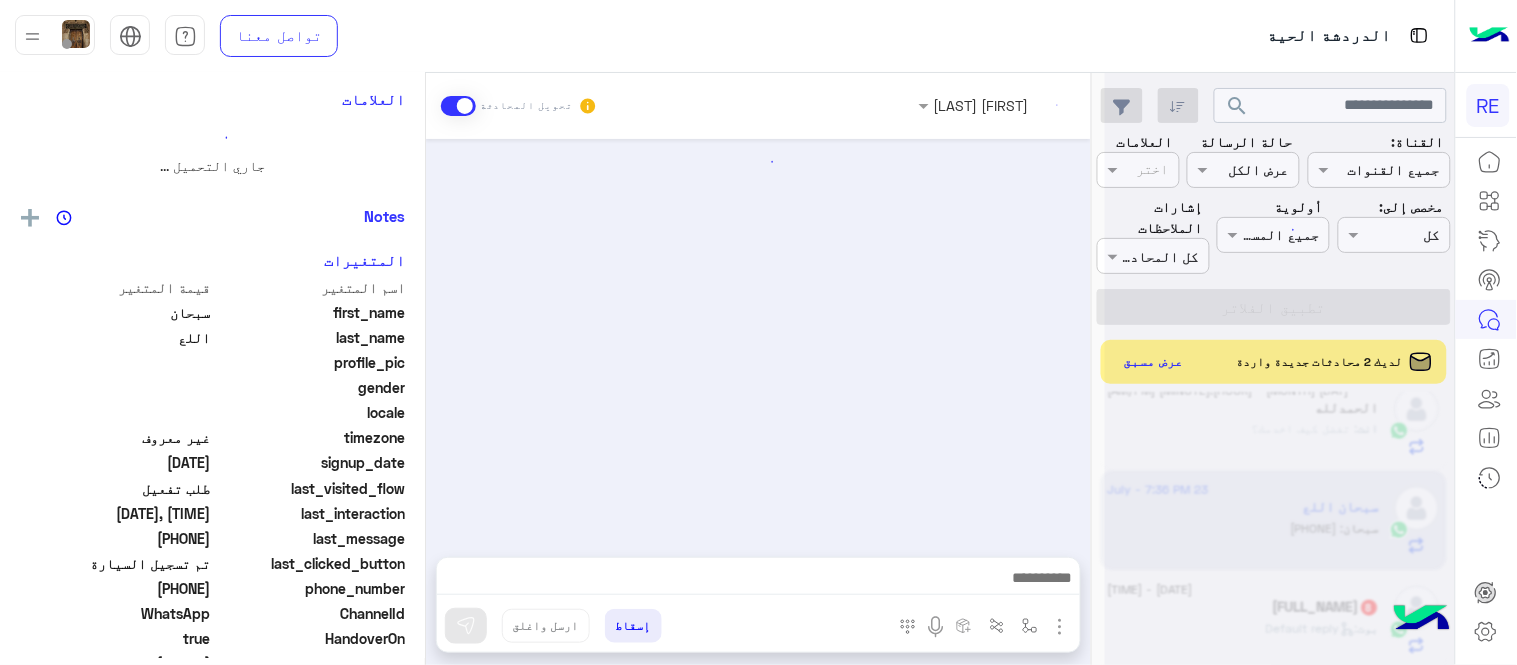 scroll, scrollTop: 0, scrollLeft: 0, axis: both 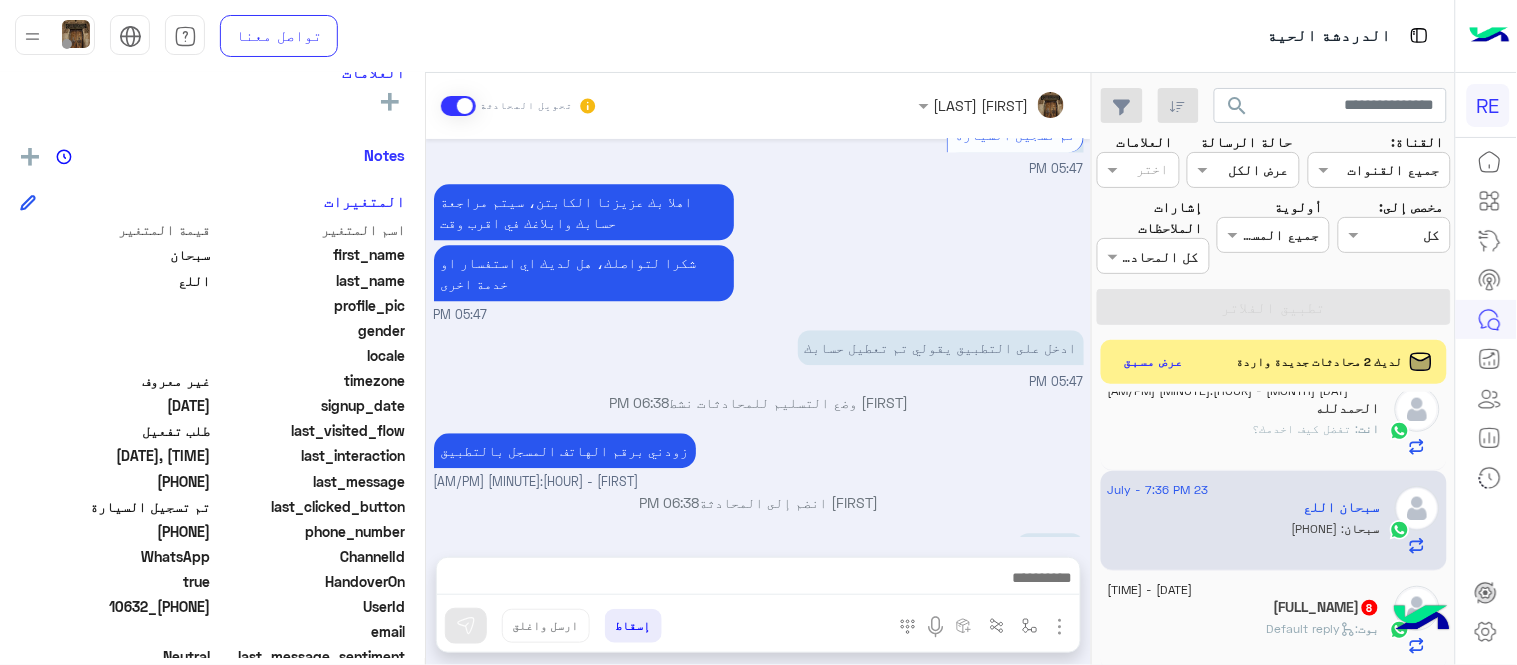 click on "[PHONE]" at bounding box center (1050, 550) 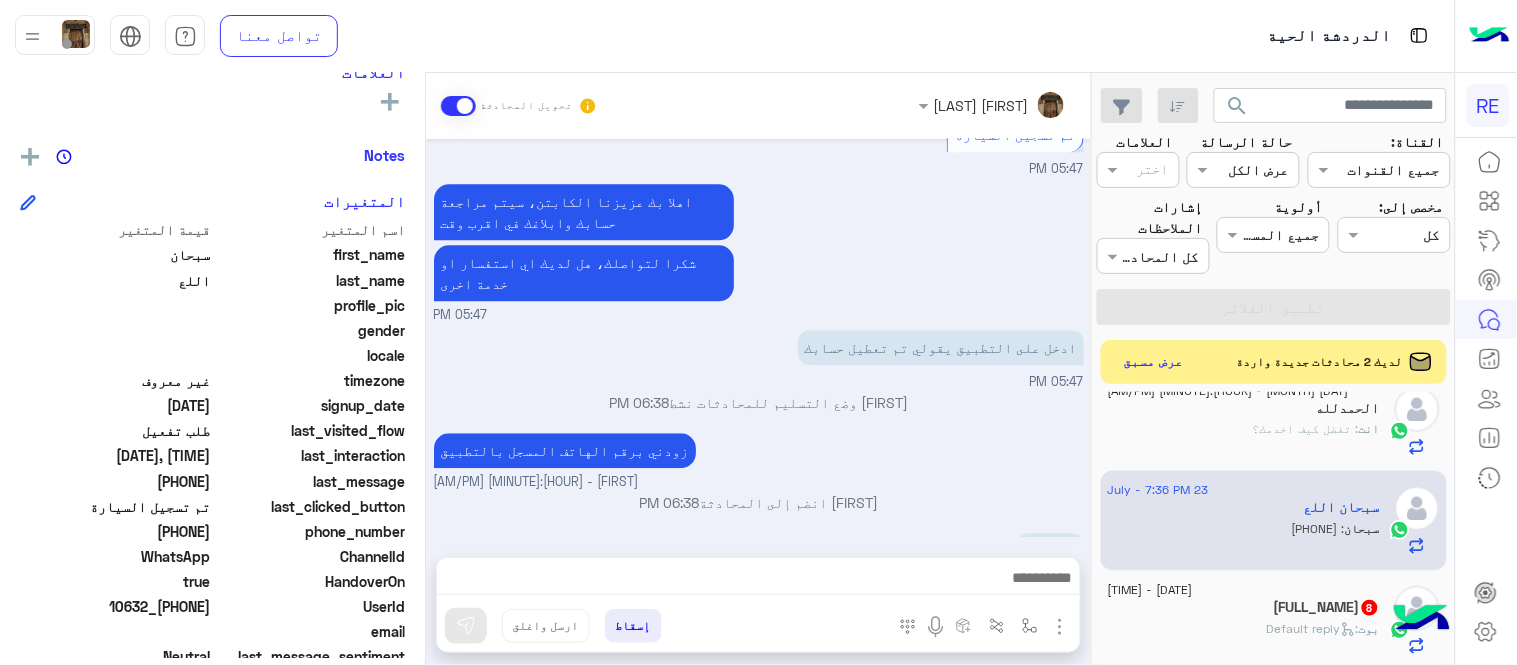 click at bounding box center [758, 583] 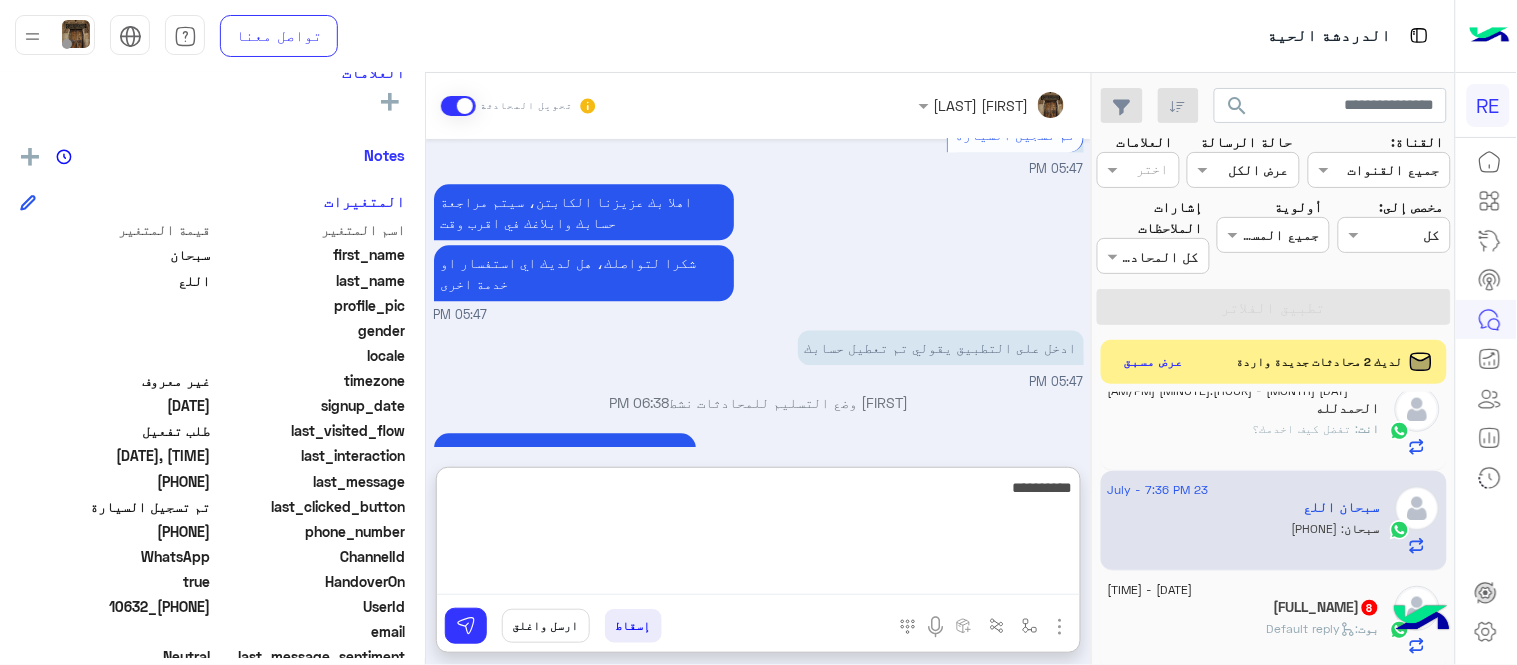 type on "**********" 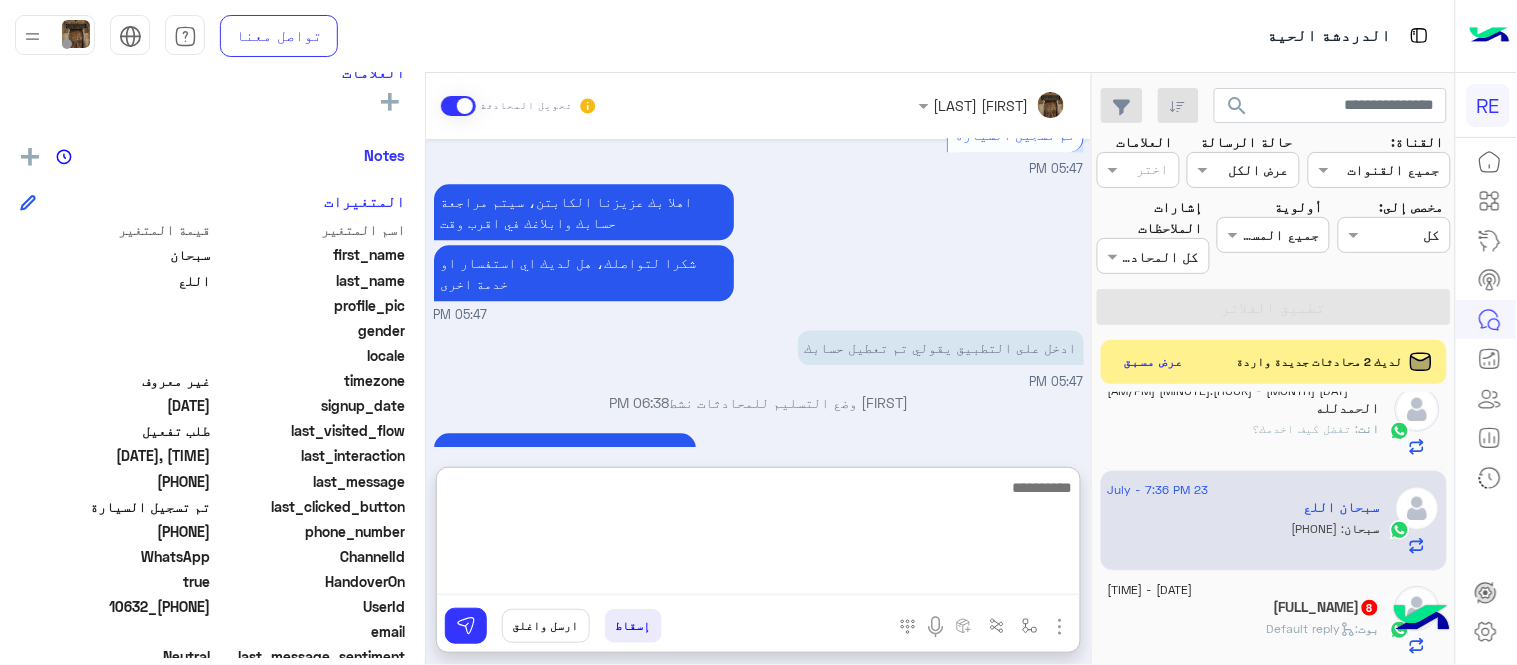 scroll, scrollTop: 1331, scrollLeft: 0, axis: vertical 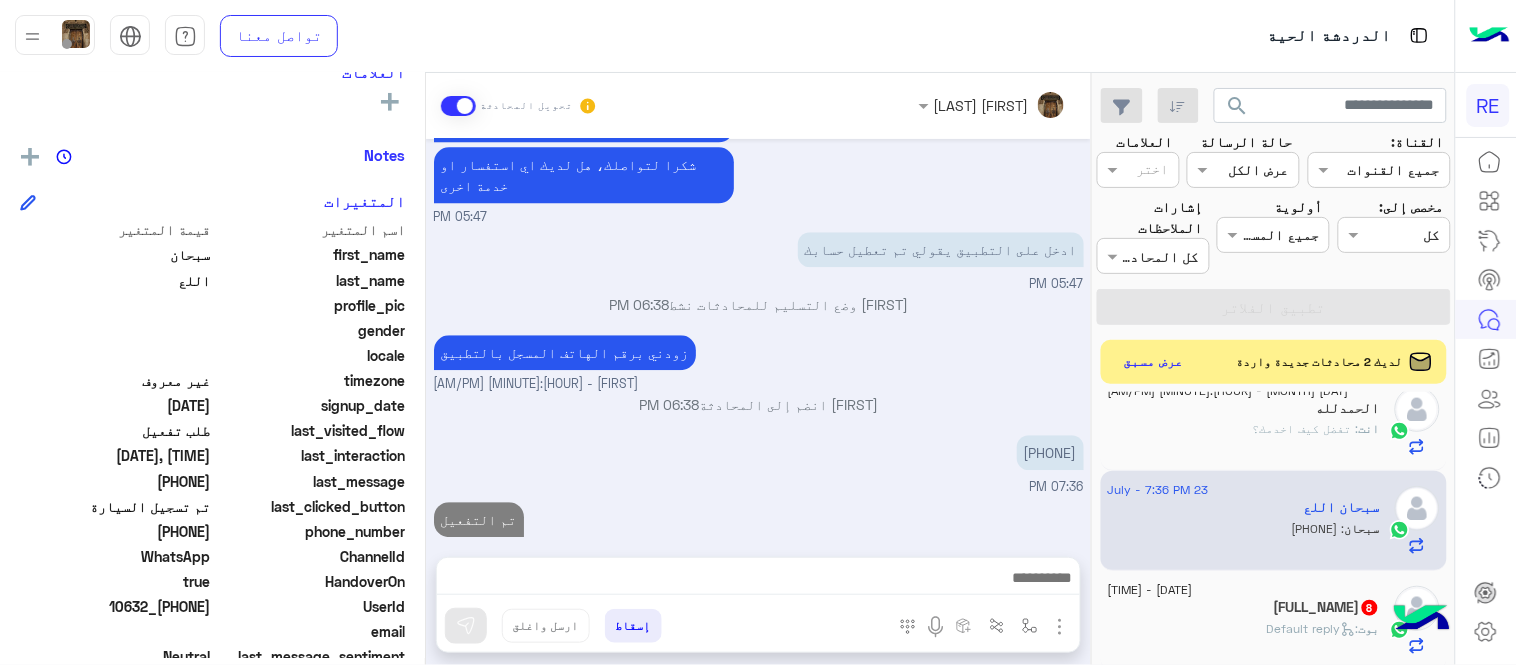click on "[DATE]  اختر احد الخدمات التالية:    [TIME]   تفعيل حساب    [TIME]  يمكنك الاطلاع على شروط الانضمام لرحلة ك (كابتن ) الموجودة بالصورة أعلاه،
لتحميل التطبيق عبر الرابط التالي : 📲
http://onelink.to/Rehla    يسعدنا انضمامك لتطبيق رحلة يمكنك اتباع الخطوات الموضحة لتسجيل بيانات سيارتك بالفيديو التالي  : عزيزي الكابتن، فضلًا ، للرغبة بتفعيل الحساب قم برفع البيانات عبر التطبيق والتواصل معنا  تم تسجيل السيارة   اواجه صعوبة بالتسجيل  اي خدمة اخرى ؟  الرجوع للقائمة الرئ   لا     [TIME]   تم تسجيل السيارة    [TIME]  اهلا بك عزيزنا الكابتن، سيتم مراجعة حسابك وابلاغك في اقرب وقت    [TIME]    [TIME]   [TIME]" at bounding box center (758, 338) 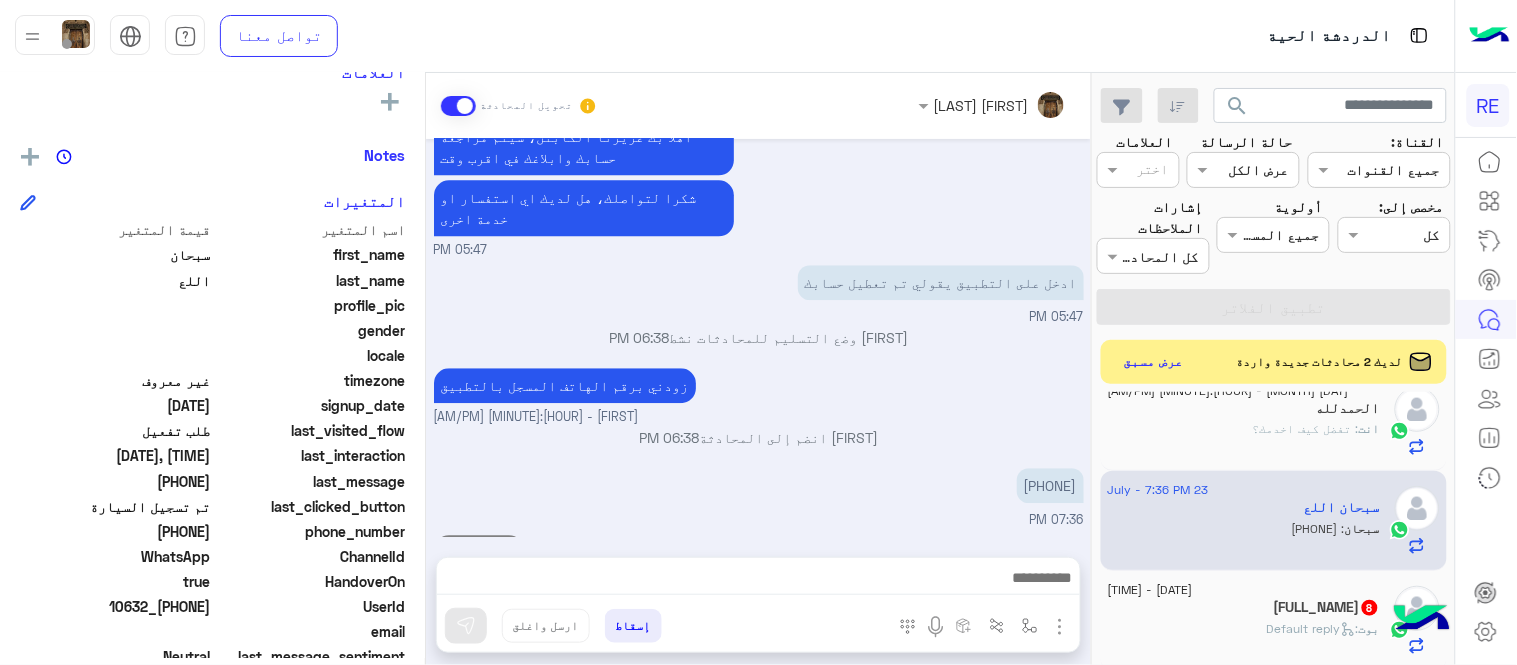 scroll, scrollTop: 1241, scrollLeft: 0, axis: vertical 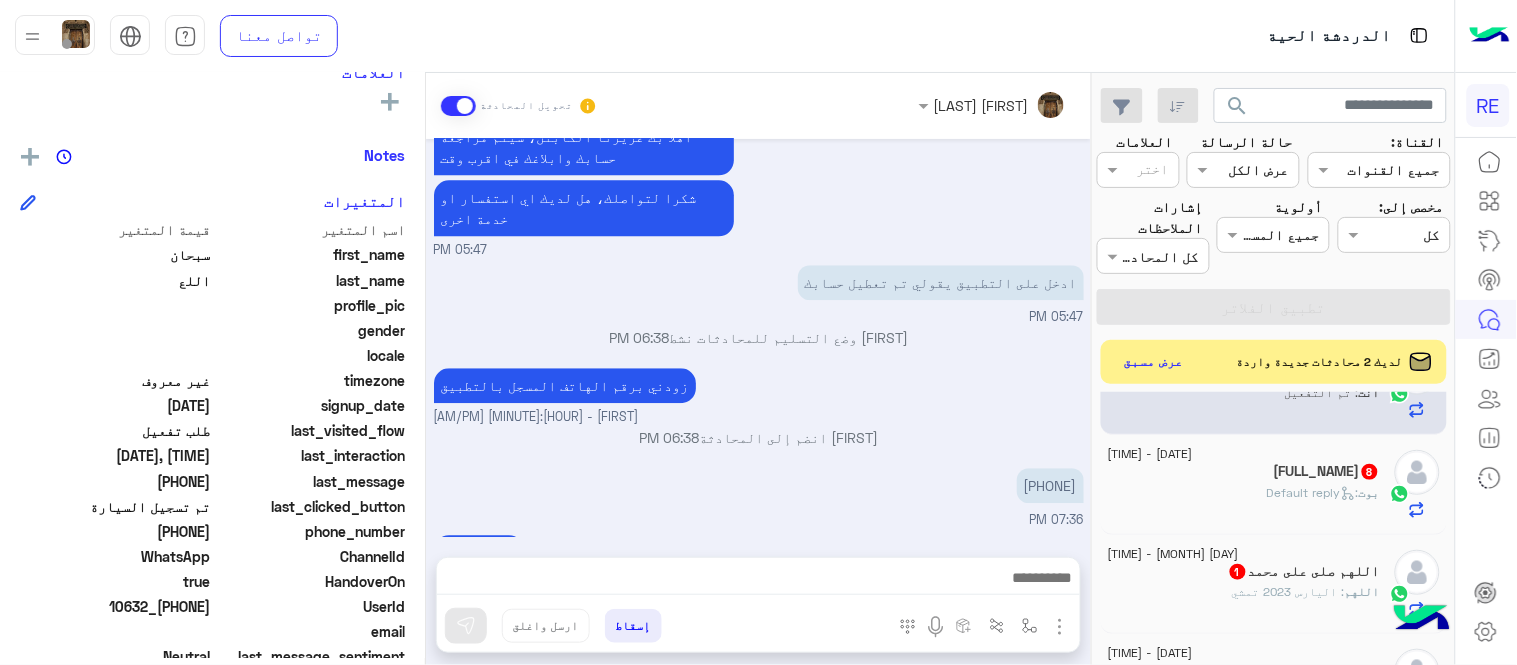 click on "بوت :   Default reply" 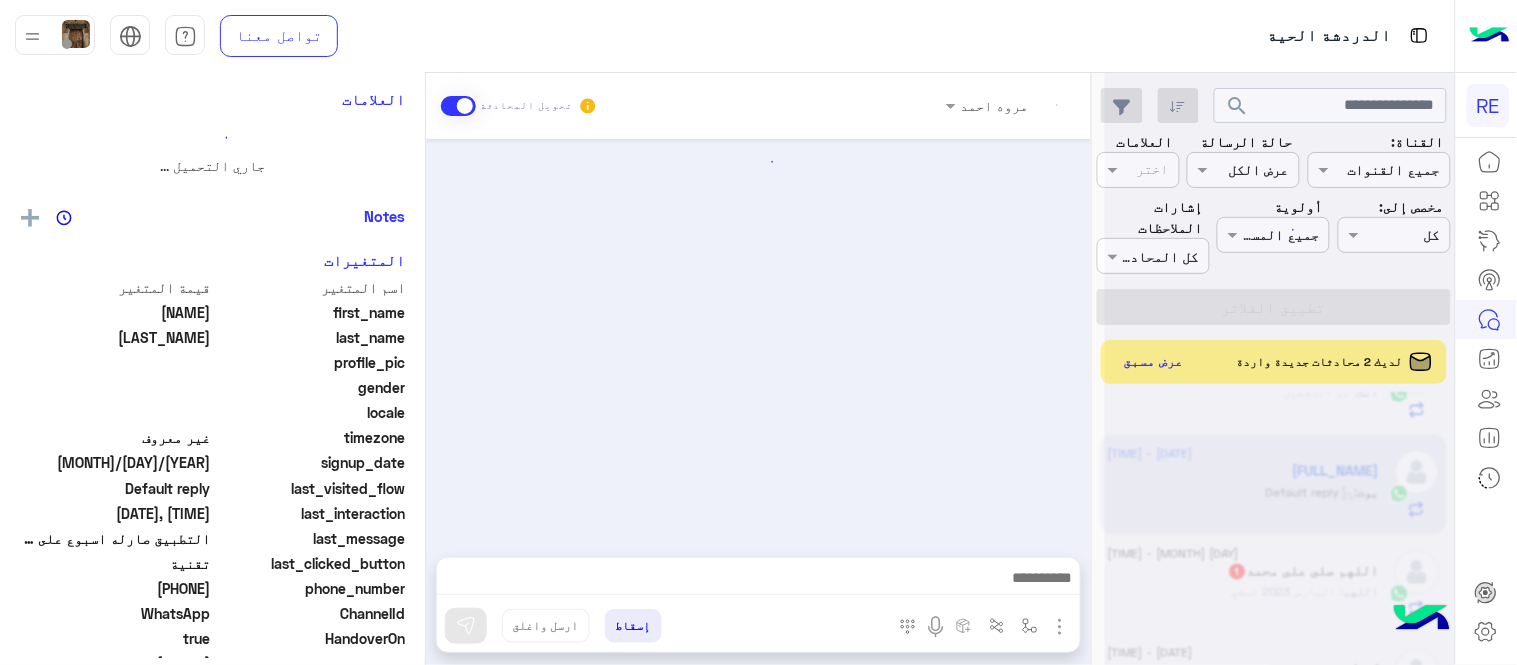 scroll, scrollTop: 0, scrollLeft: 0, axis: both 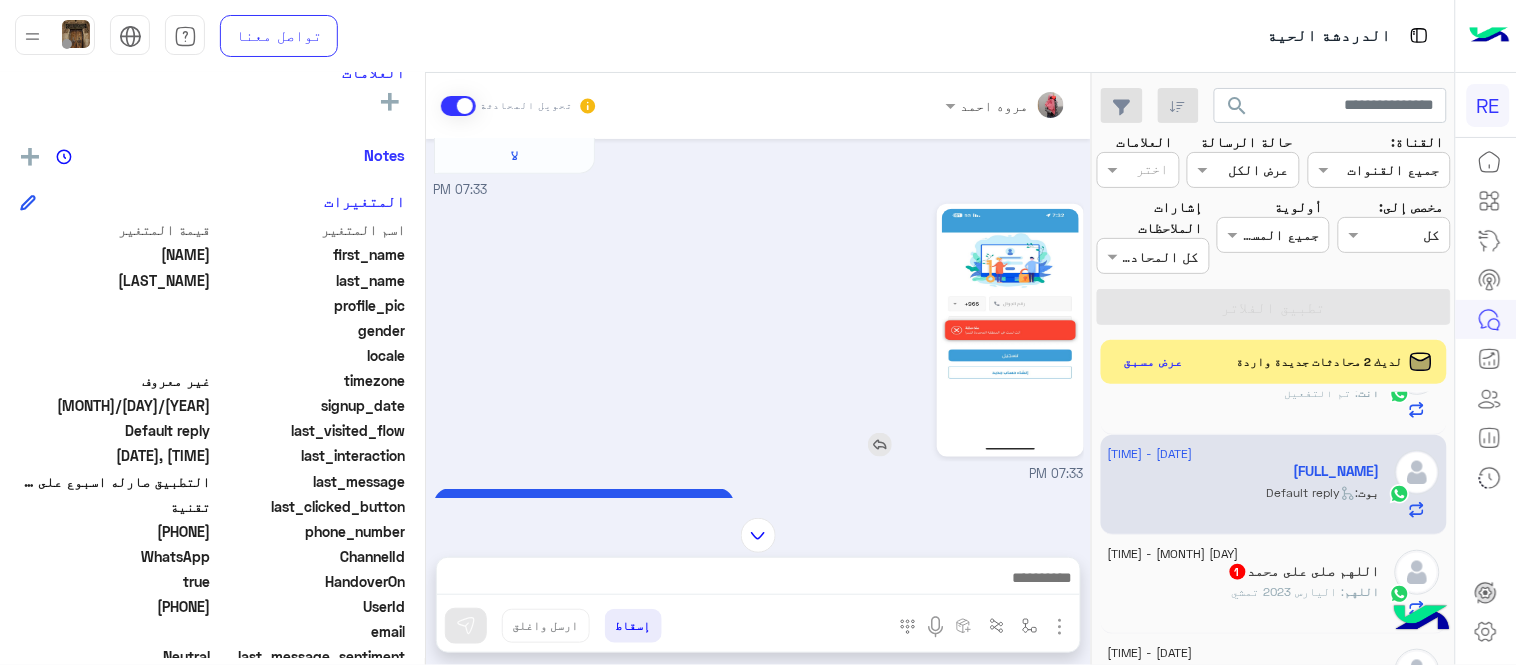 click 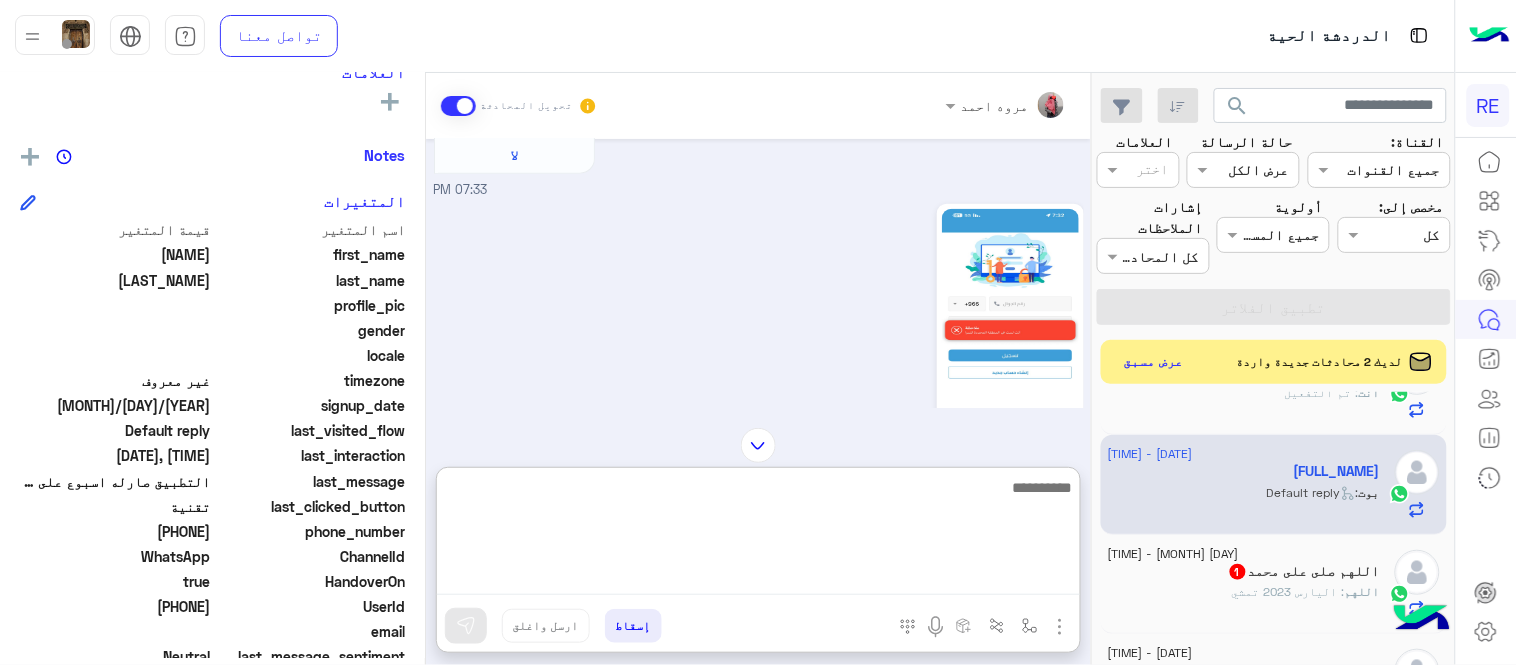 click at bounding box center [758, 535] 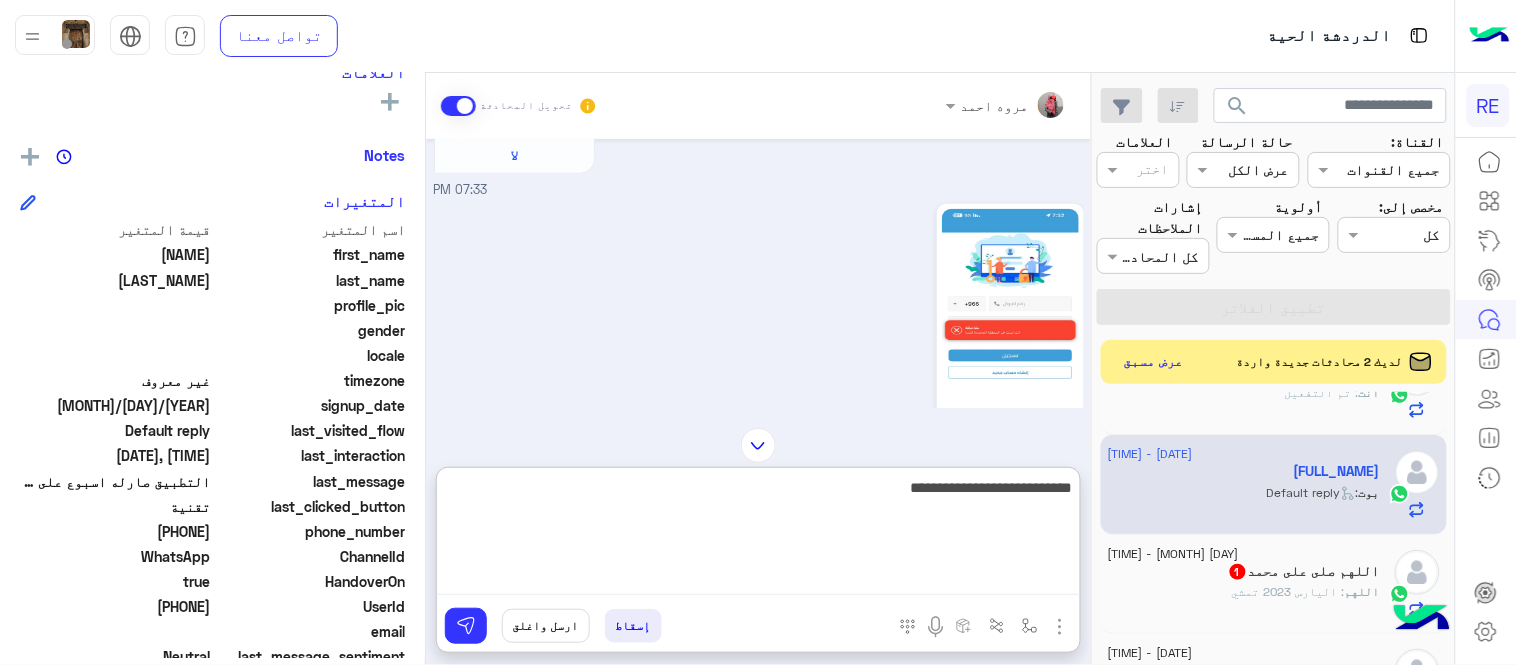 type on "**********" 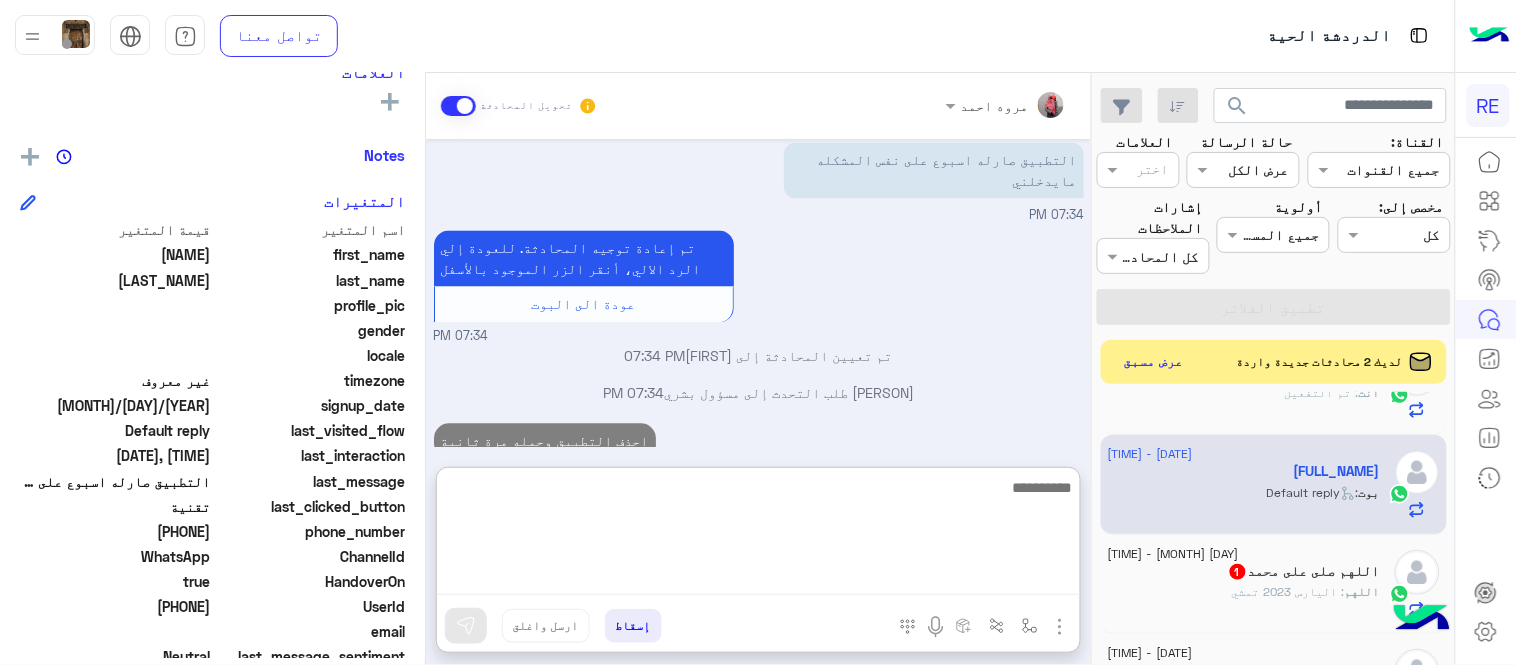 scroll, scrollTop: 1080, scrollLeft: 0, axis: vertical 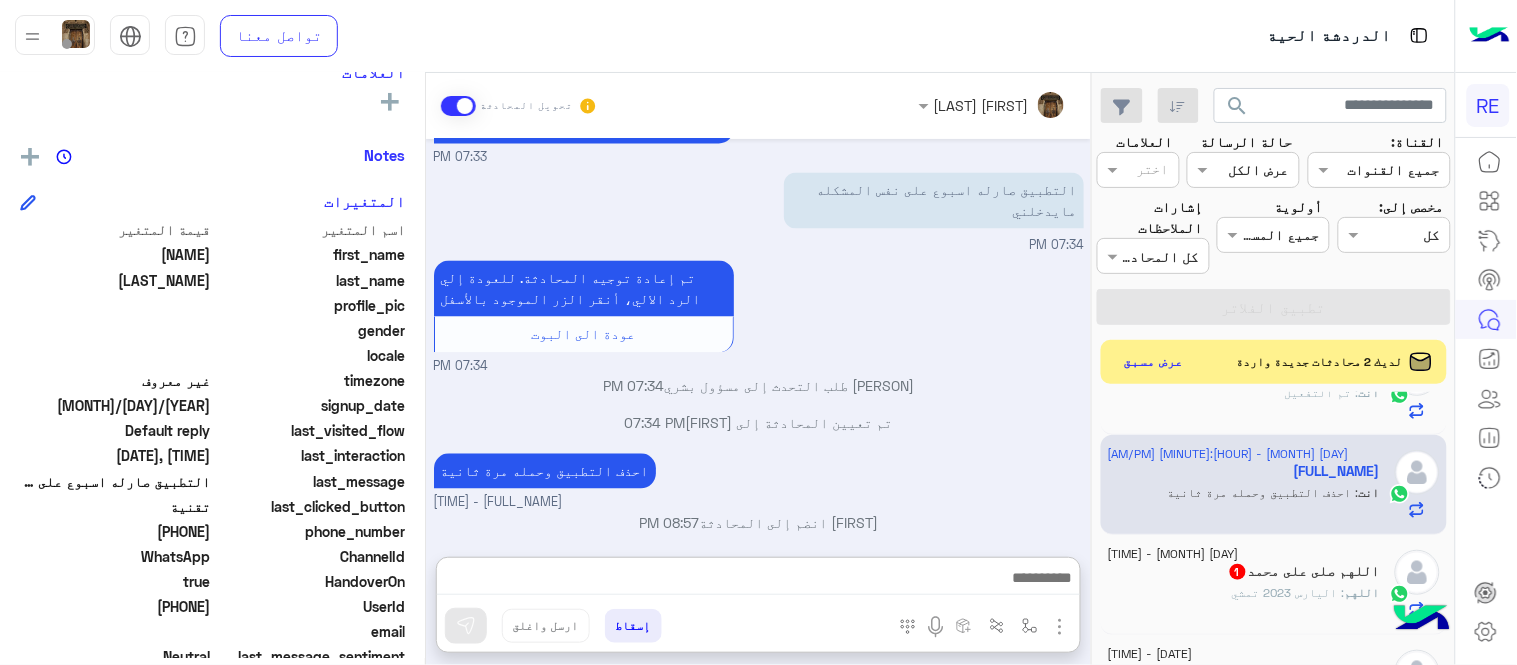 click on "[DATE]   شكاوى    [TIME]  فضلا اختر نوع الشكوى  ماليه   تقنية   اخرى     [TIME]   تقنية    [TIME]  سعداء بتواصلك معنا، لنتمكن من مساعدتك نأمل توضيح استفسارك ونوع جوالك و تزويدنا بصورة من المشكلة. عزيزي العميل سعدنا بتواصلك معنا ، نأمل ان يكون تم توضيح جميع التفاصيل وارفاق الصور الخاصة بالمشكلة  ليتم مباشرة المعالجة مع القسم التقني باسرع وقت اي خدمة اخرى ؟  الرجوع للقائمة الرئ   لا     [TIME]    [TIME]  سعدنا بتواصلك، نأمل منك توضيح استفسارك أكثر    [TIME]  التطبيق صارله اسبوع على نفس المشكله مايدخلني   [TIME]  تم إعادة توجيه المحادثة. للعودة إلي الرد الالي، أنقر الزر الموجود بالأسفل" at bounding box center [758, 338] 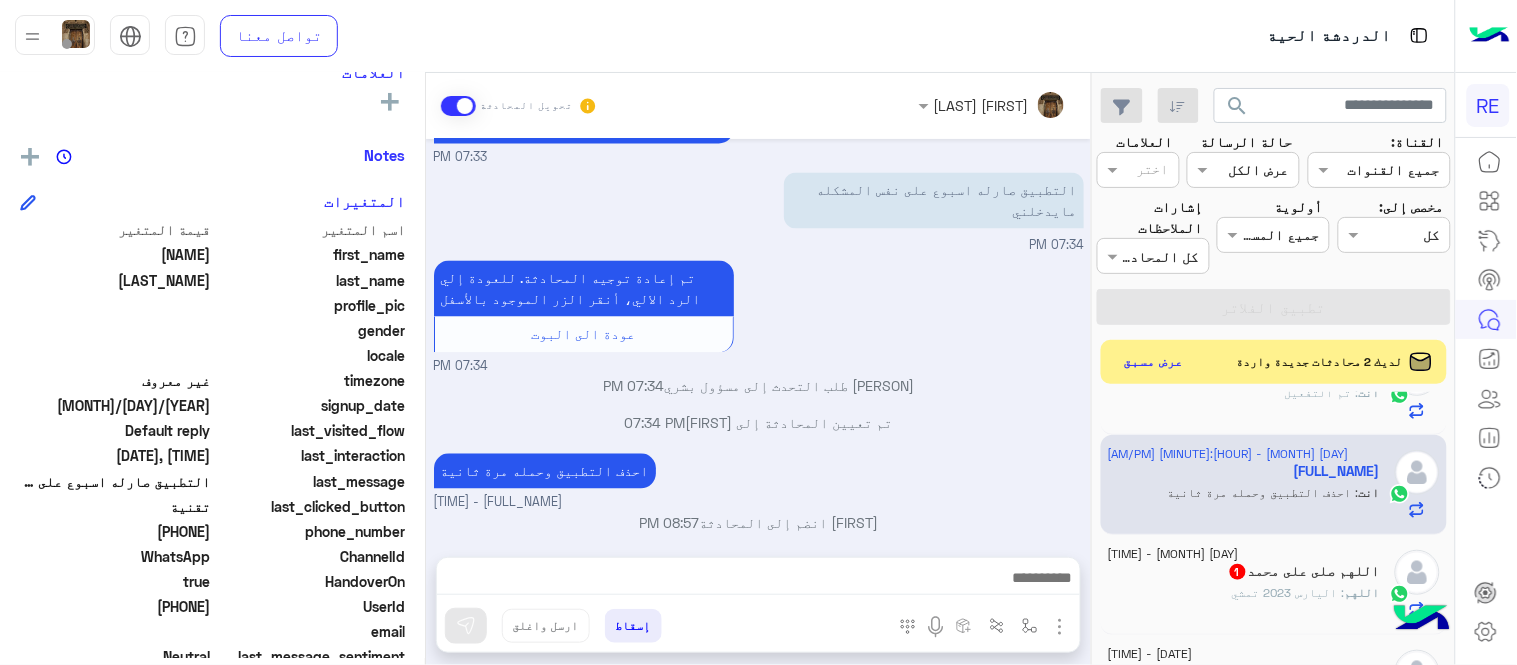 scroll, scrollTop: 990, scrollLeft: 0, axis: vertical 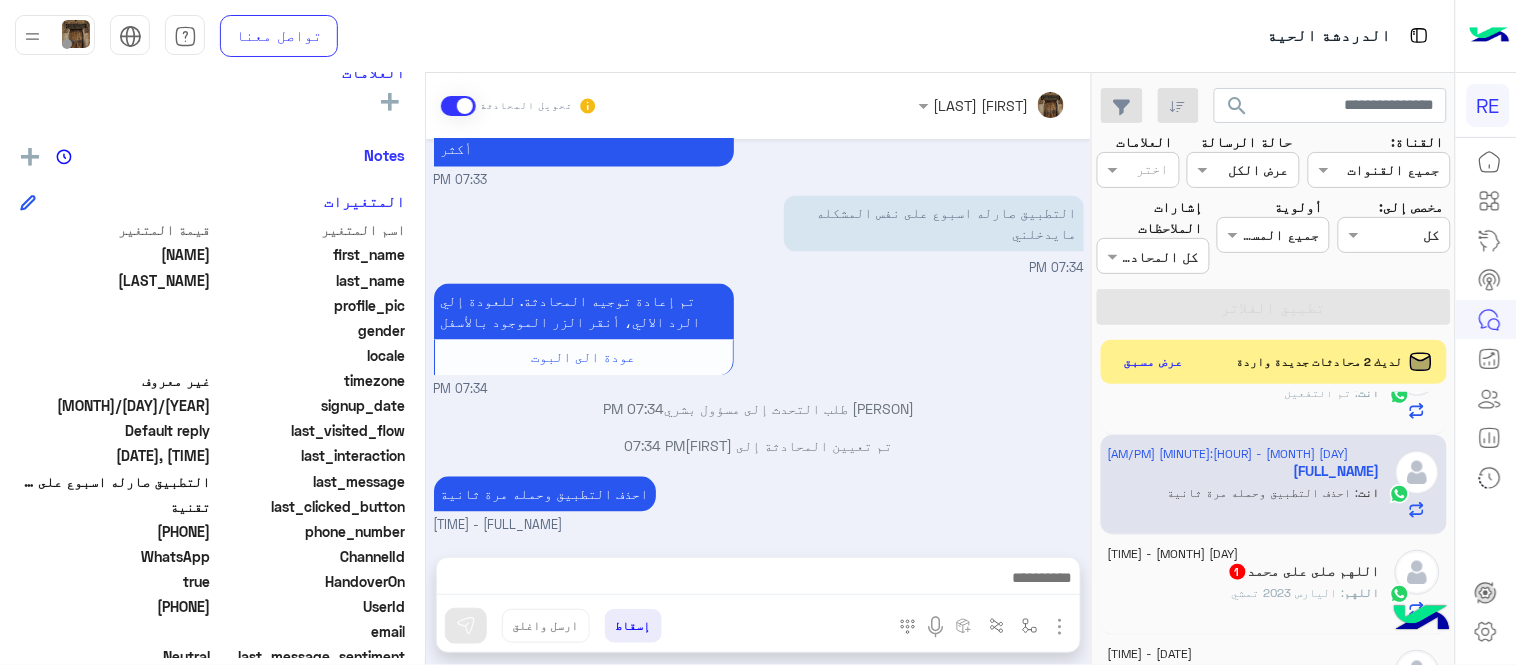 click on "اللهم : اليارس [YEAR] تمشي" 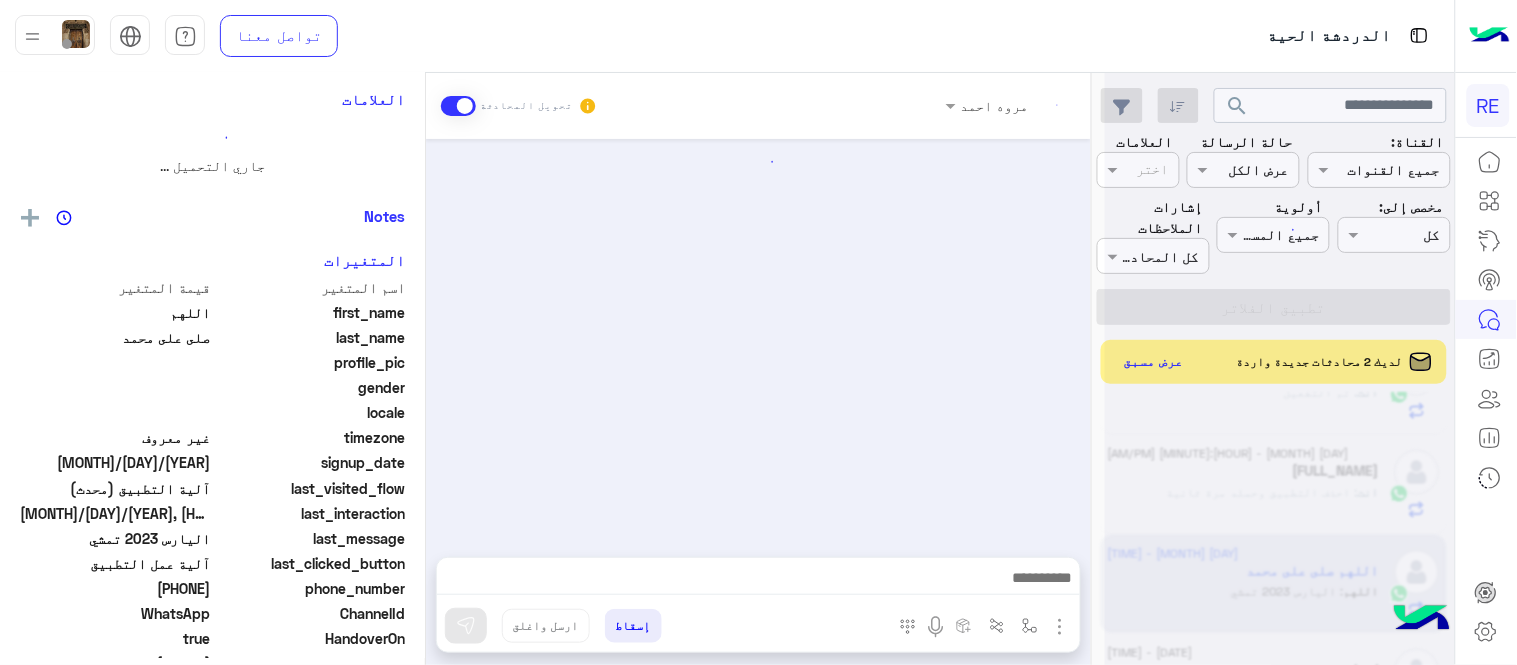 scroll, scrollTop: 0, scrollLeft: 0, axis: both 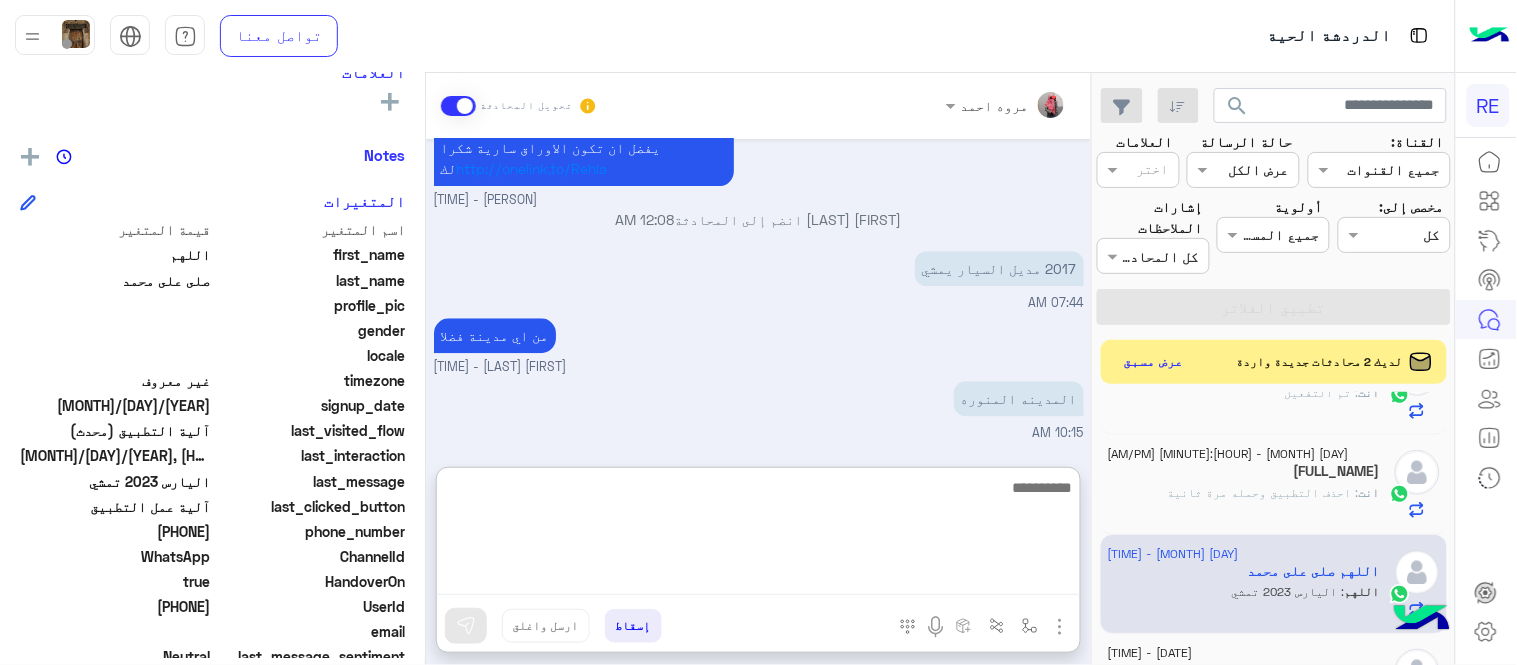 click at bounding box center [758, 535] 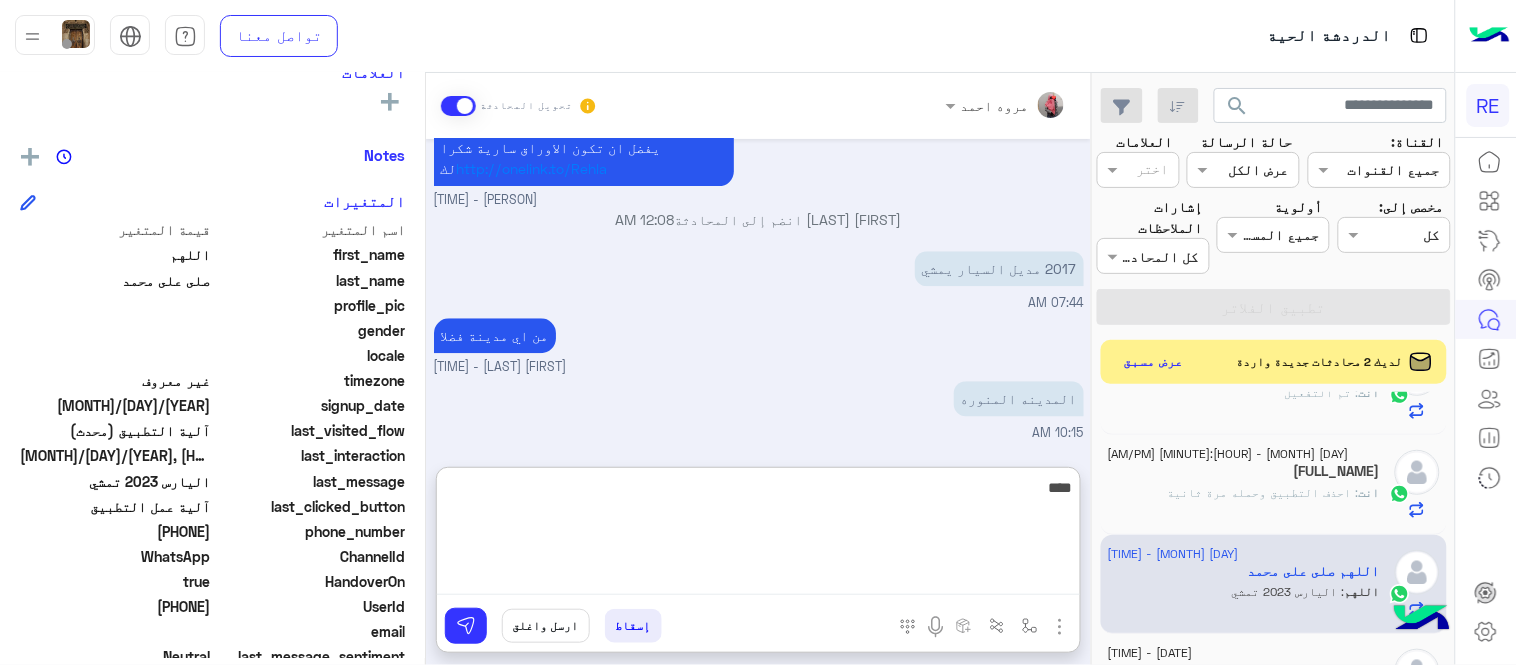 type on "****" 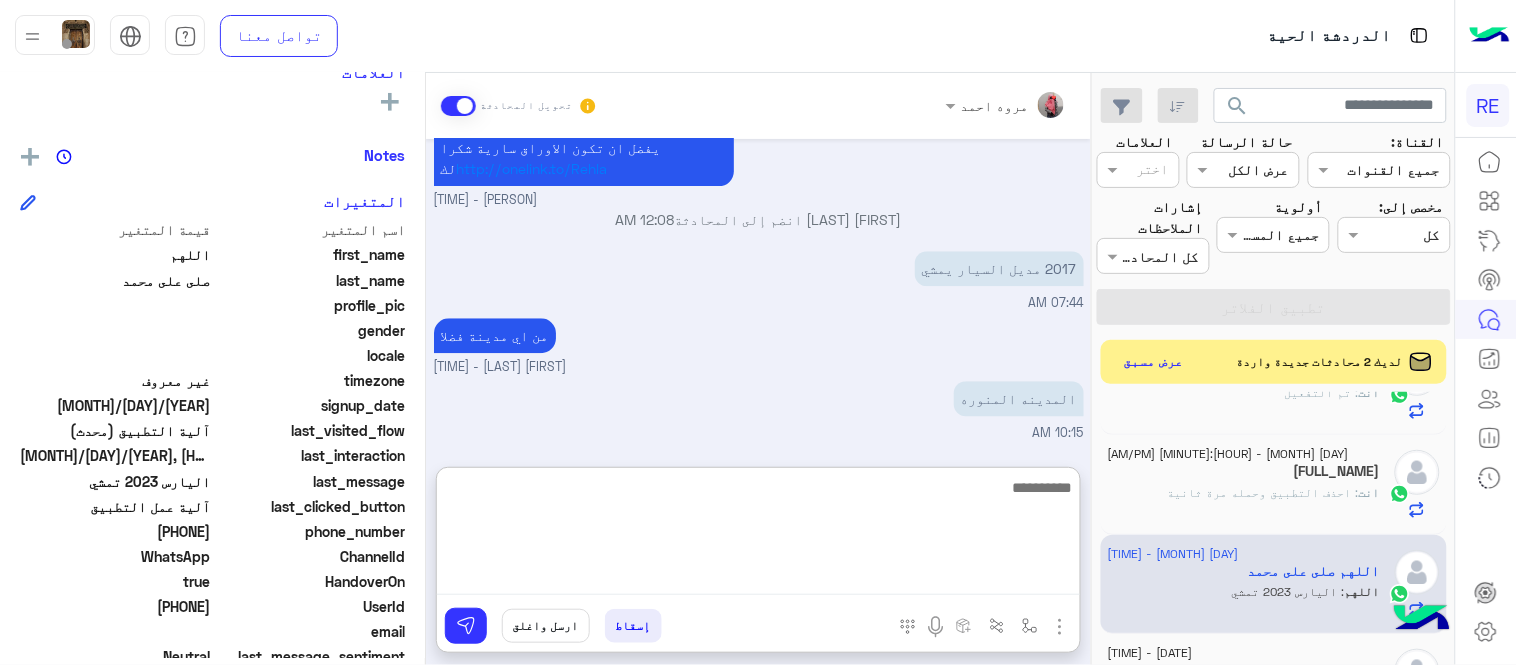 scroll, scrollTop: 1382, scrollLeft: 0, axis: vertical 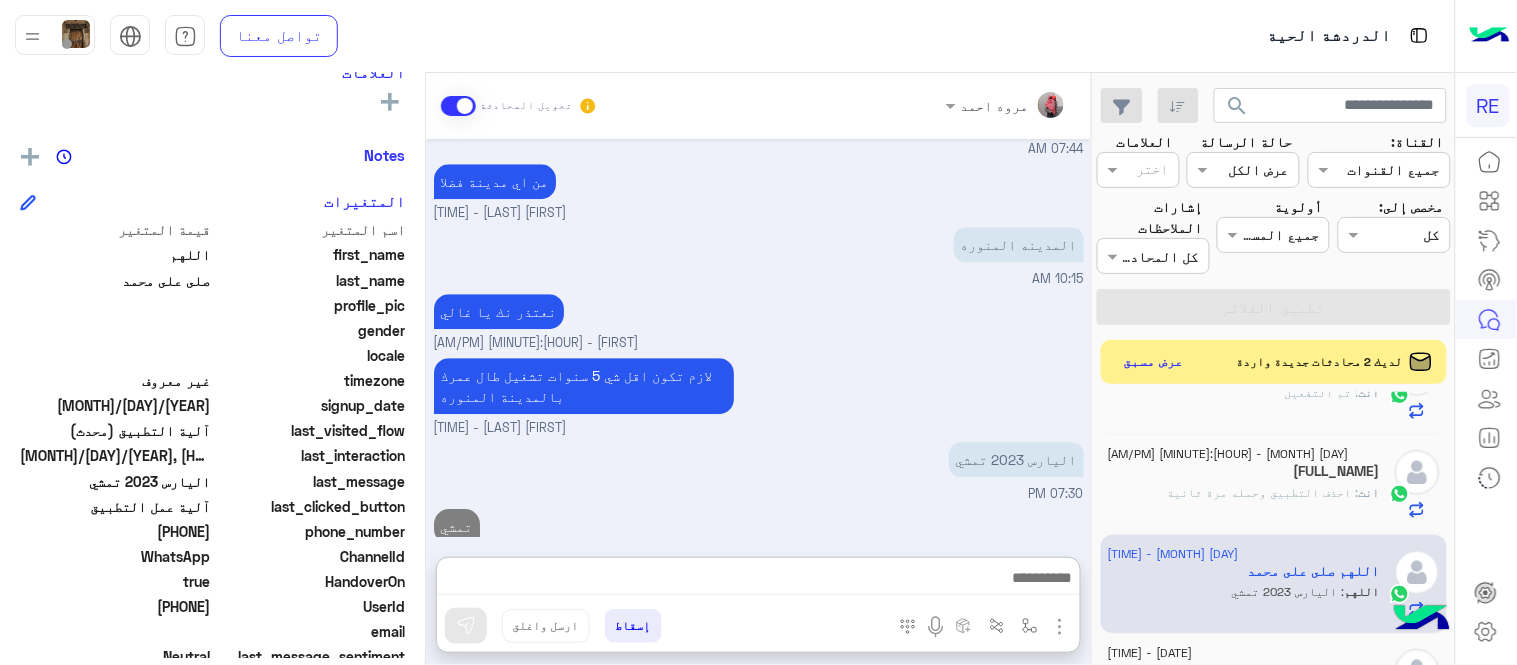 click on "[MONTH] [DAY], [YEAR]  سعداء بانضمامك، ونتطلع لأن تكون أحد شركائنا المميزين. 🔑 لتبدأ العمل ككابتن، يجب أولاً تفعيل حسابك بعد قبول بياناتك من هيئة النقل. خطوات البدء والدخول في السرا: 1️⃣ حمّل التطبيق وسجل بيانات سيارتك. 2️⃣ بعد قبول بياناتك من هيئة النقل وتفعيل حسابك، توجه إلى أقرب مطار أو محطة قطار. 3️⃣ عند الوصول، فعّل خيار "متاح" ثم اضغط على "الدخول في السرا". 4️⃣ بعد دخولك في السرا، ستبدأ في استقبال طلبات العملاء الموجهة من المرحلين المتواجدين في الموقع. لتفادي مشاكل السرا: ✅ تأكد من الدخول في السرا. ✅ التواجد داخل زون المطار أو محطة القطار. 📦 خدمة نقل الطرود (البريد):" at bounding box center (758, 338) 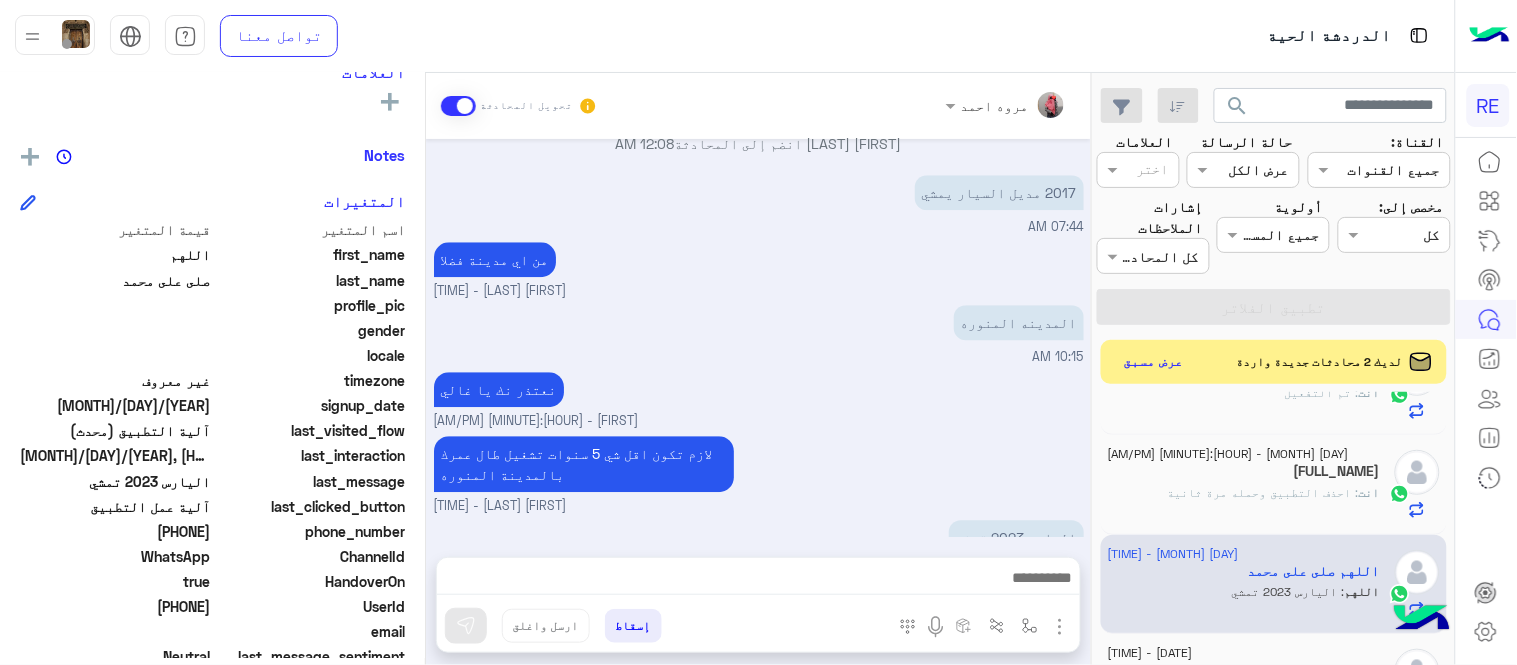 scroll, scrollTop: 1292, scrollLeft: 0, axis: vertical 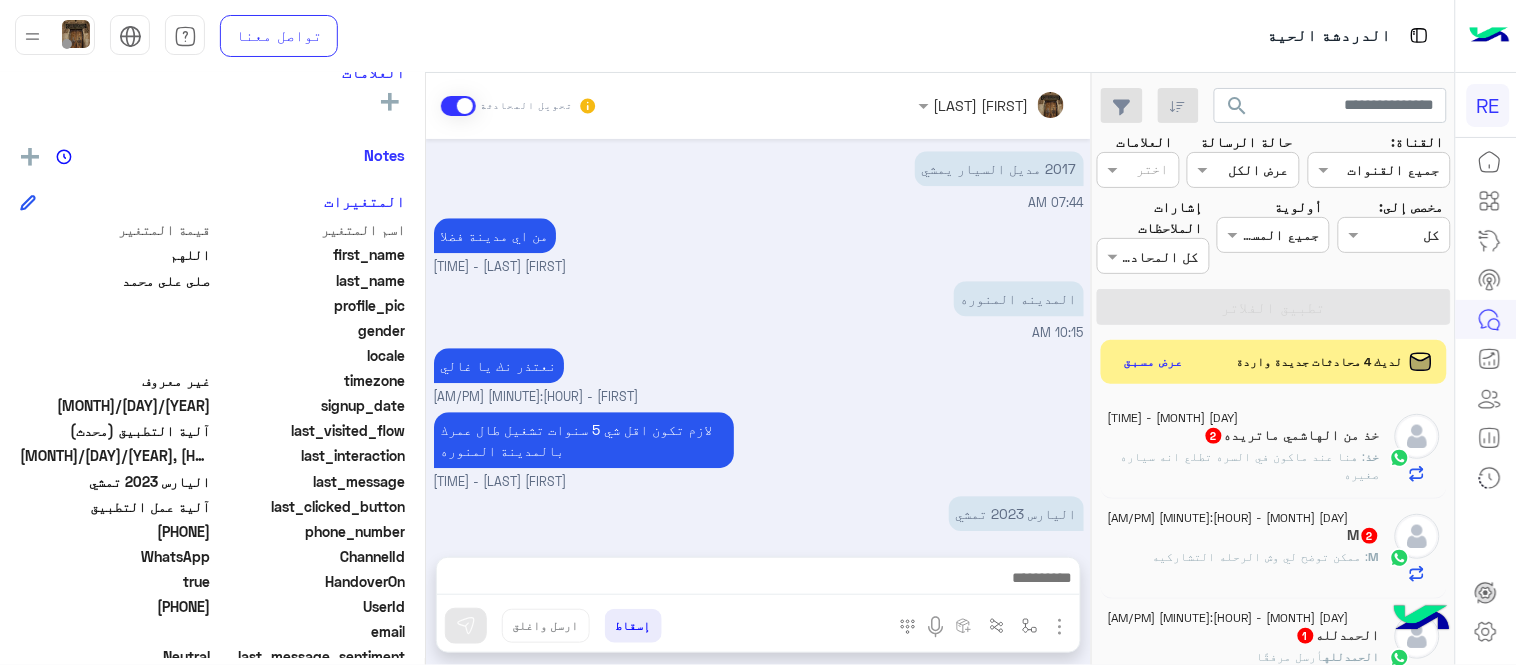 click on "تمشي  [FULL_NAME] -  [TIME]" at bounding box center [759, 590] 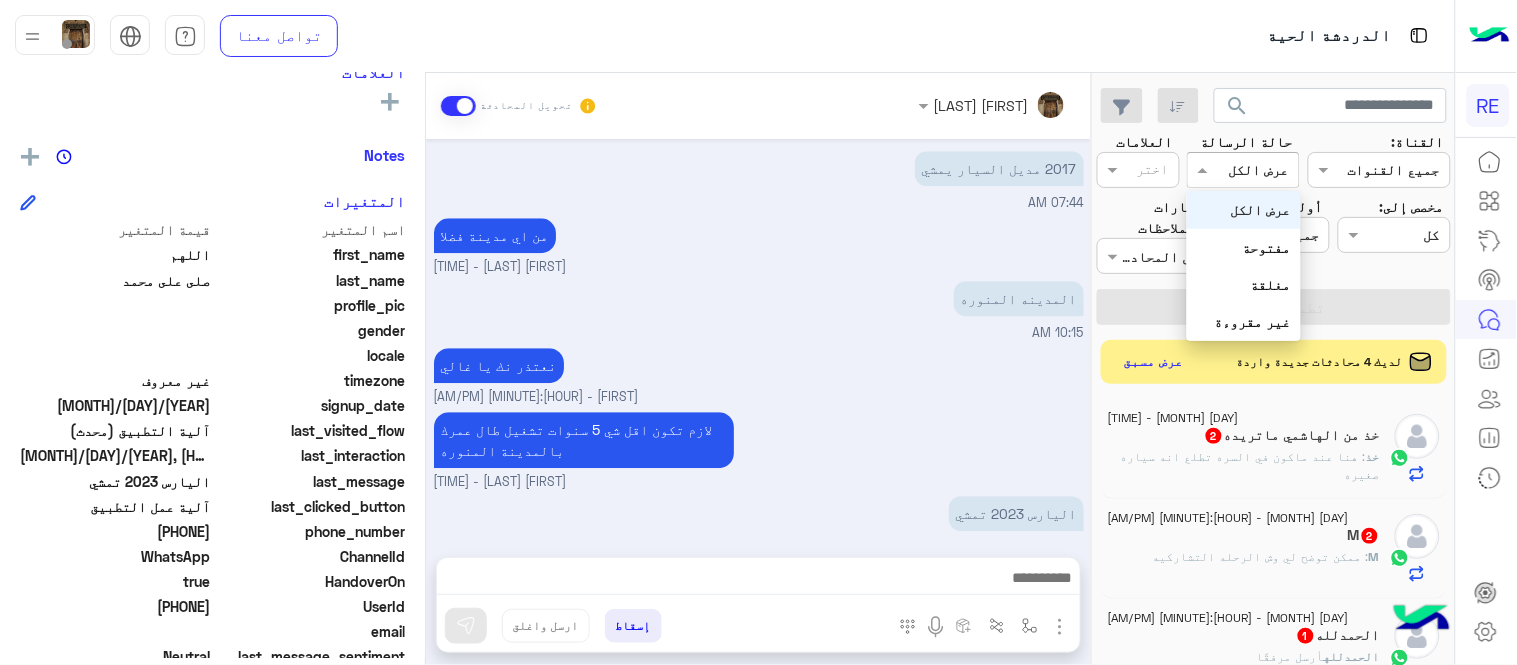 click at bounding box center (1266, 170) 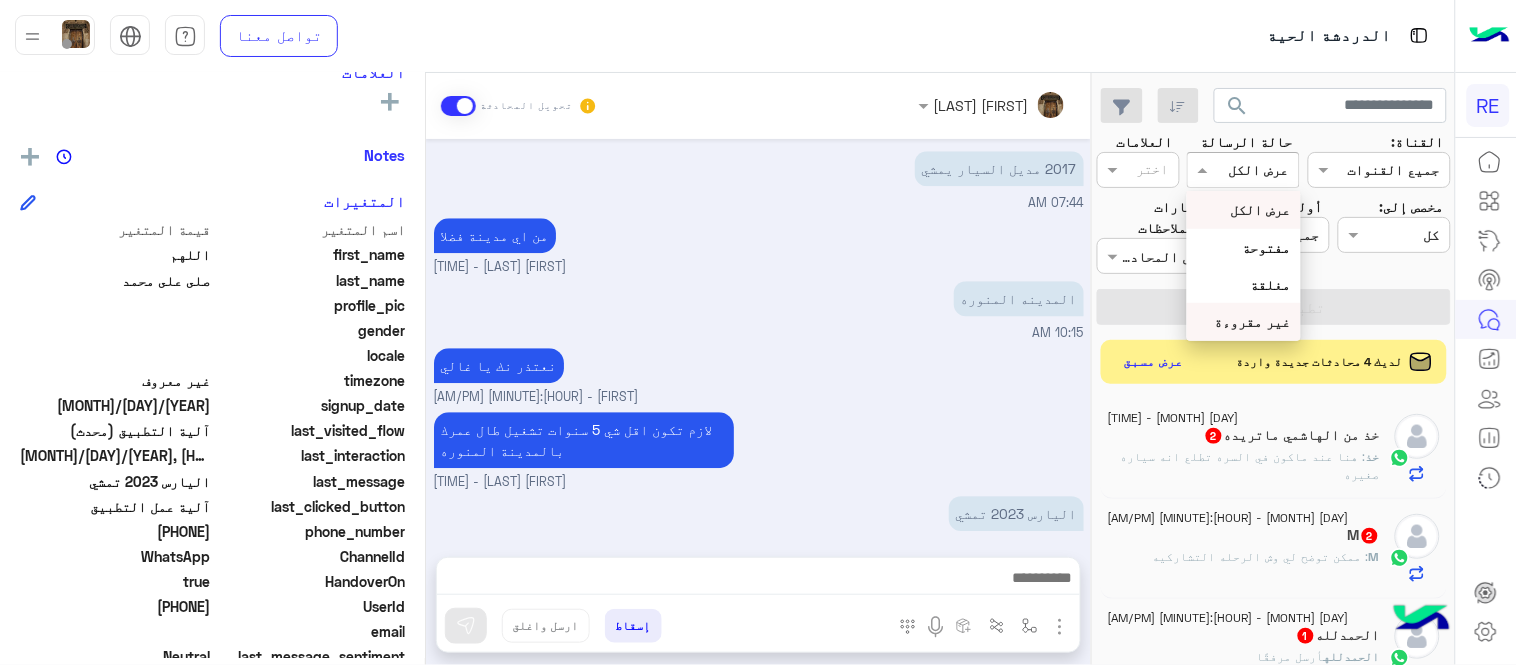 click on "غير مقروءة" at bounding box center [1253, 321] 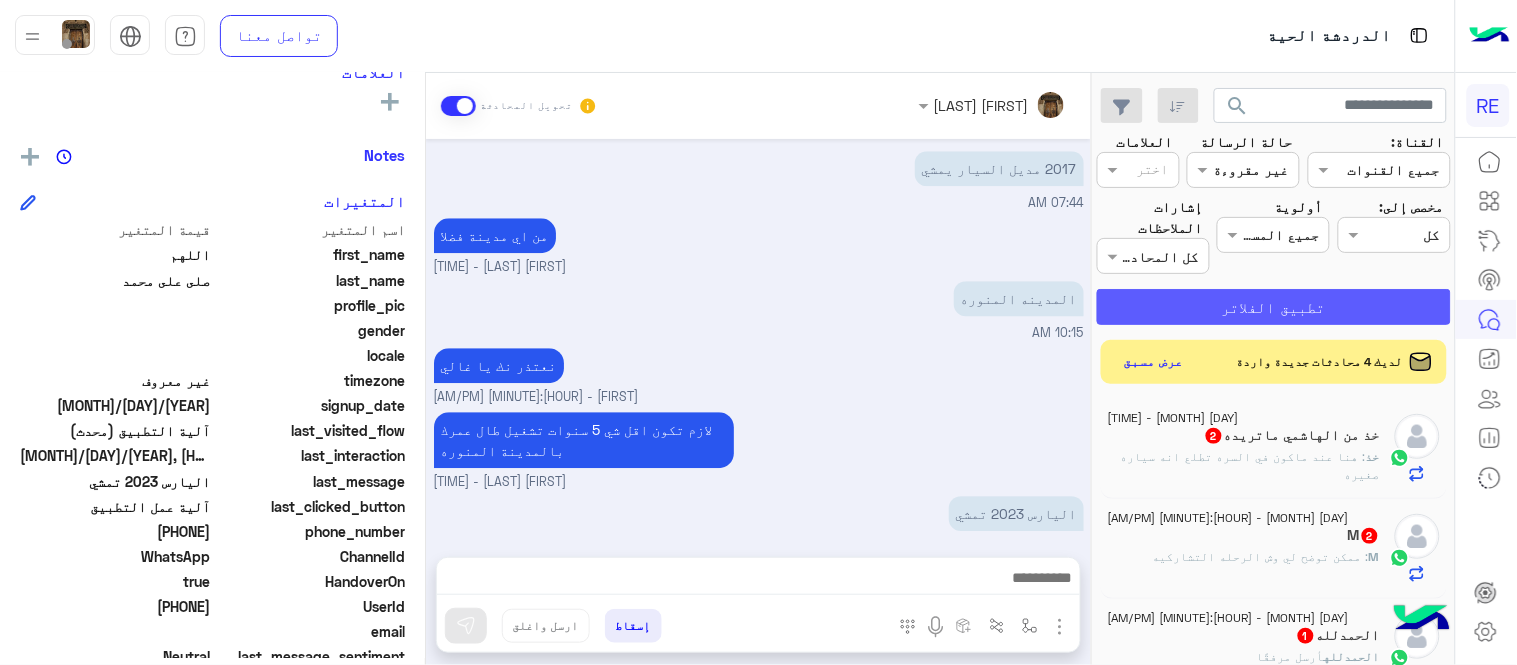 click on "تطبيق الفلاتر" 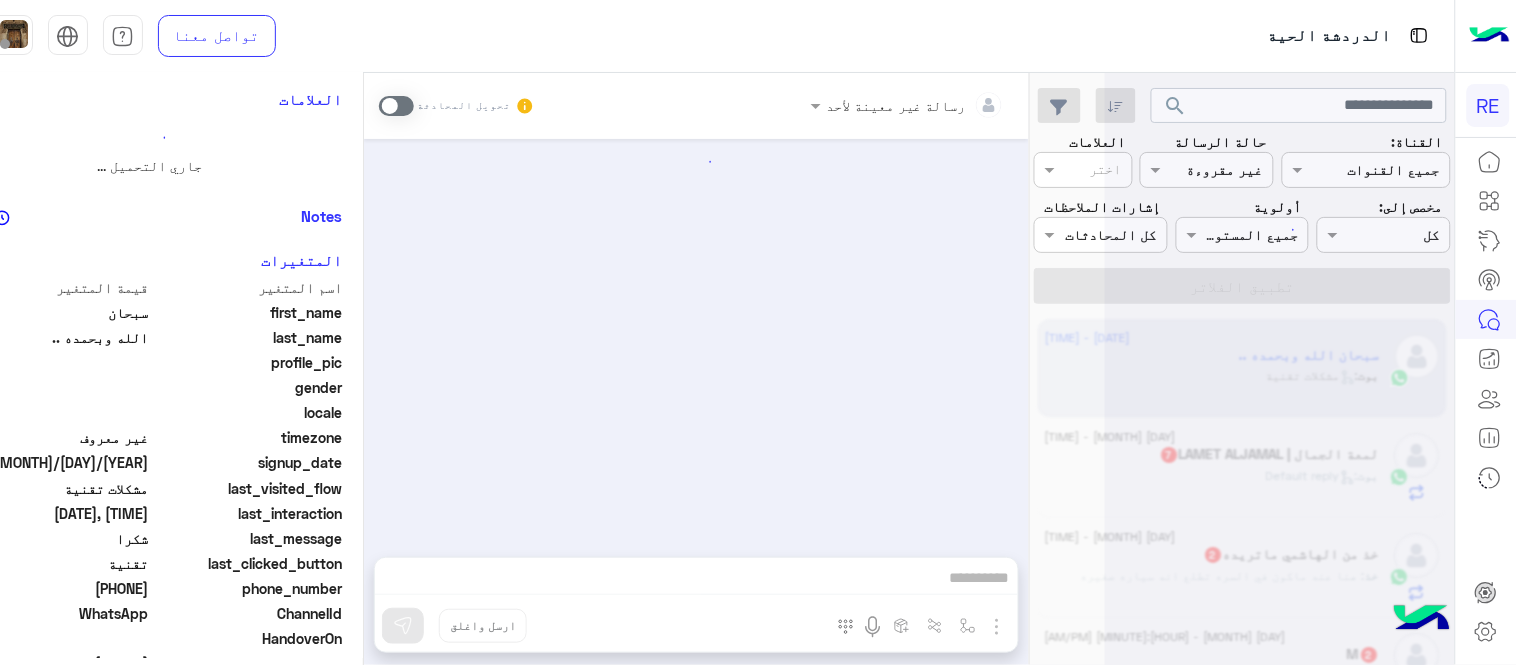 scroll, scrollTop: 0, scrollLeft: 0, axis: both 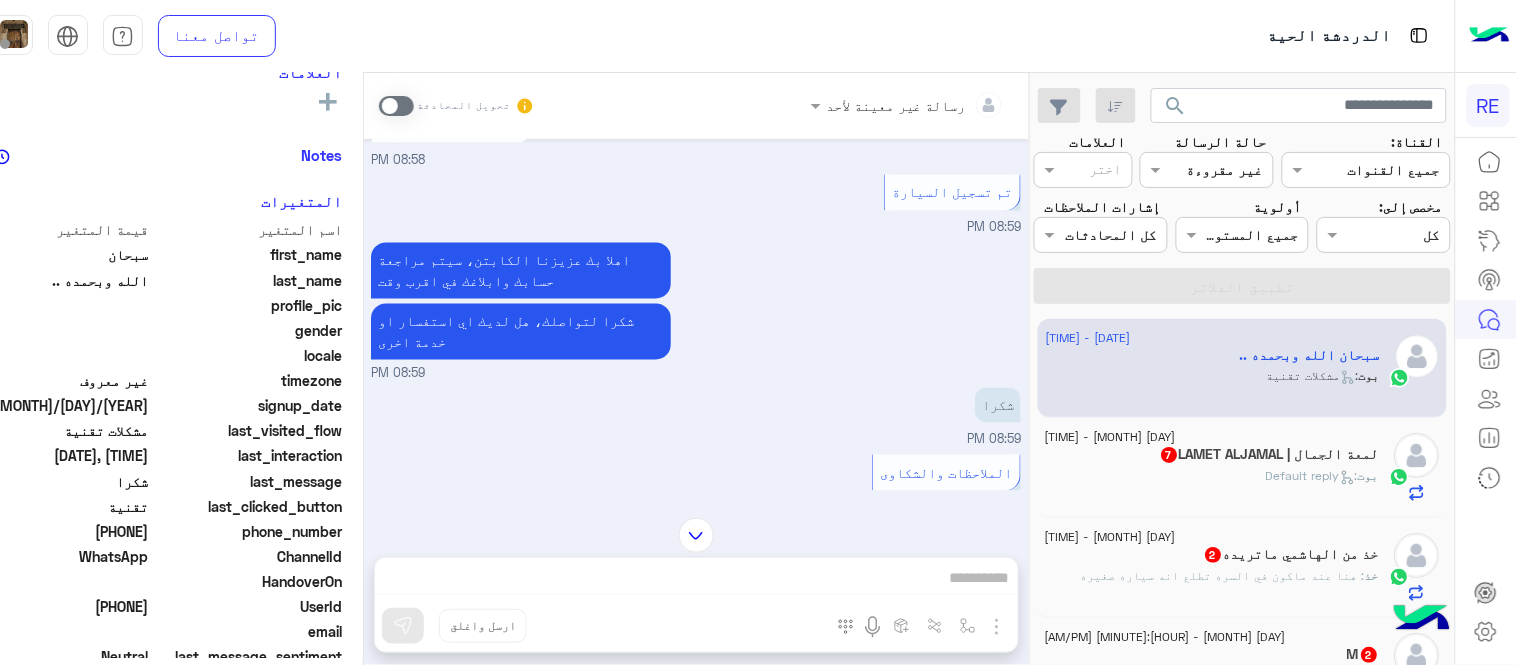 click on "[DATE]  يمكنك الاطلاع على شروط الانضمام لرحلة ك (كابتن ) الموجودة بالصورة أعلاه،
لتحميل التطبيق عبر الرابط التالي : 📲
http://onelink.to/Rehla    يسعدنا انضمامك لتطبيق رحلة يمكنك اتباع الخطوات الموضحة لتسجيل بيانات سيارتك بالفيديو التالي  : عزيزي الكابتن، فضلًا ، للرغبة بتفعيل الحساب قم برفع البيانات عبر التطبيق والتواصل معنا  تم تسجيل السيارة   اواجه صعوبة بالتسجيل  اي خدمة اخرى ؟  الرجوع للقائمة الرئ   لا     [TIME]   تم تسجيل السيارة    [TIME]  اهلا بك عزيزنا الكابتن، سيتم مراجعة حسابك وابلاغك في اقرب وقت شكرا لتواصلك، هل لديك اي استفسار او خدمة اخرى    [TIME]  شكرا   [TIME]    [TIME]" at bounding box center (696, 318) 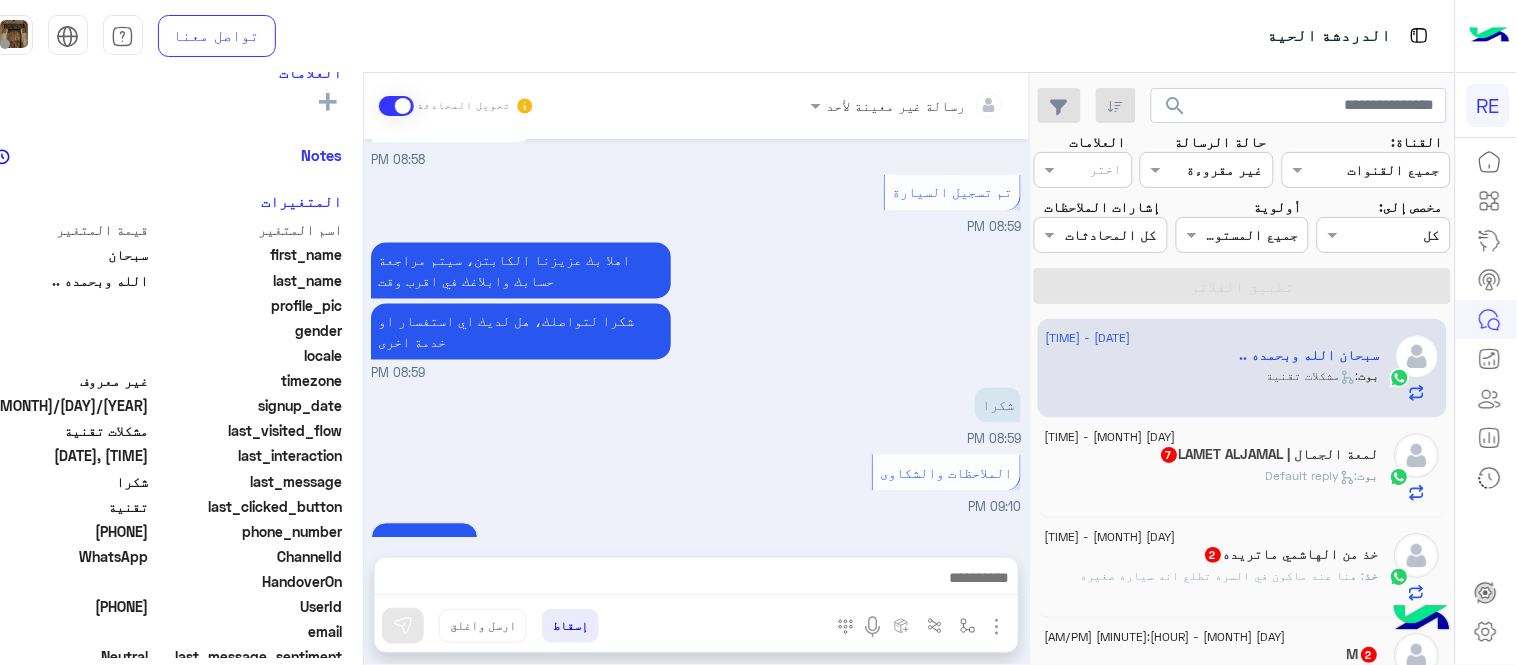 scroll, scrollTop: 1633, scrollLeft: 0, axis: vertical 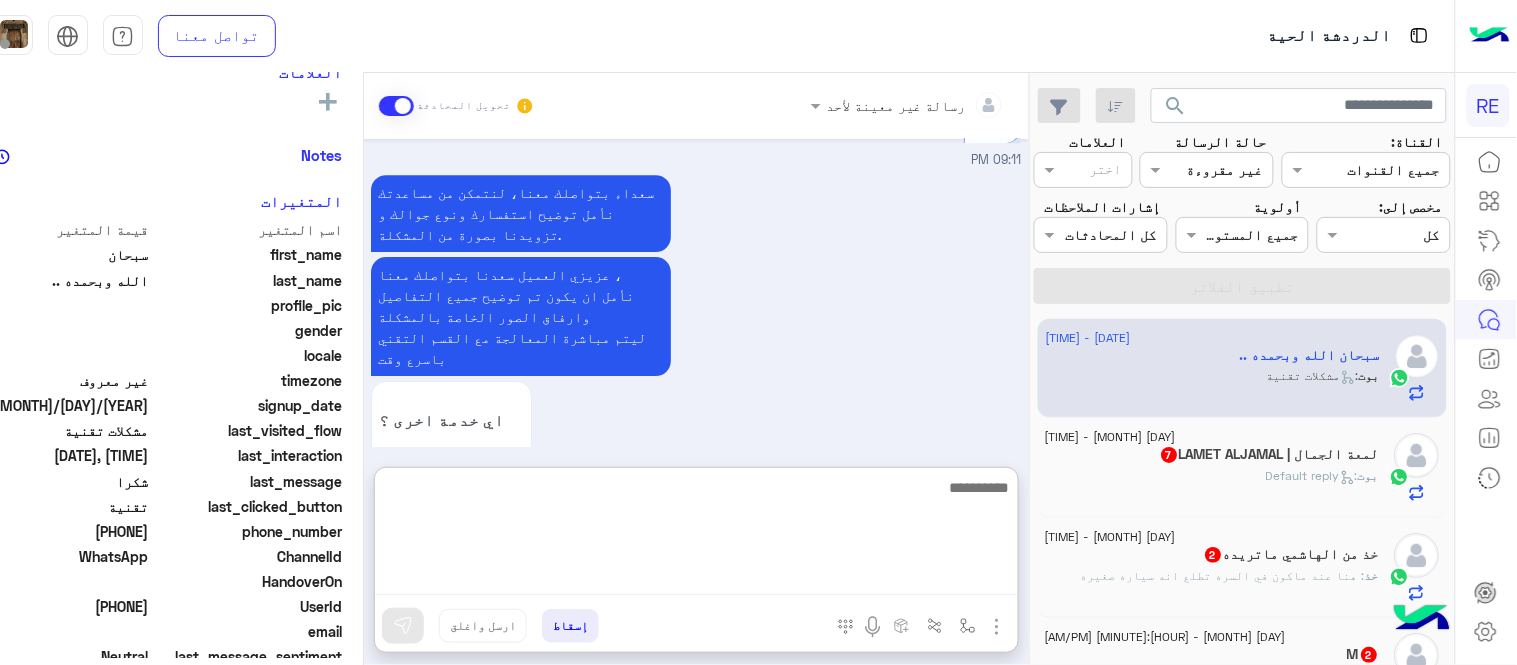 click at bounding box center [696, 535] 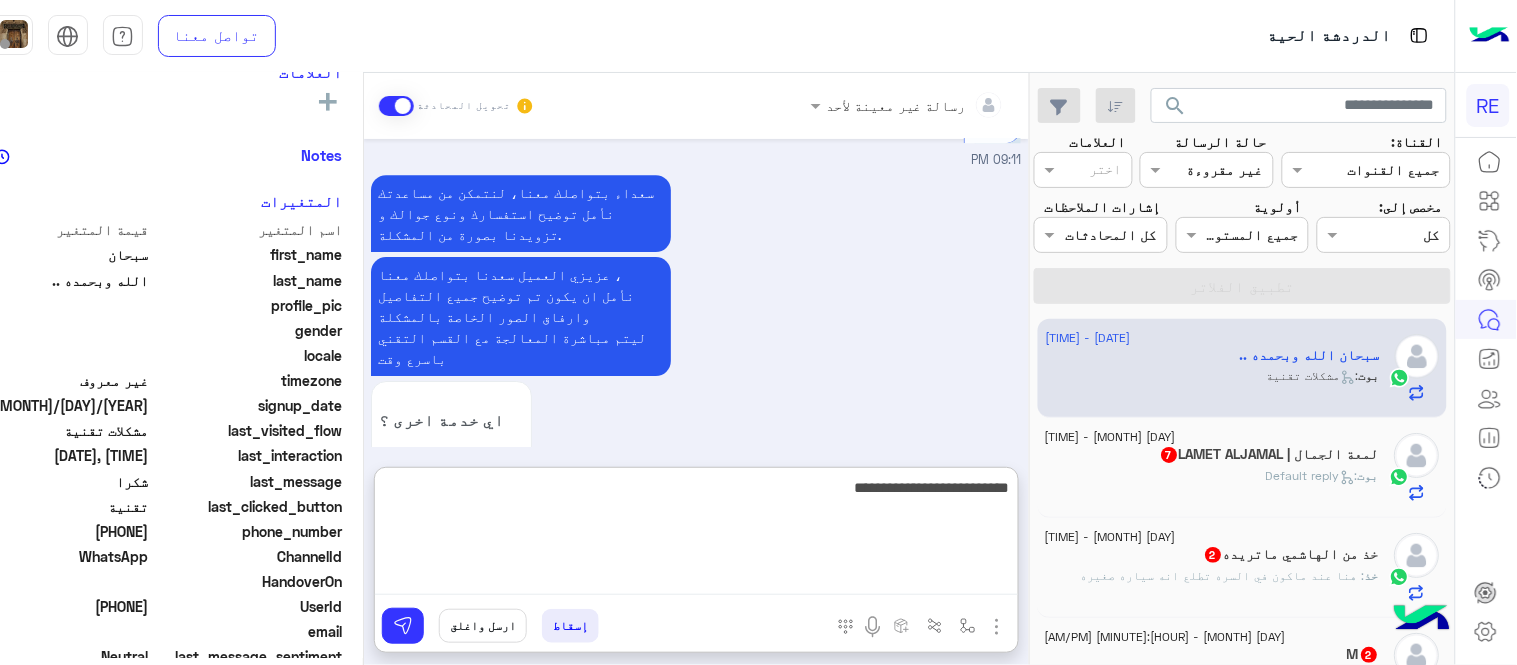 type on "**********" 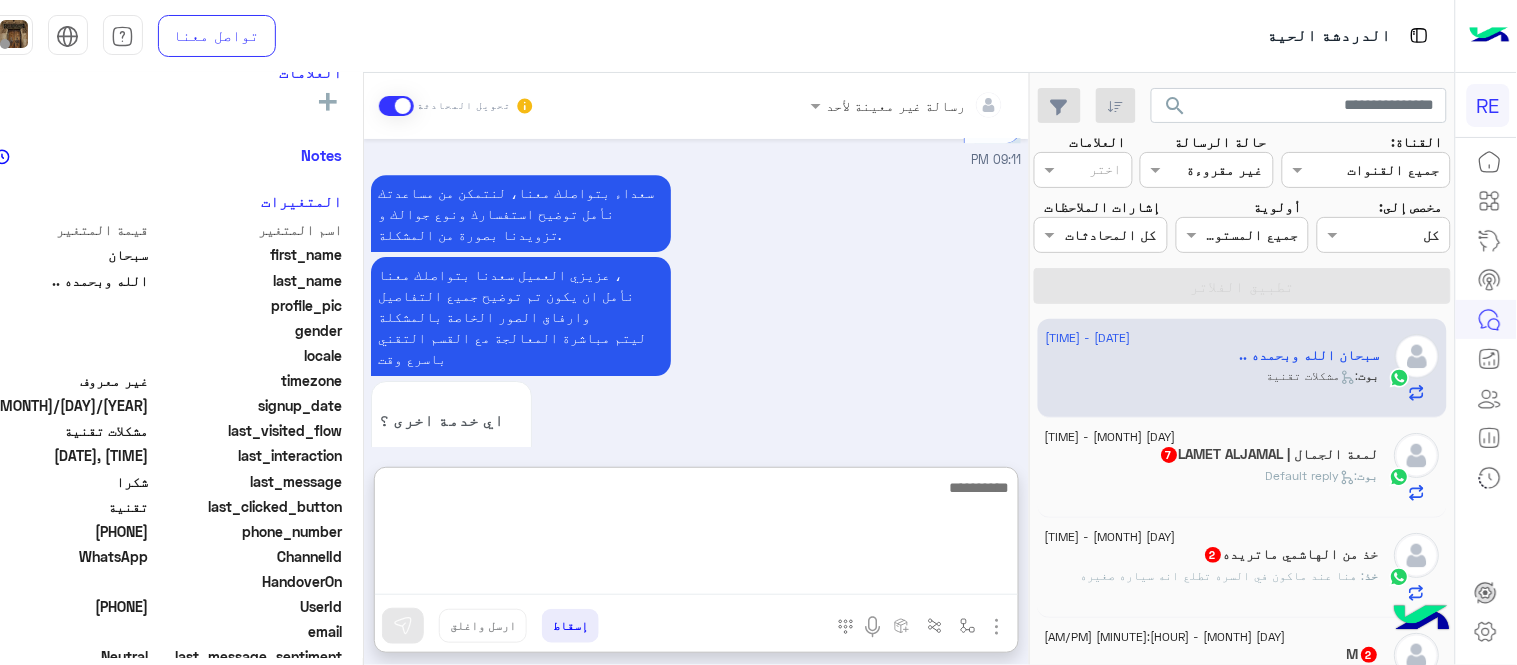 scroll, scrollTop: 1787, scrollLeft: 0, axis: vertical 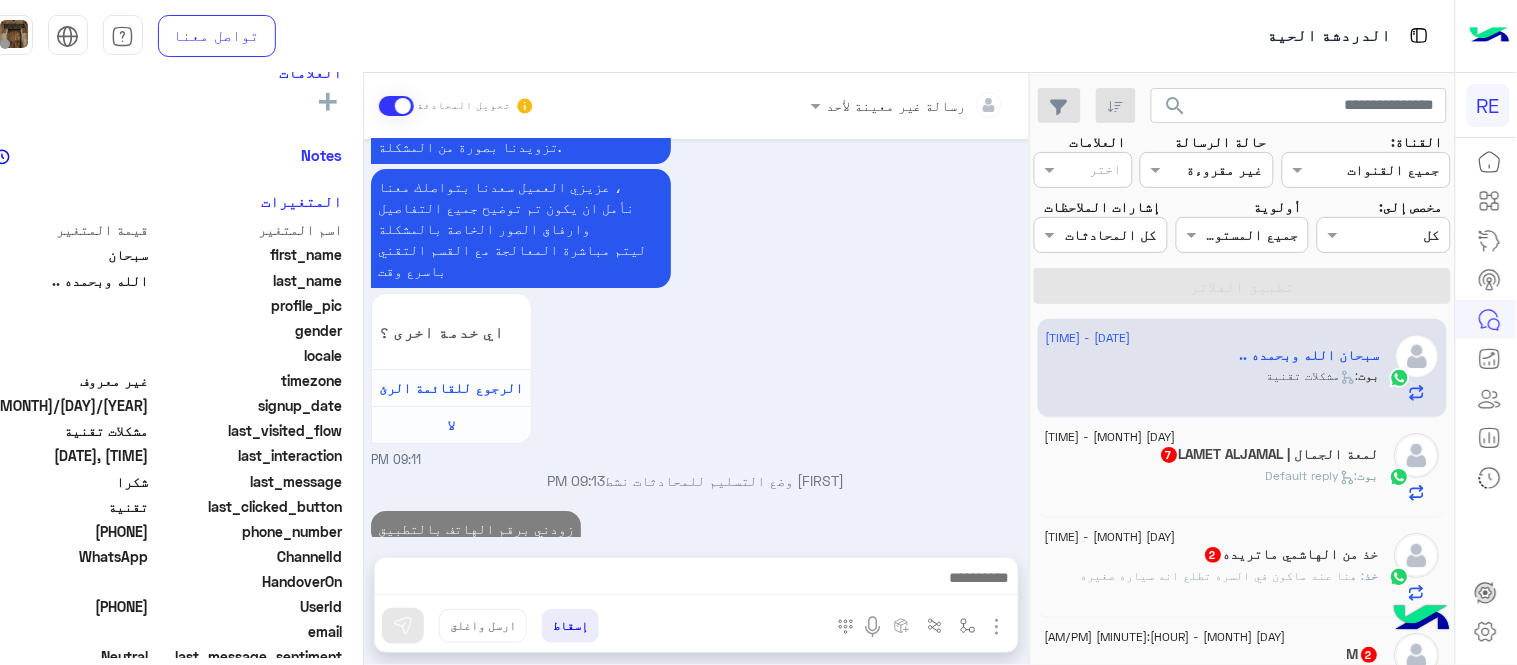 click on "بوت :   Default reply" 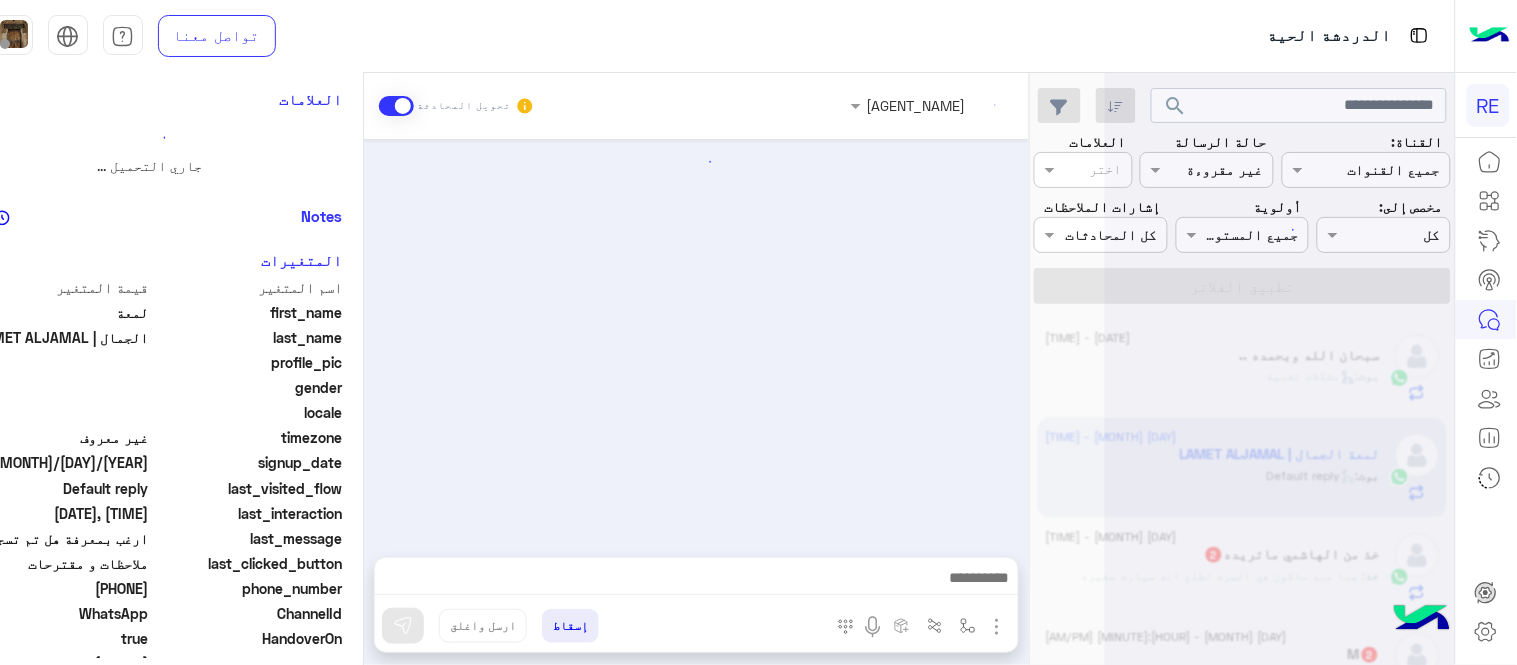 scroll, scrollTop: 0, scrollLeft: 0, axis: both 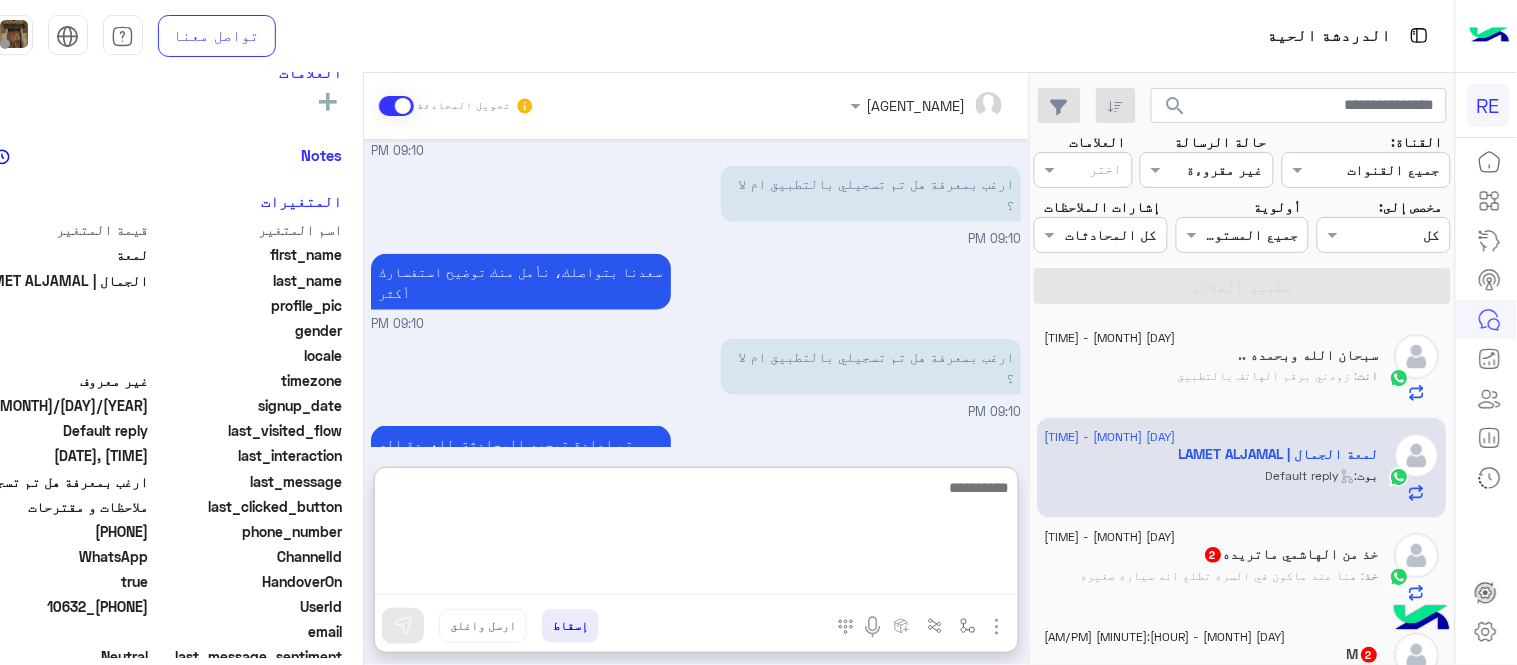 click at bounding box center (696, 535) 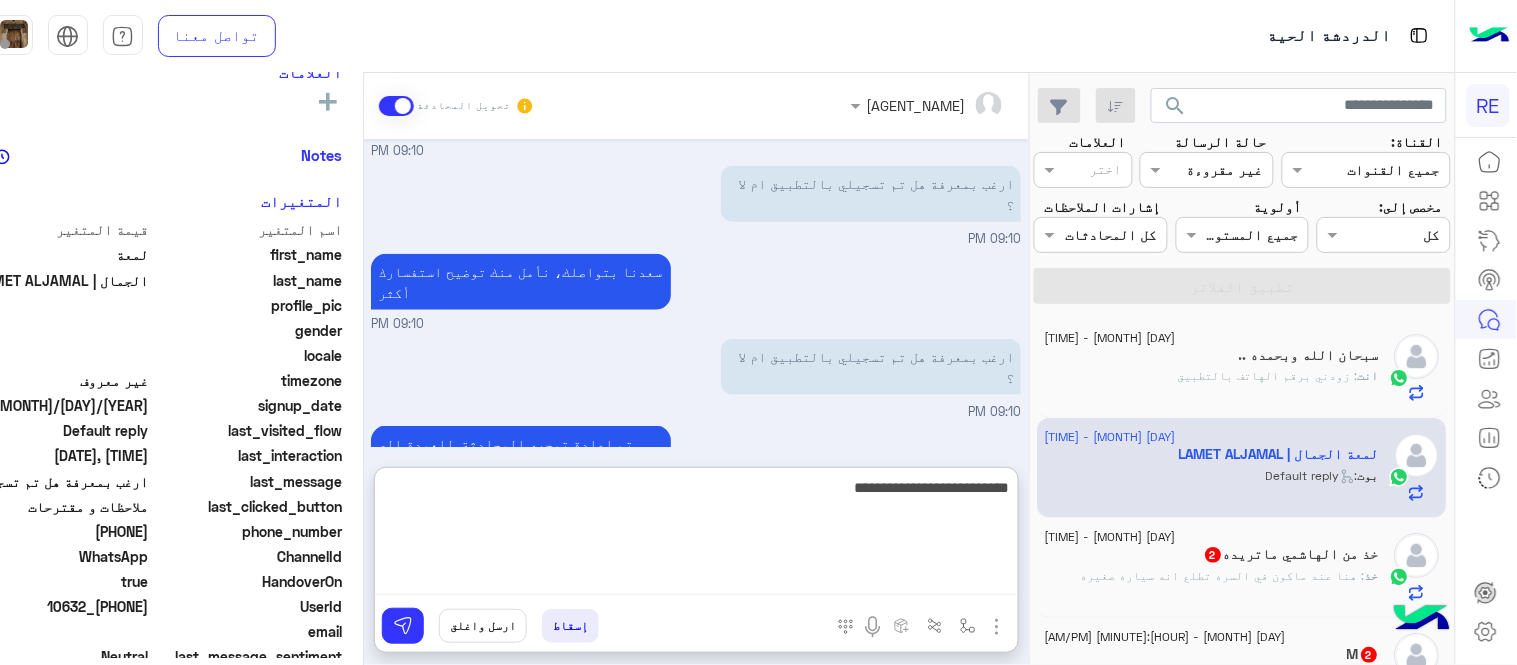 type on "**********" 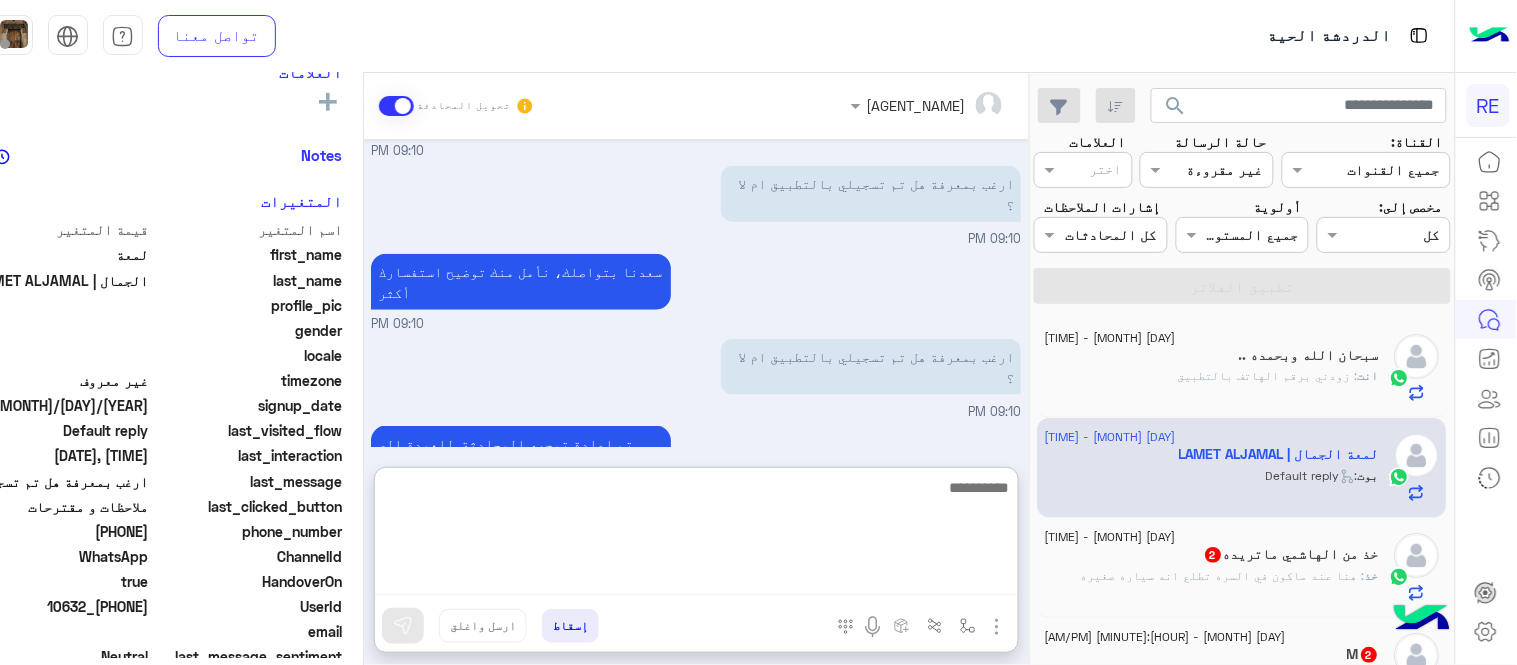scroll, scrollTop: 645, scrollLeft: 0, axis: vertical 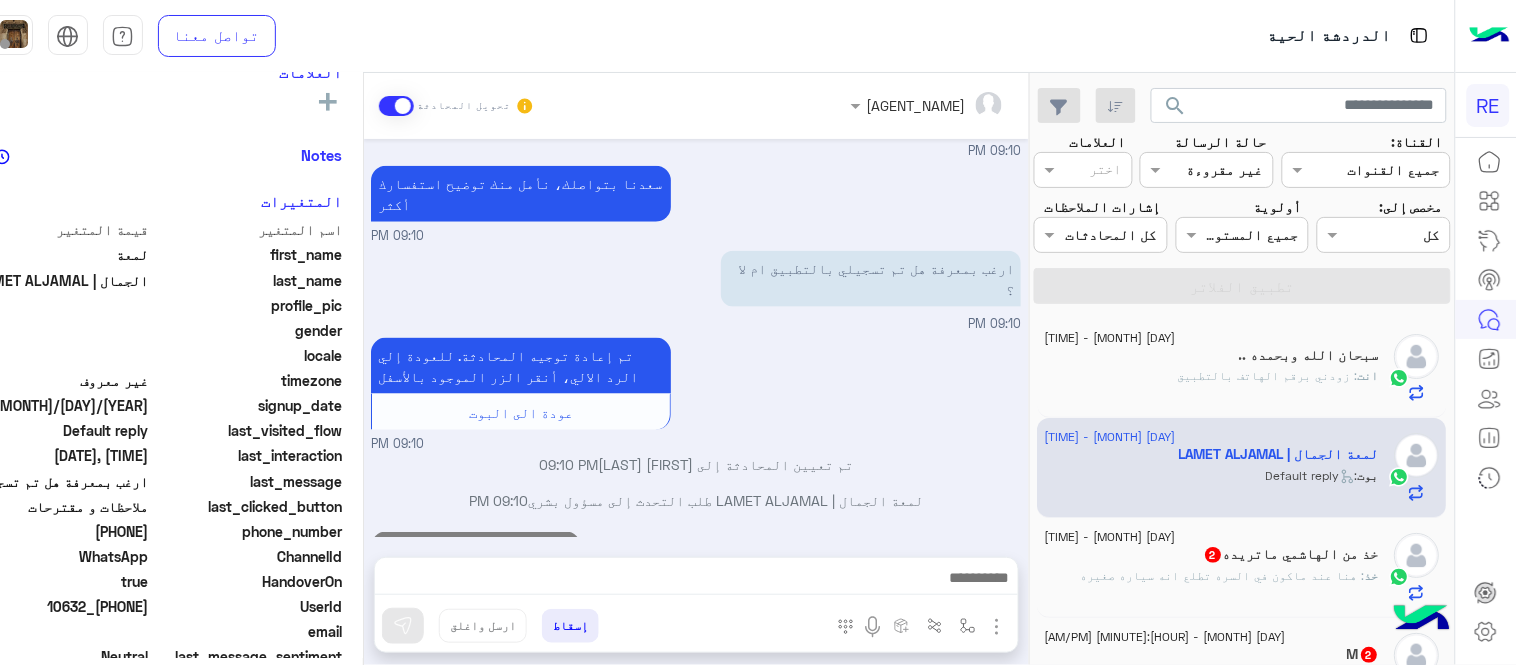 click on ": هنا عند ماكون في السره تطلع انه سياره صغيره" 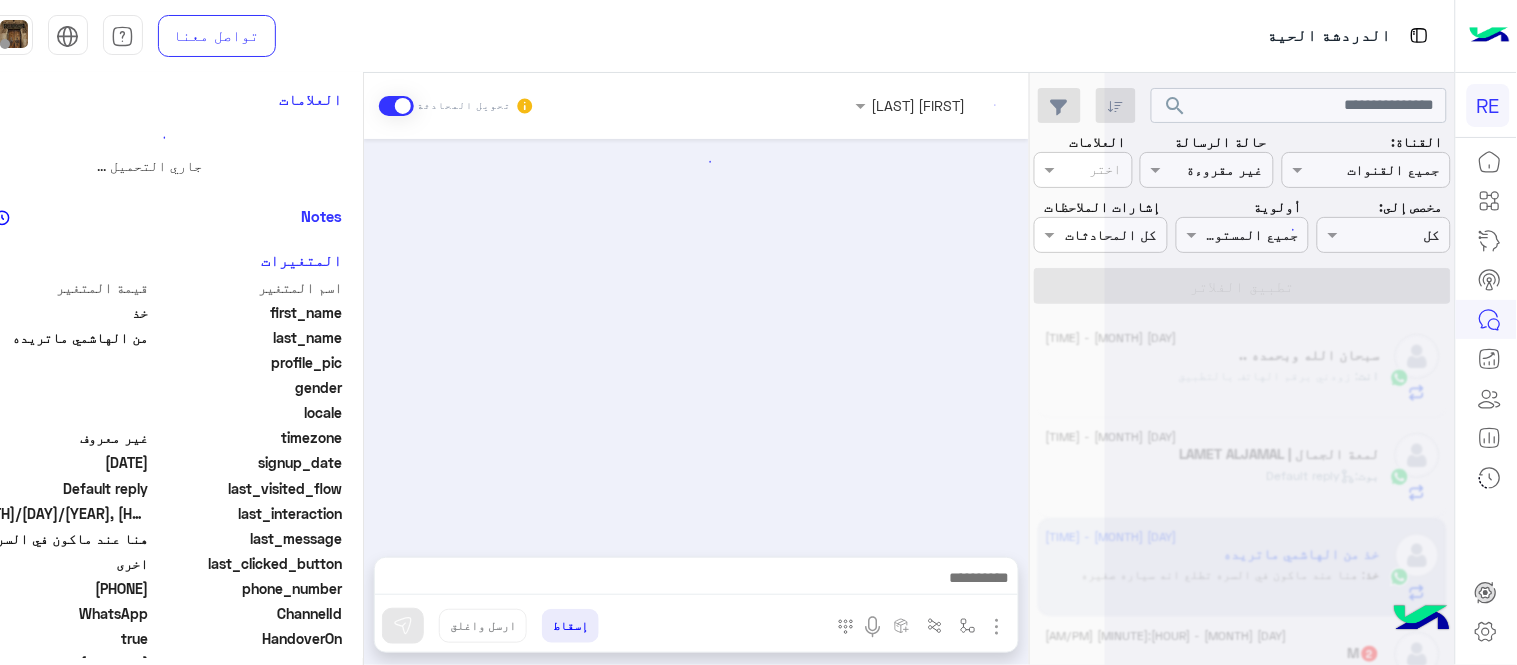 scroll, scrollTop: 0, scrollLeft: 0, axis: both 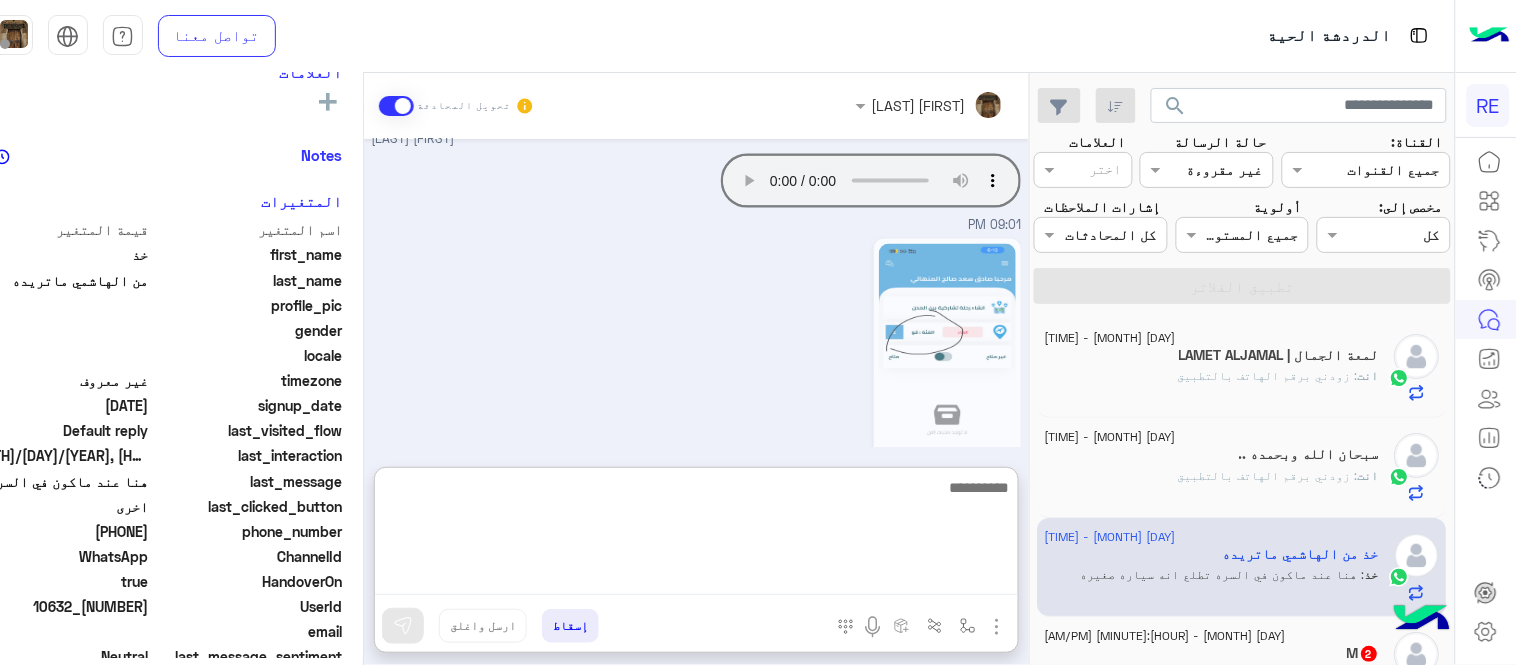 click at bounding box center [696, 535] 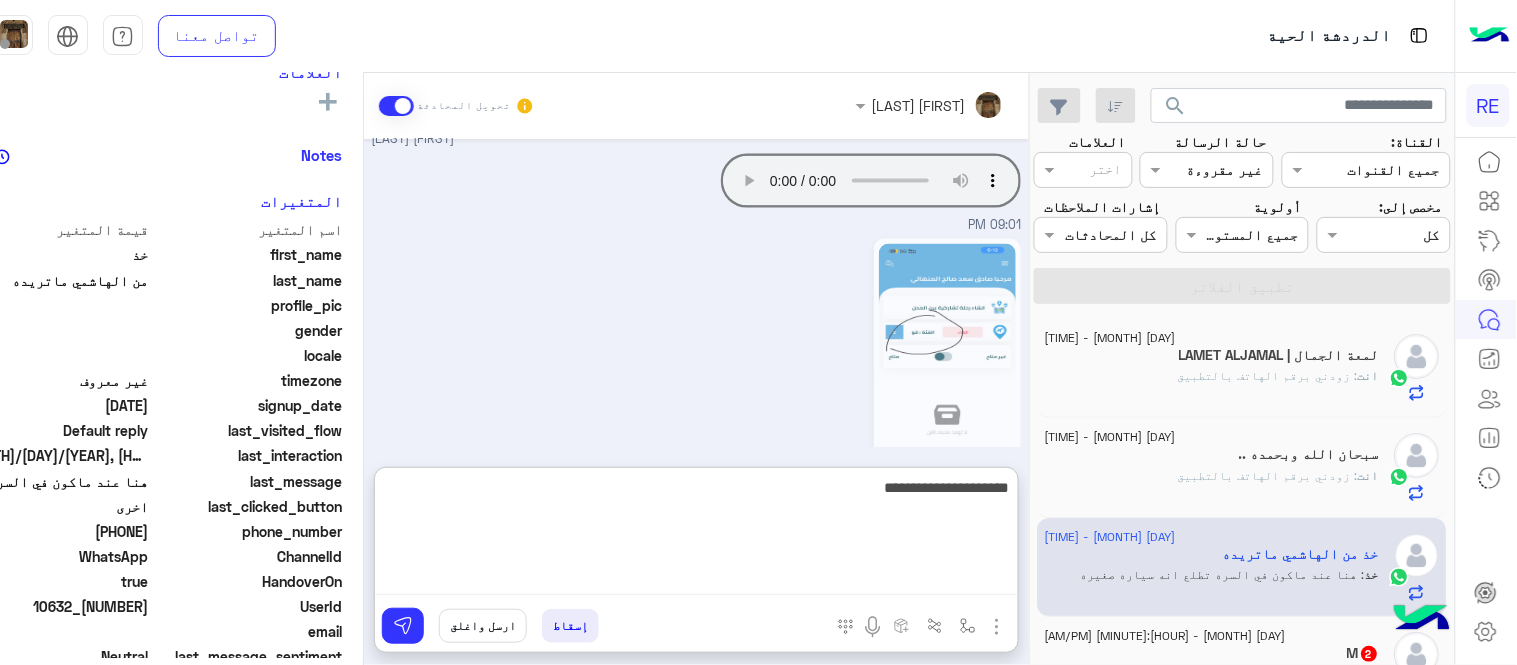 type on "**********" 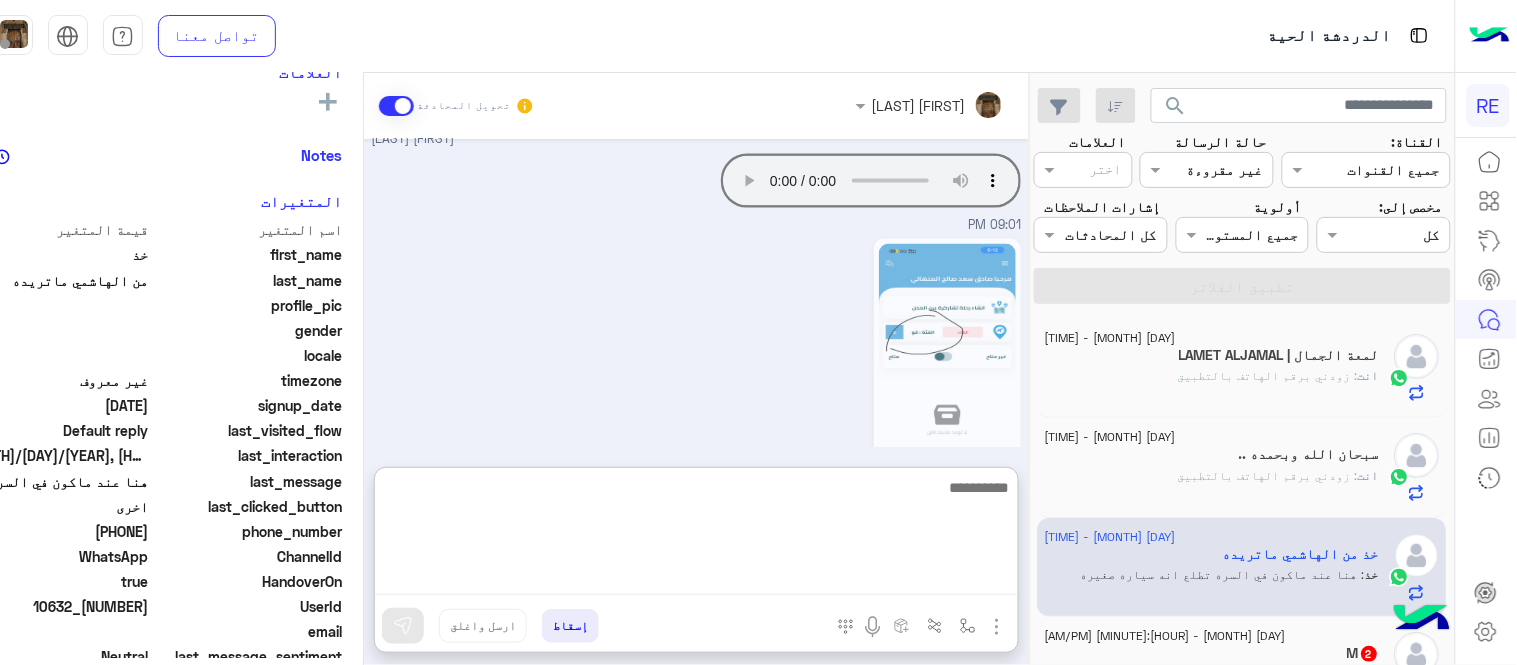 scroll, scrollTop: 910, scrollLeft: 0, axis: vertical 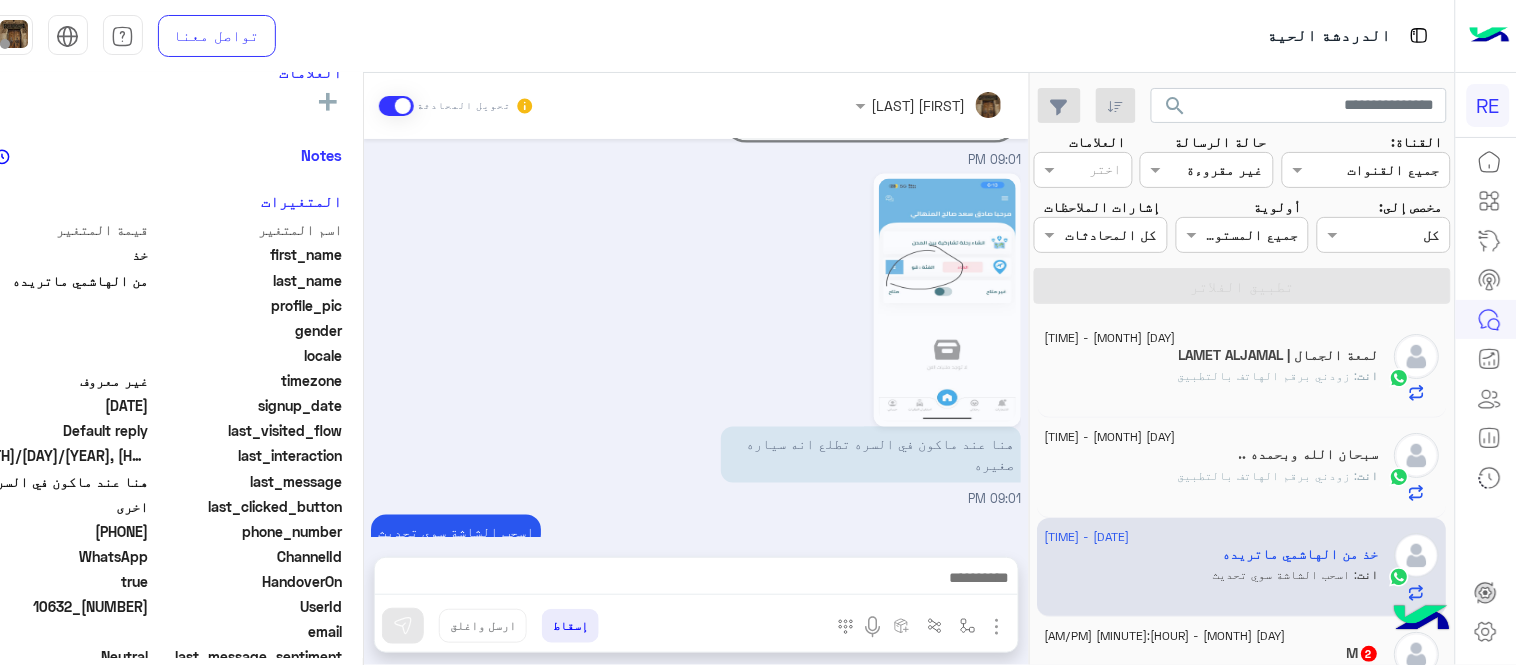 drag, startPoint x: 80, startPoint y: 534, endPoint x: 155, endPoint y: 537, distance: 75.059975 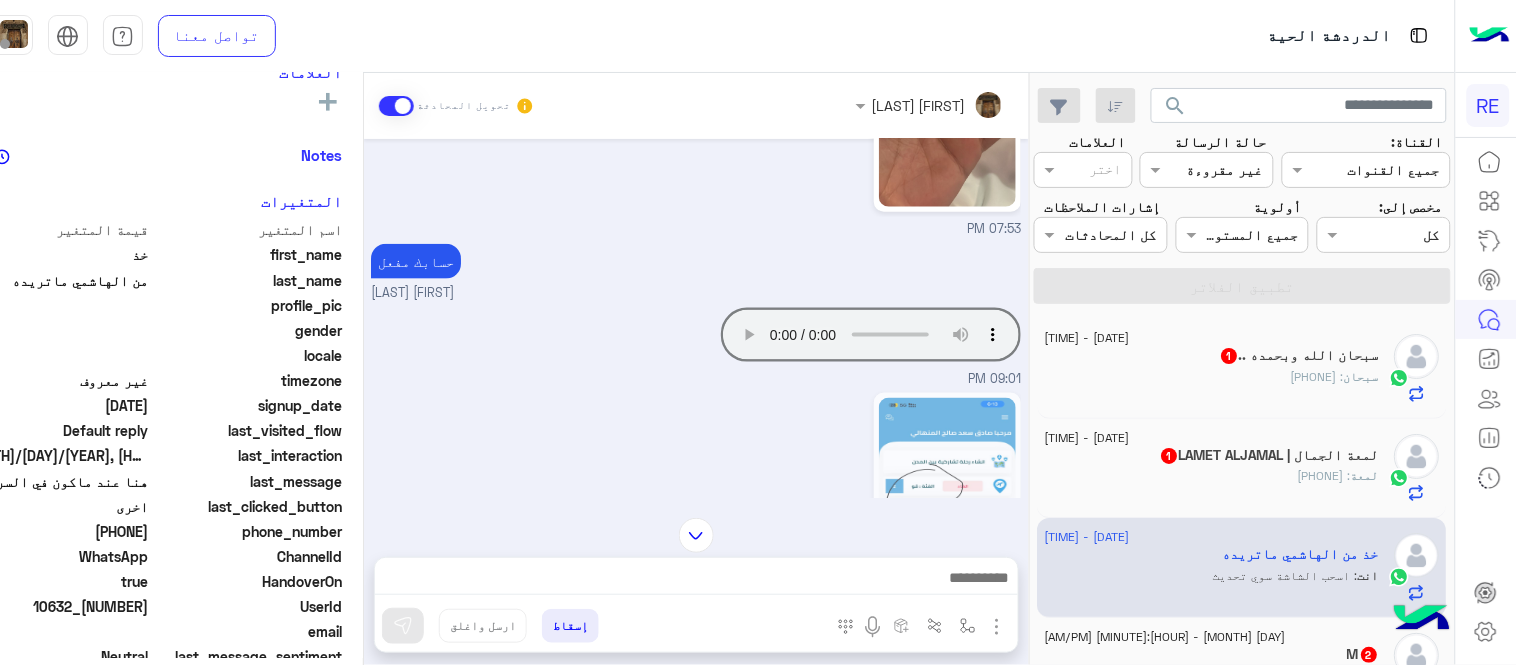 scroll, scrollTop: 820, scrollLeft: 0, axis: vertical 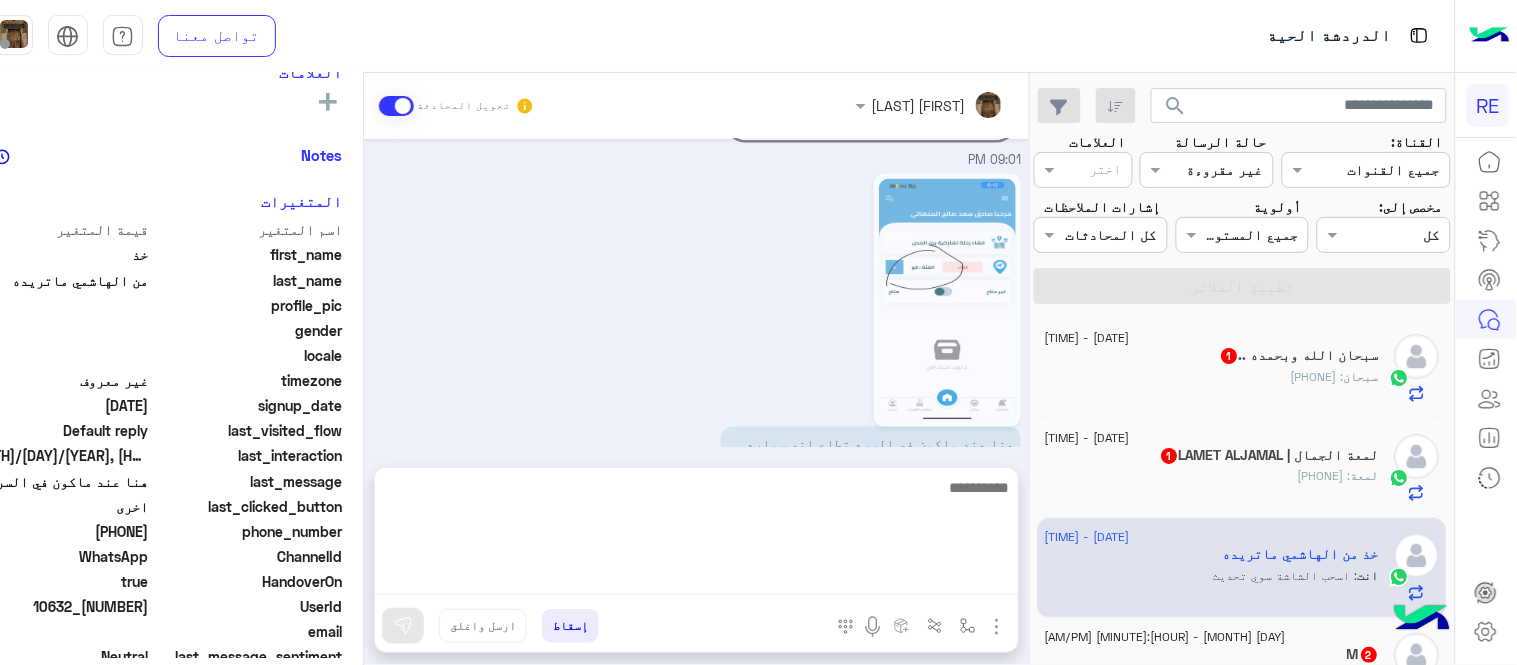 click at bounding box center (696, 535) 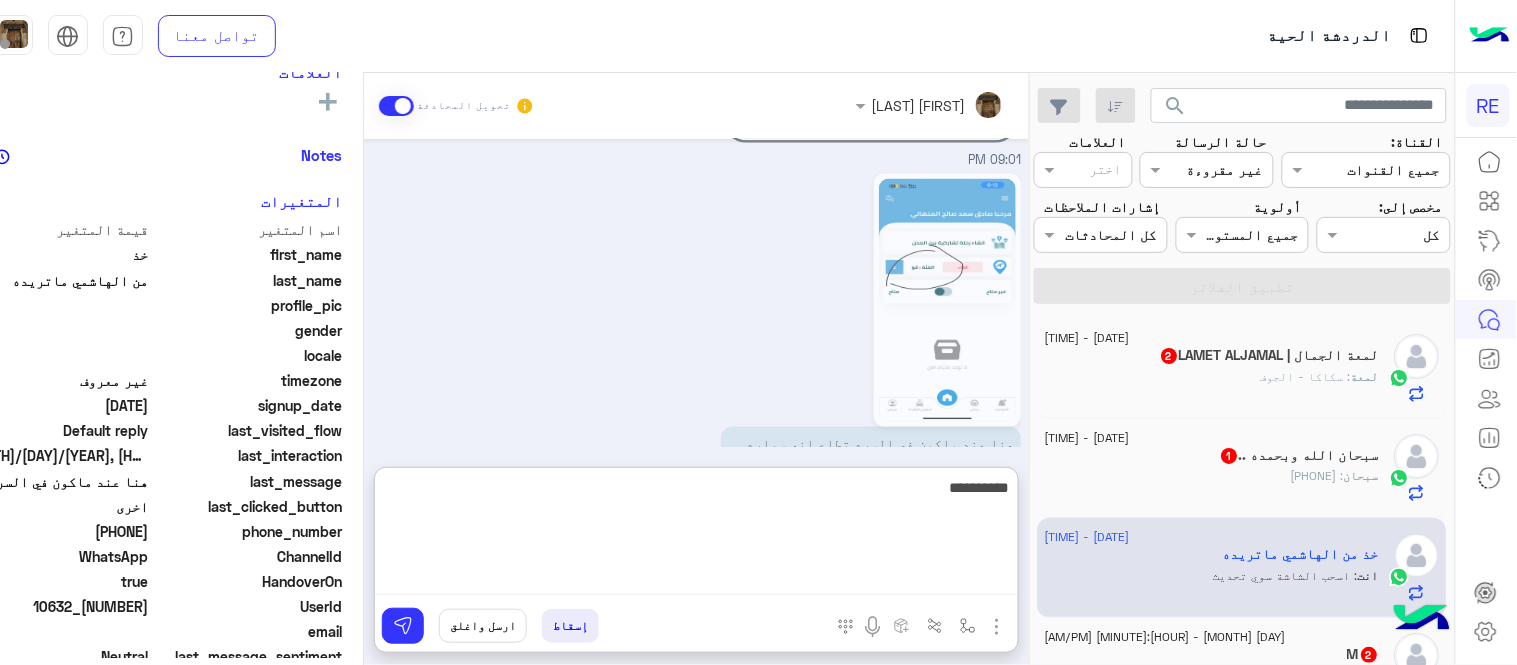 type on "**********" 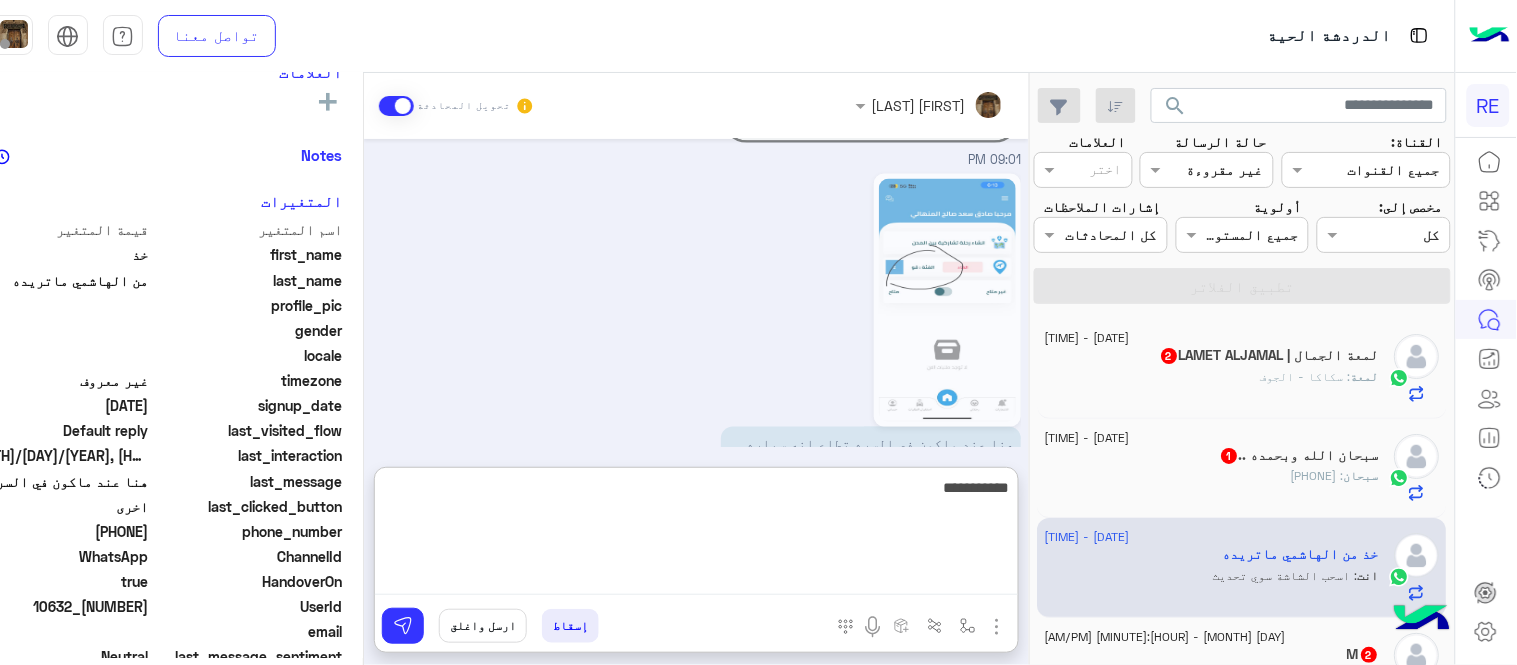 type 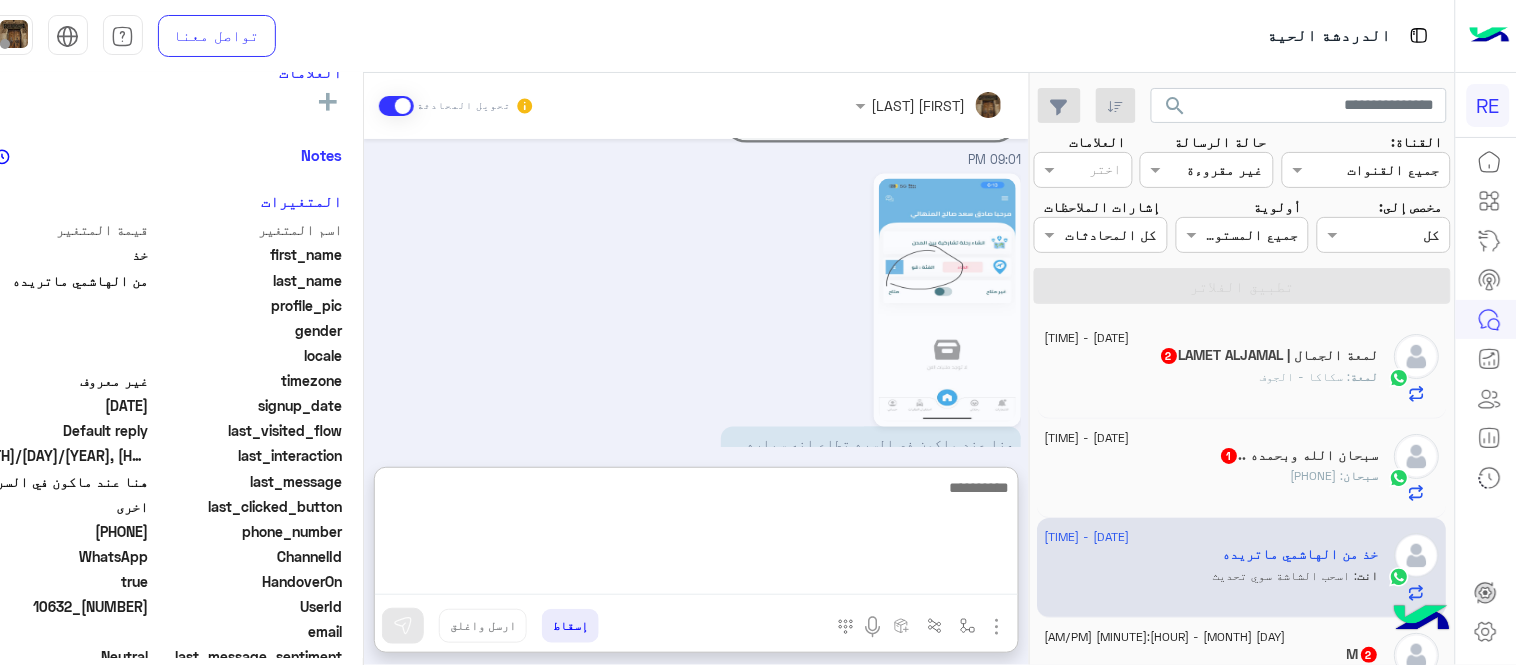 scroll, scrollTop: 973, scrollLeft: 0, axis: vertical 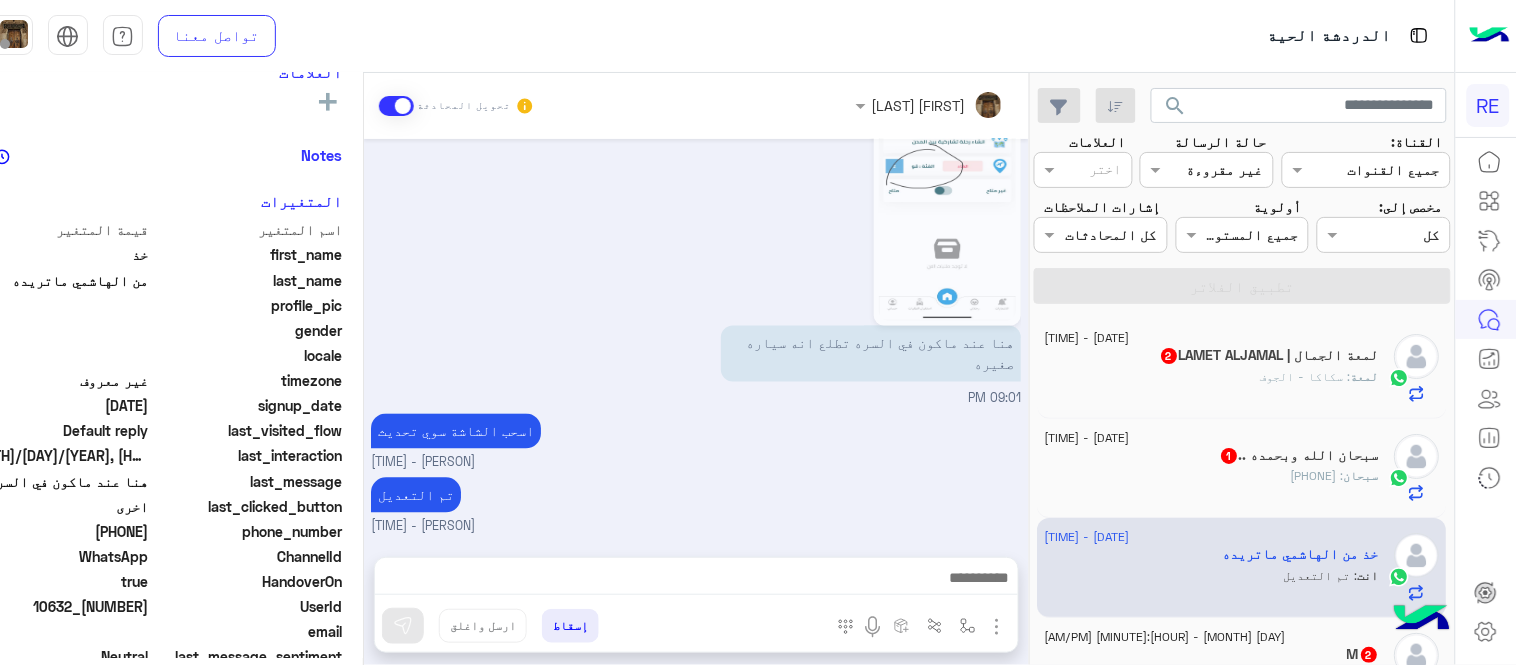 click on "[DATE]  وسيارتي فان اتش وان   [TIME]  زودني برقم الهاتف المسجل بالتطبيق  [FIRST] [LAST] -  [TIME]   [FIRST] [LAST] انضم إلى المحادثة   [TIME]      [PHONE]   [TIME]  نفس الرقم الي علي الوتس   [TIME]  أنا حالين في المسار   [TIME]    [TIME]  حسابك مفعل  [FIRST] [LAST] -  [TIME]   Your browser does not support the audio tag.
[TIME]  هنا عند ماكون في السره تطلع انه سياره صغيره   [TIME]  اسحب الشاشة سوي تحديث  [FIRST] [LAST] -  [TIME]  تم التعديل  [FIRST] [LAST] -  [TIME]" at bounding box center [696, 338] 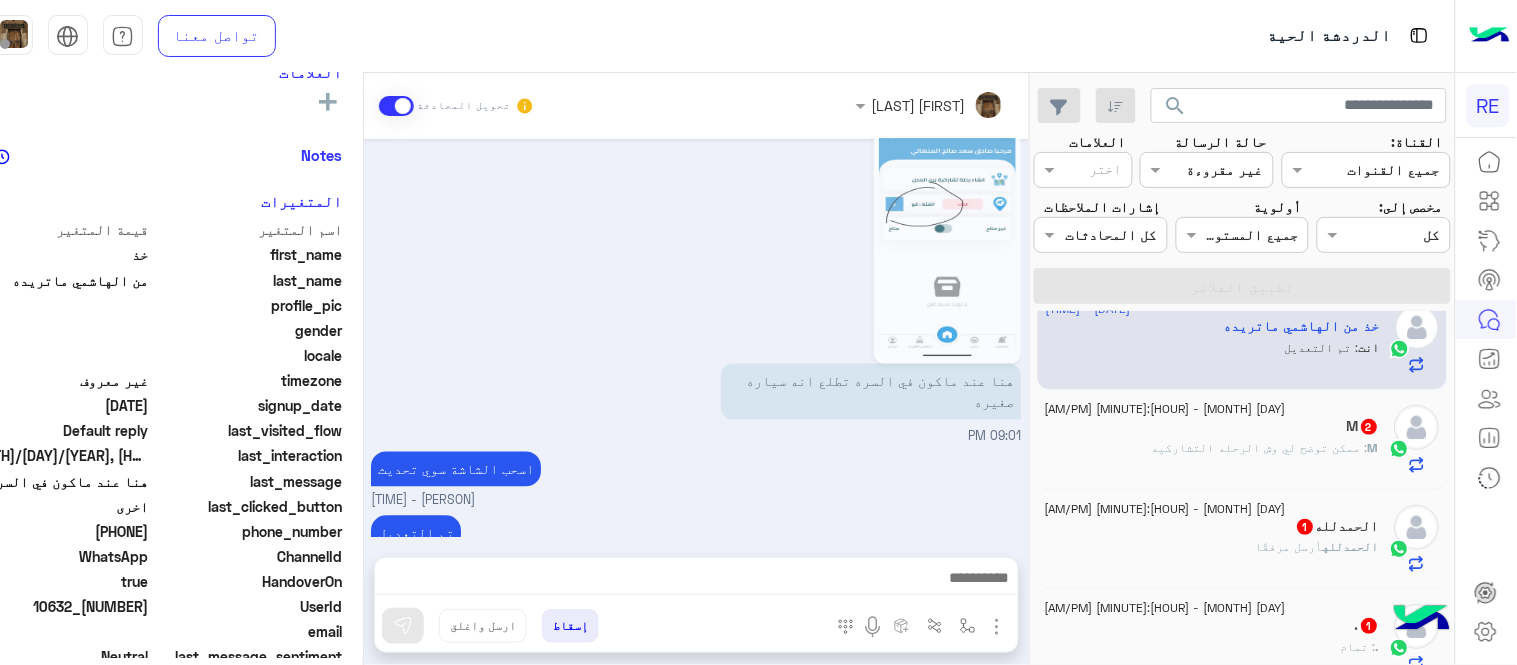 scroll, scrollTop: 235, scrollLeft: 0, axis: vertical 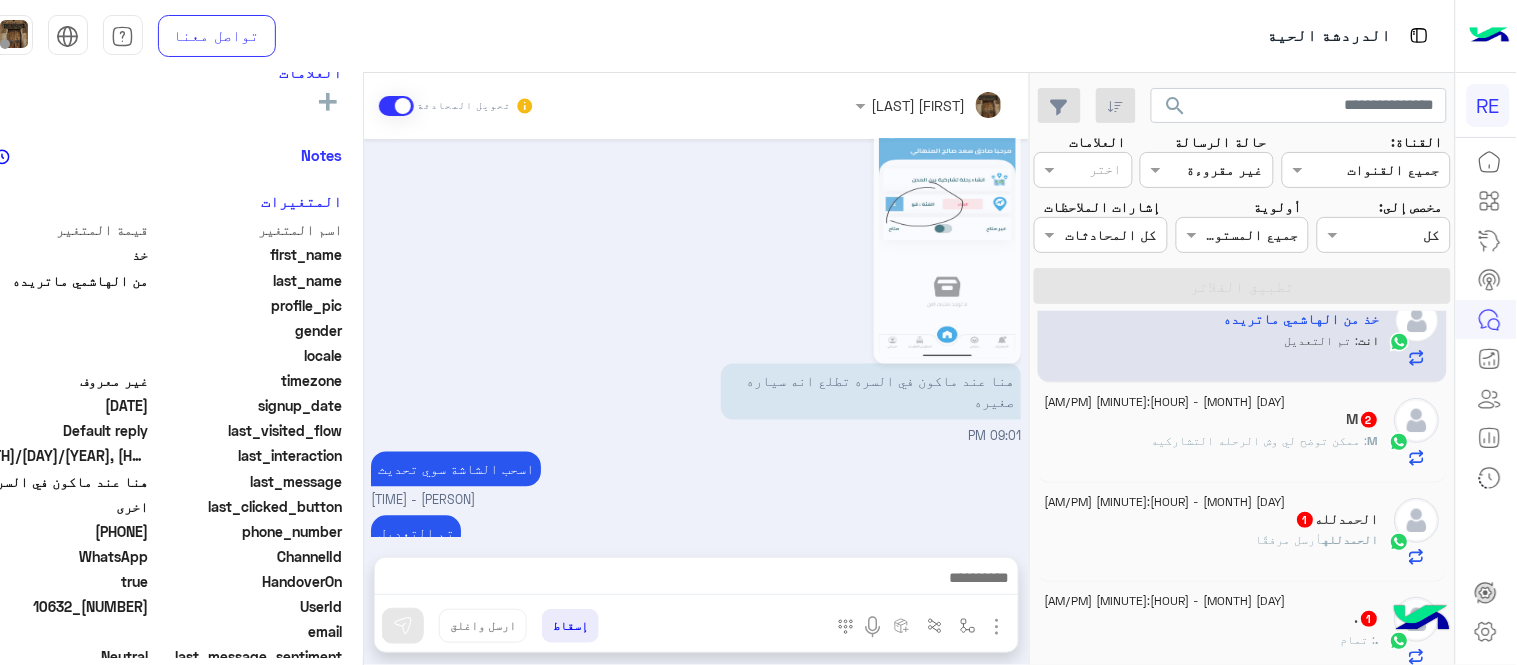 click on "M : ممكن توضح لي وش الرحله التشاركيه" 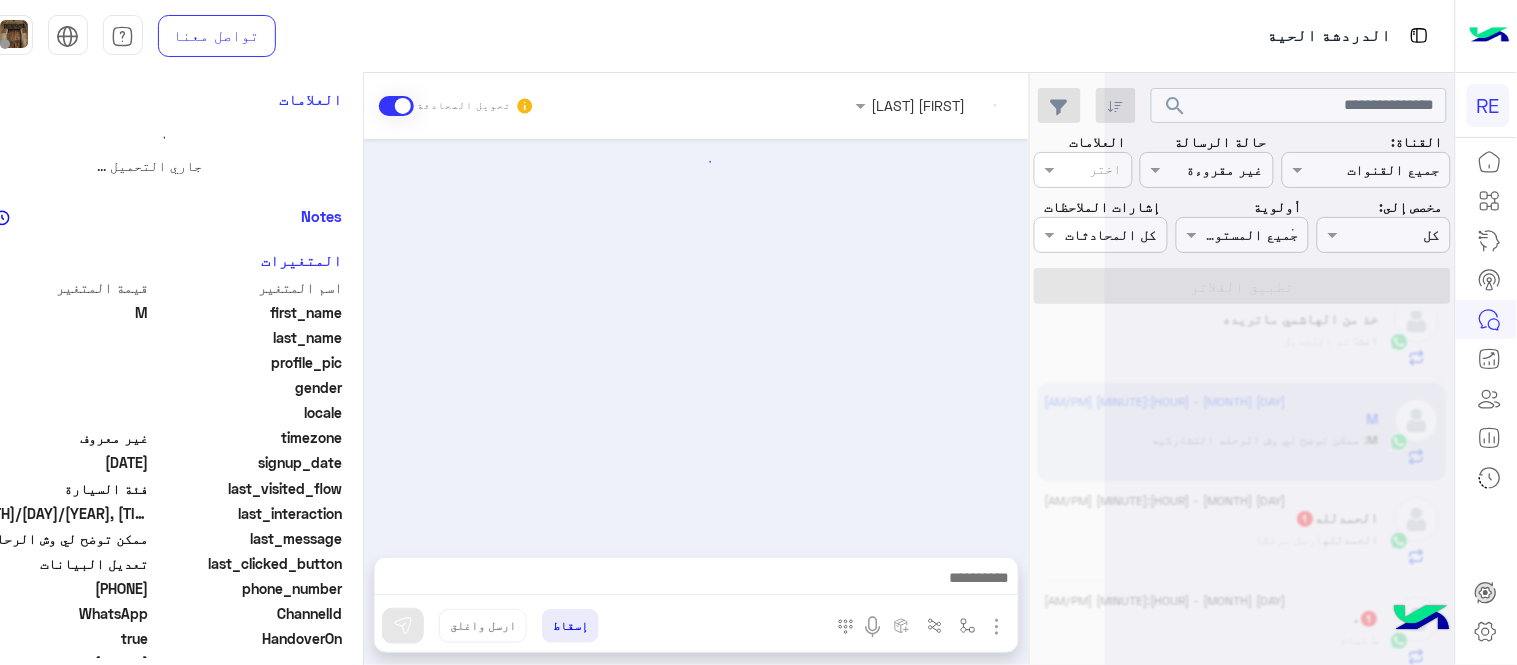 scroll, scrollTop: 0, scrollLeft: 0, axis: both 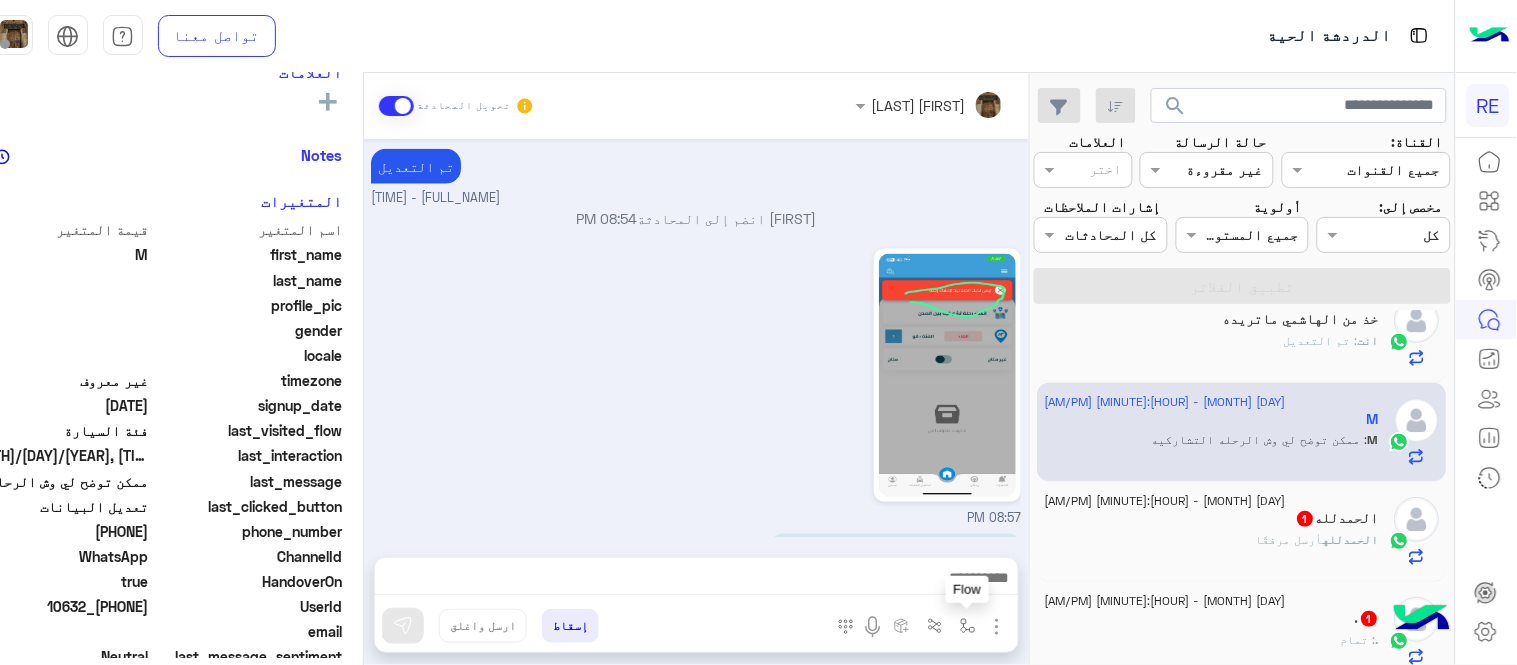 click at bounding box center (967, 625) 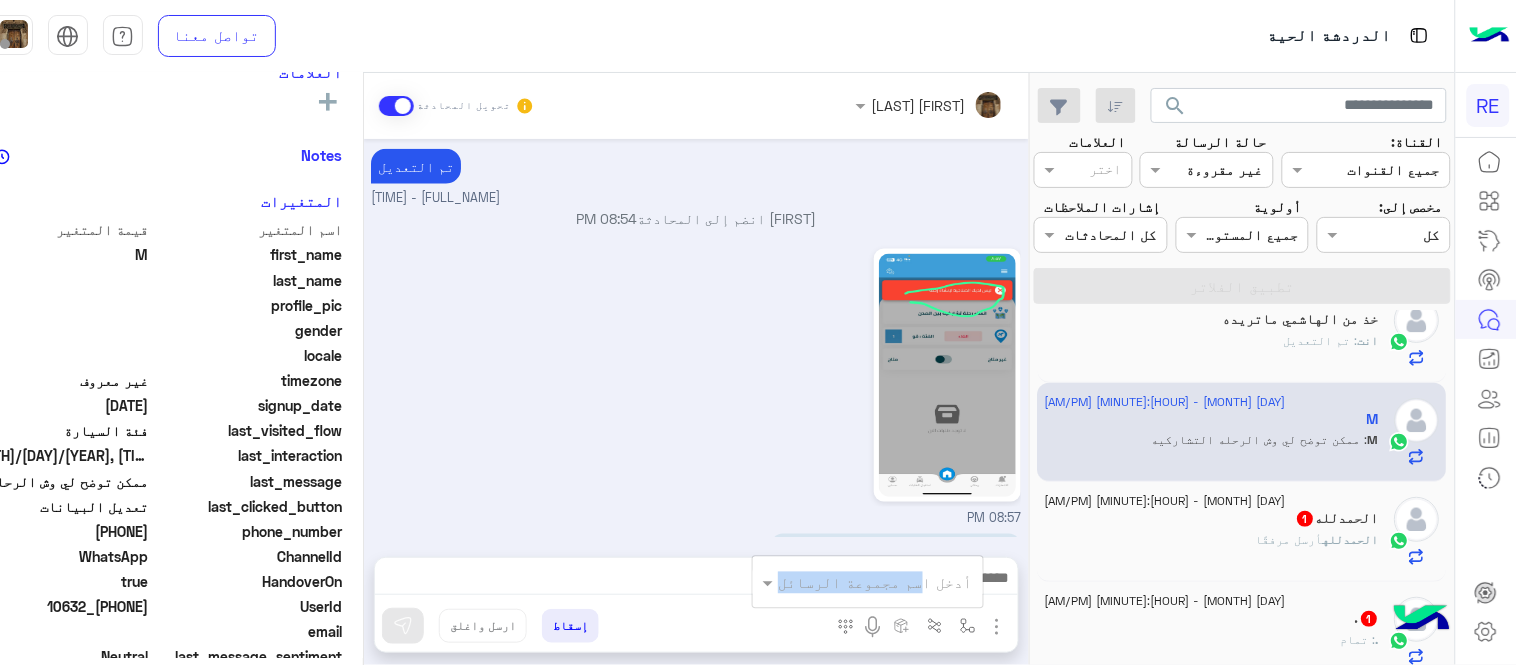 drag, startPoint x: 938, startPoint y: 604, endPoint x: 916, endPoint y: 584, distance: 29.732138 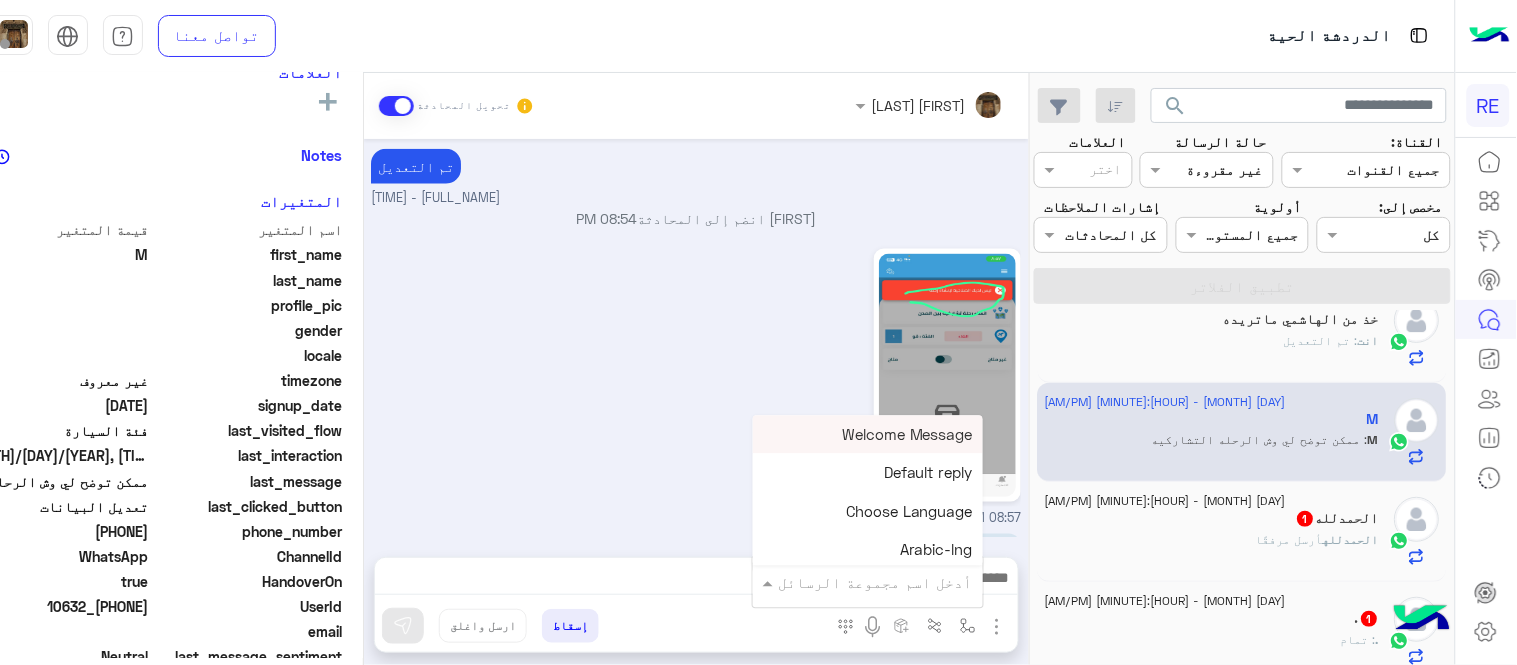 click at bounding box center [896, 582] 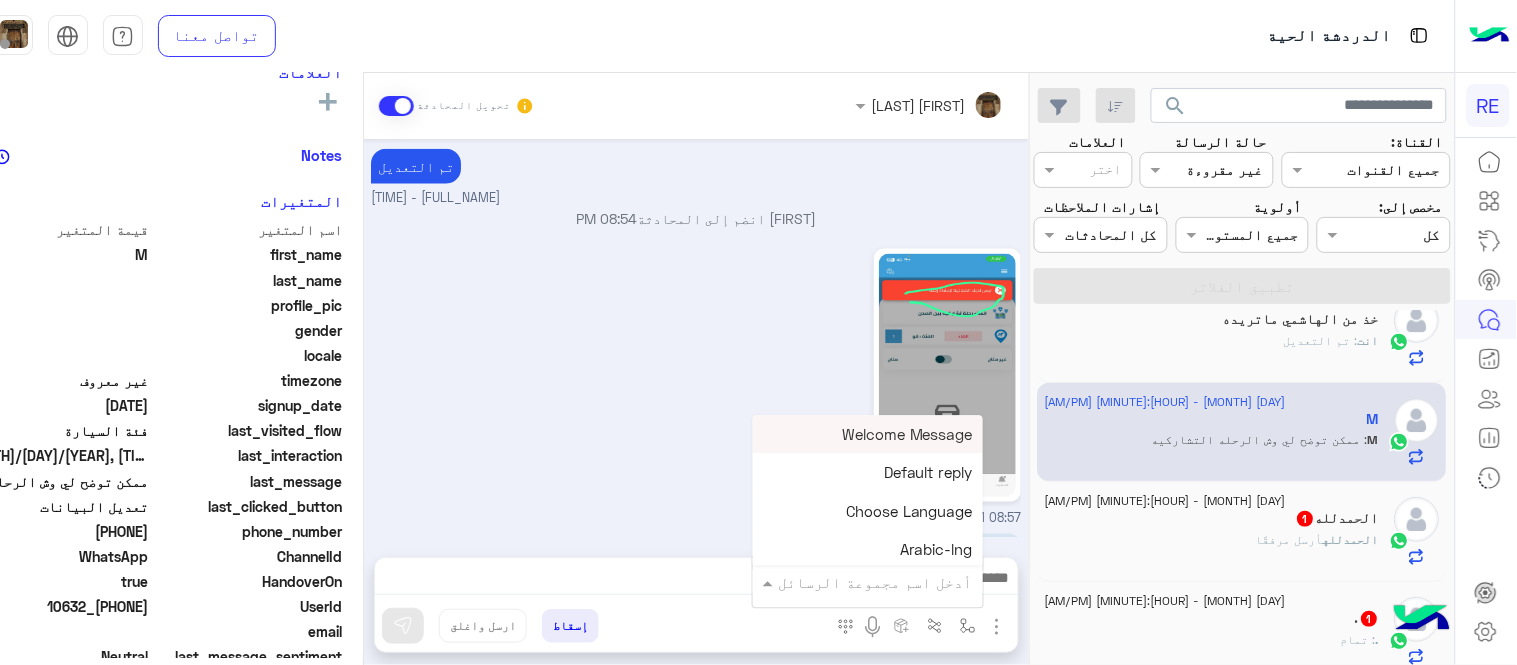 type on "*" 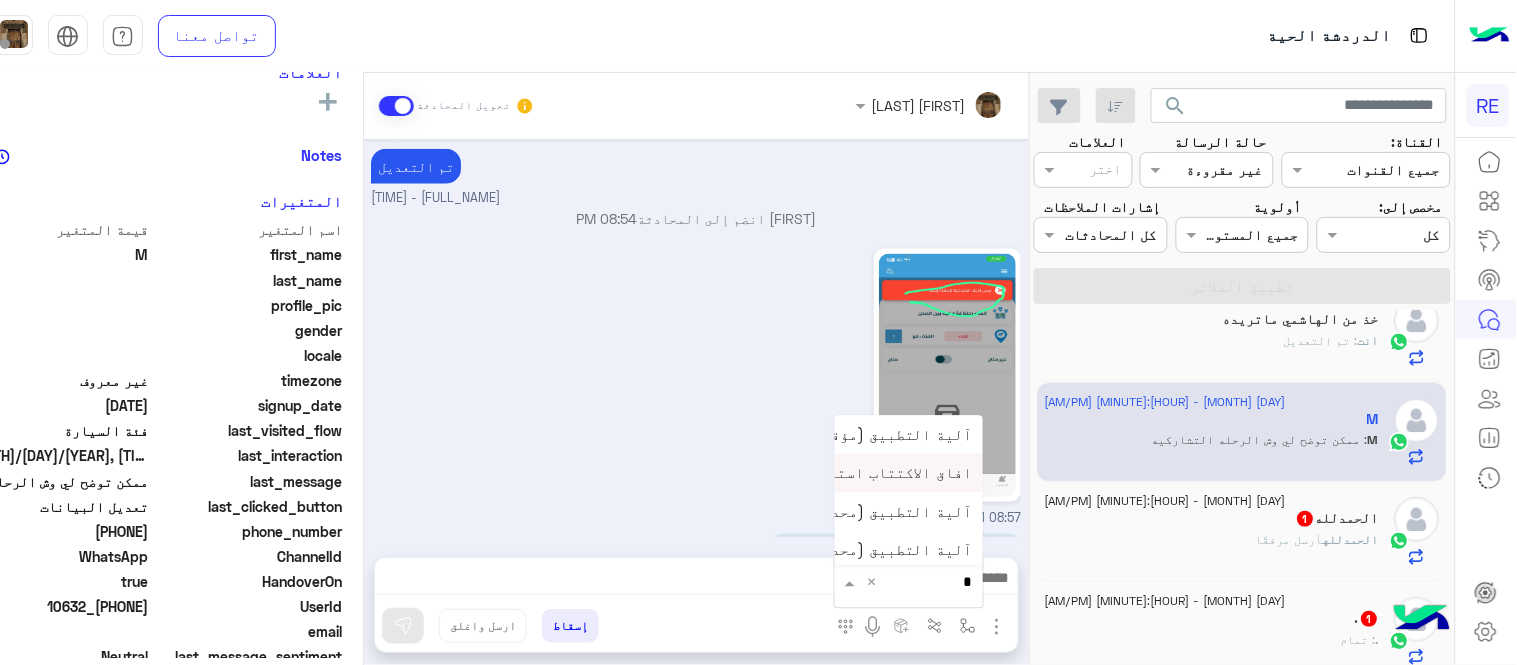 click on "افاق الاكتتاب استثمار المستثمرين المساهمين آفاق" at bounding box center (909, 473) 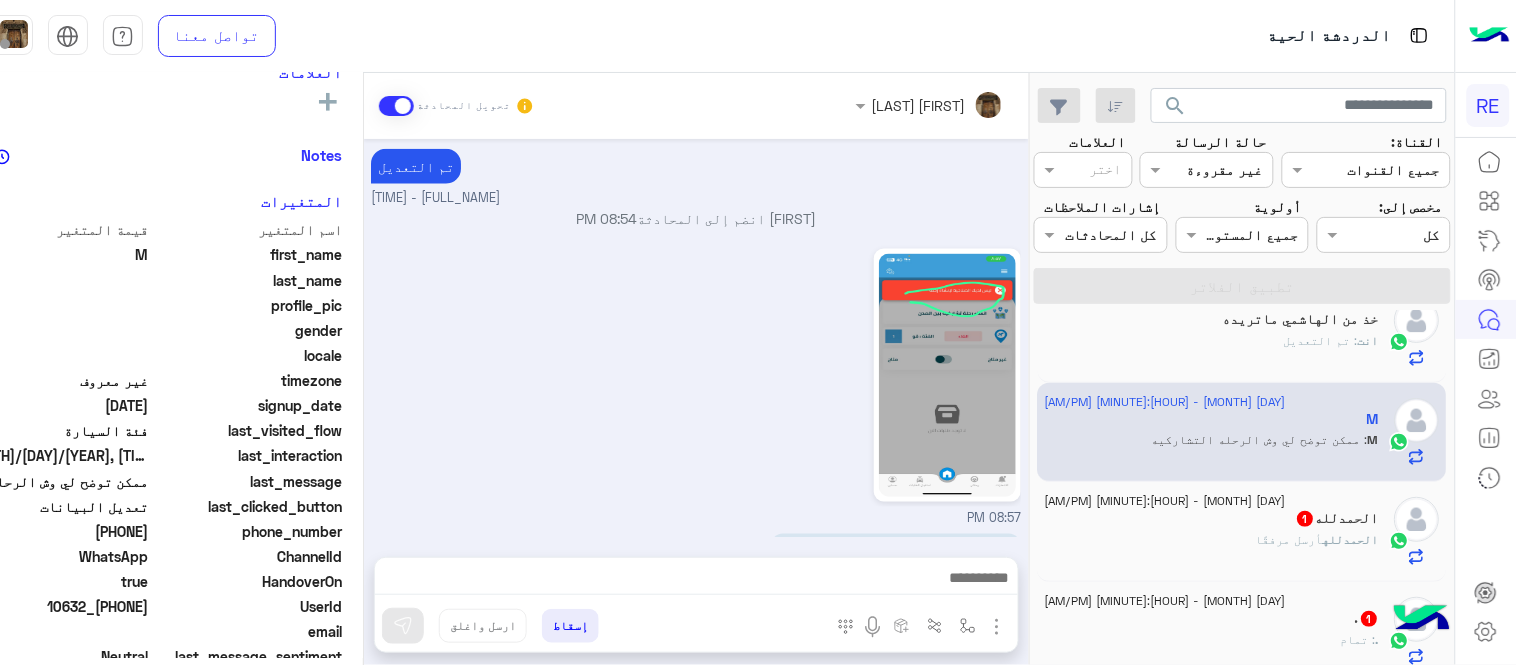 type on "**********" 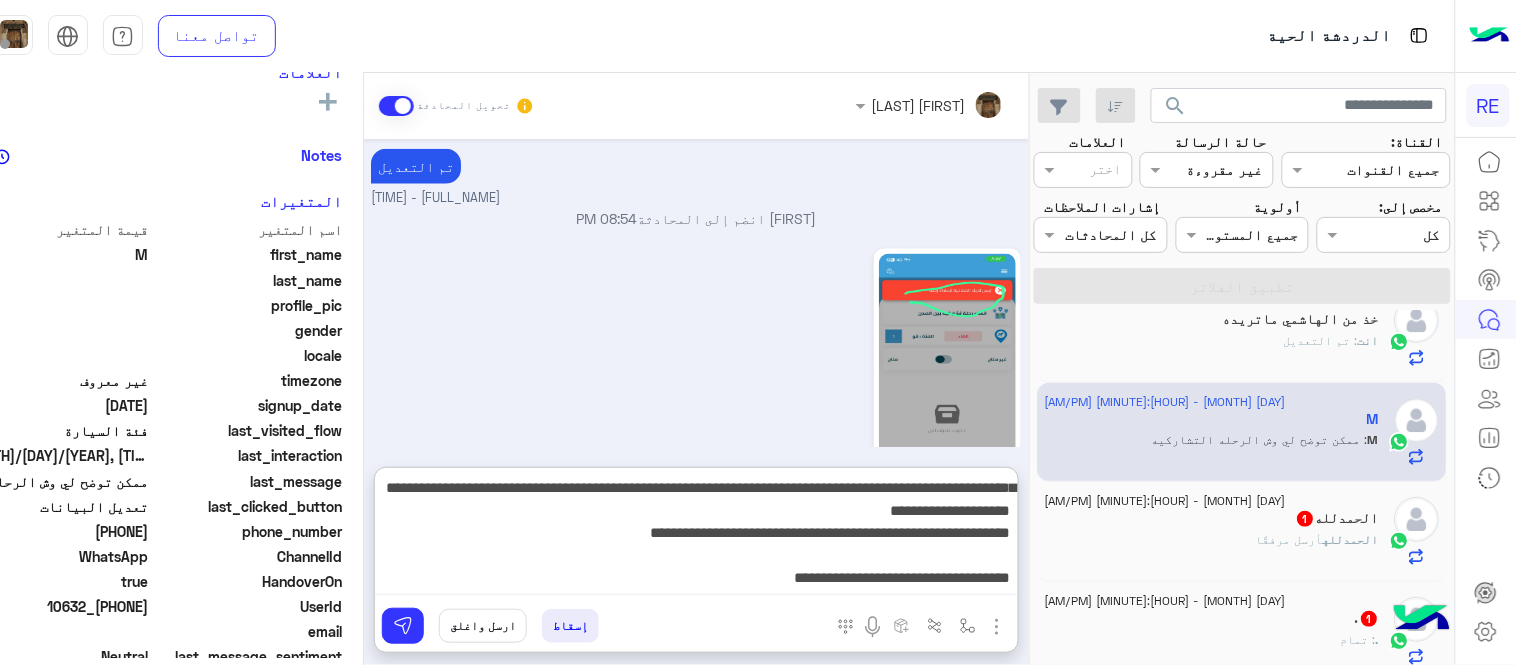 click on "**********" at bounding box center [696, 535] 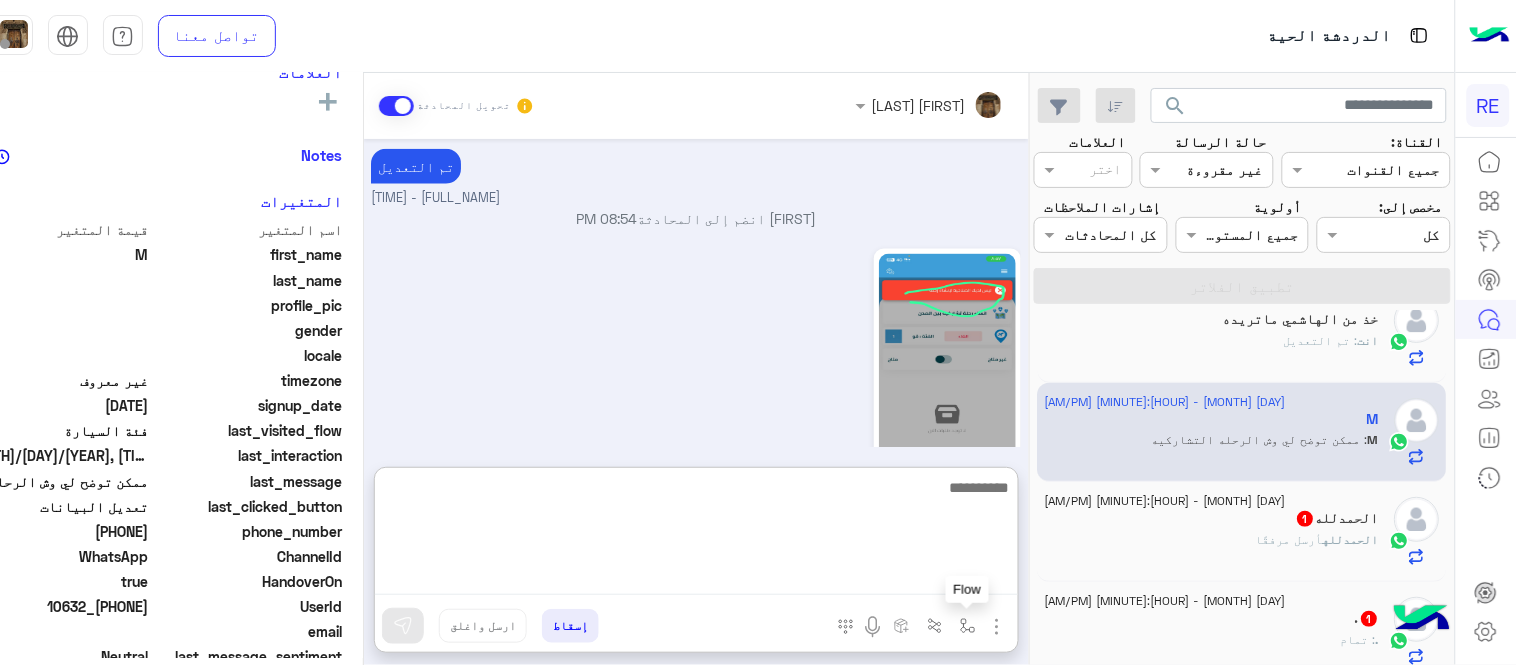 type 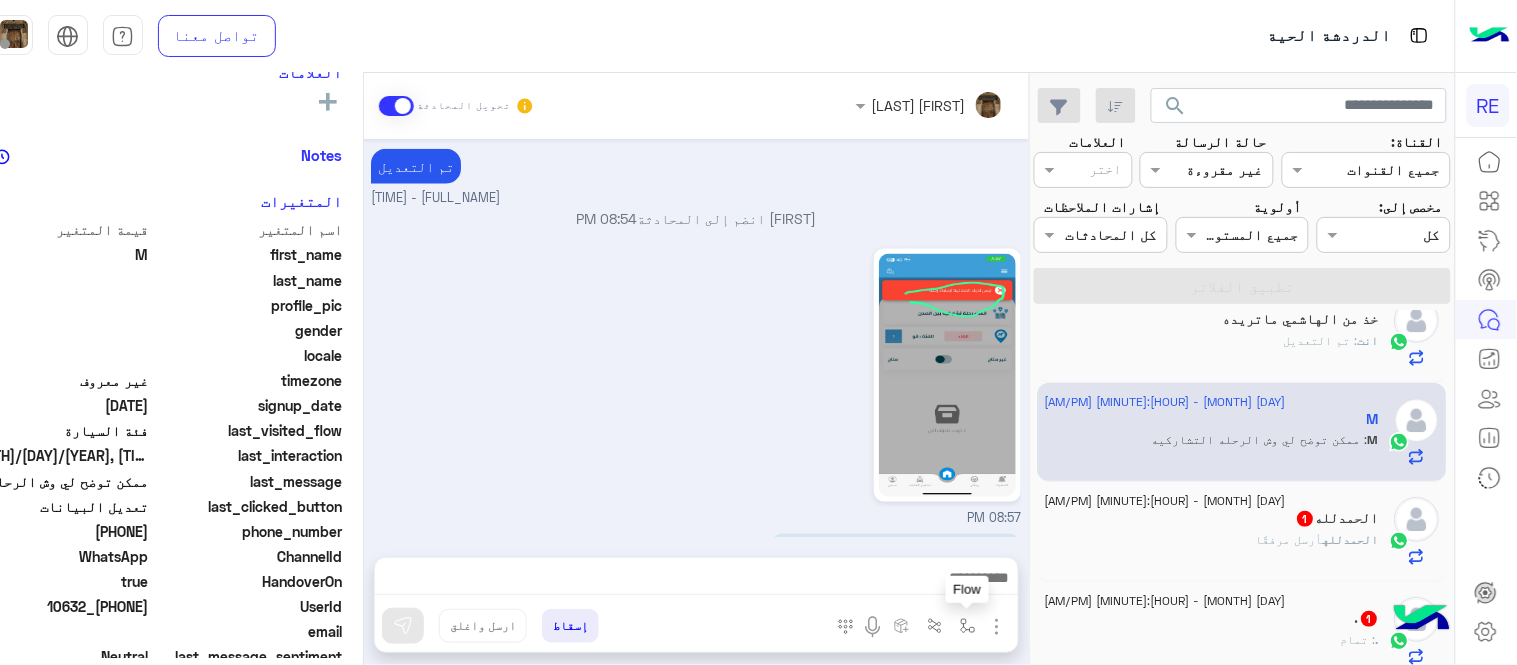 click at bounding box center [968, 626] 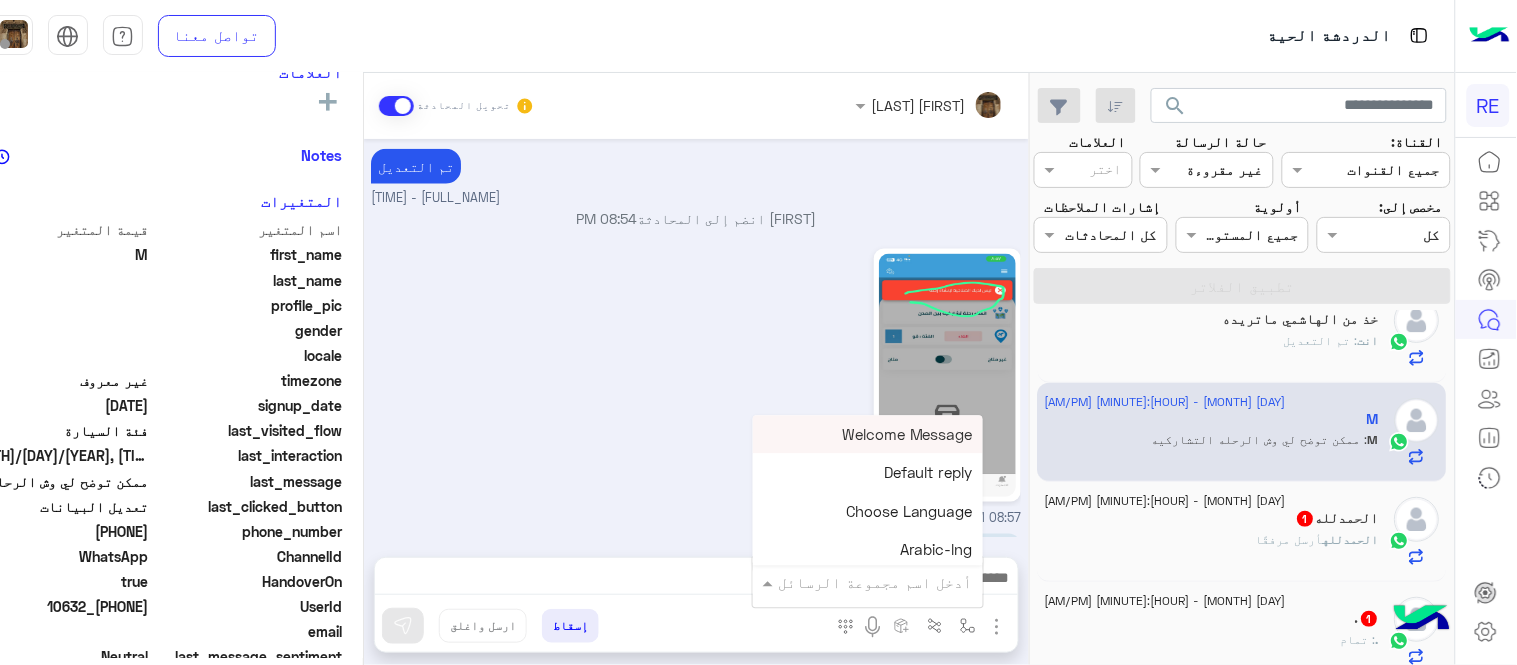 click on "أدخل اسم مجموعة الرسائل" at bounding box center (868, 582) 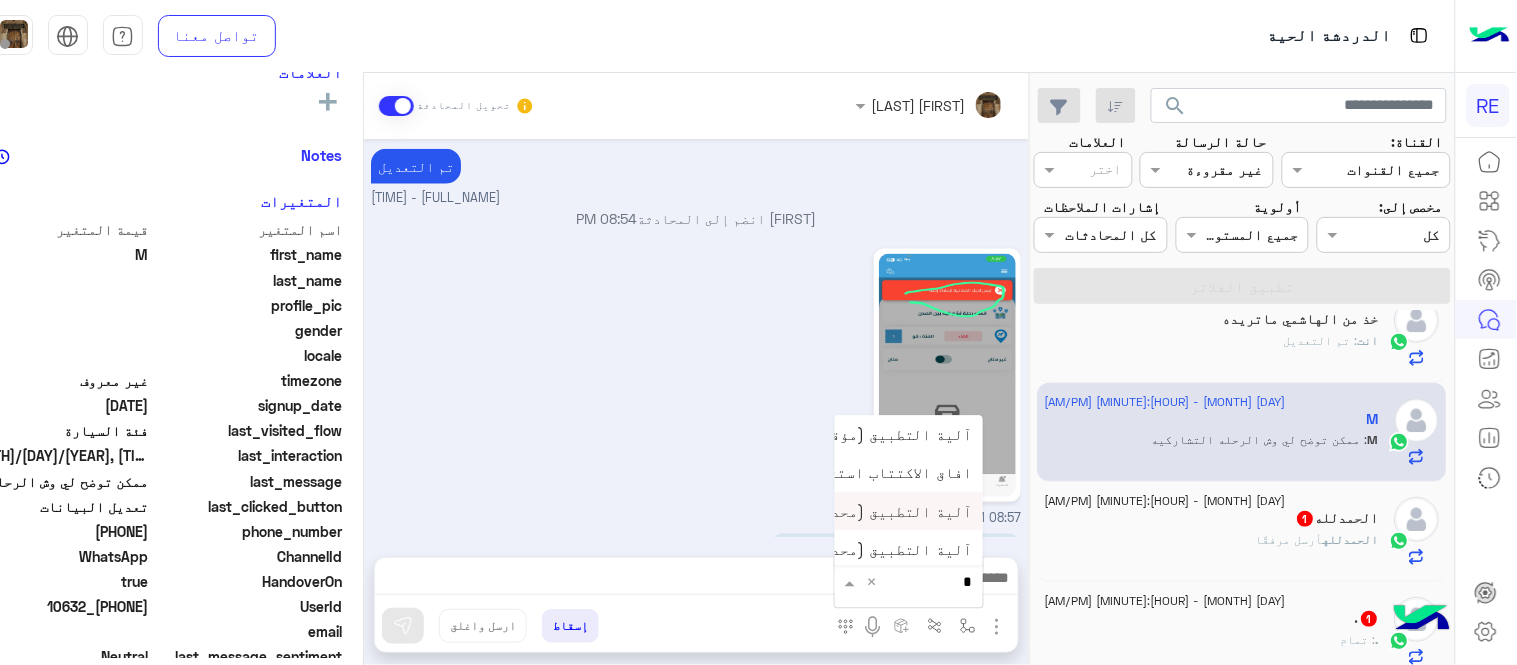 click on "آلية التطبيق (محدث)" at bounding box center (909, 511) 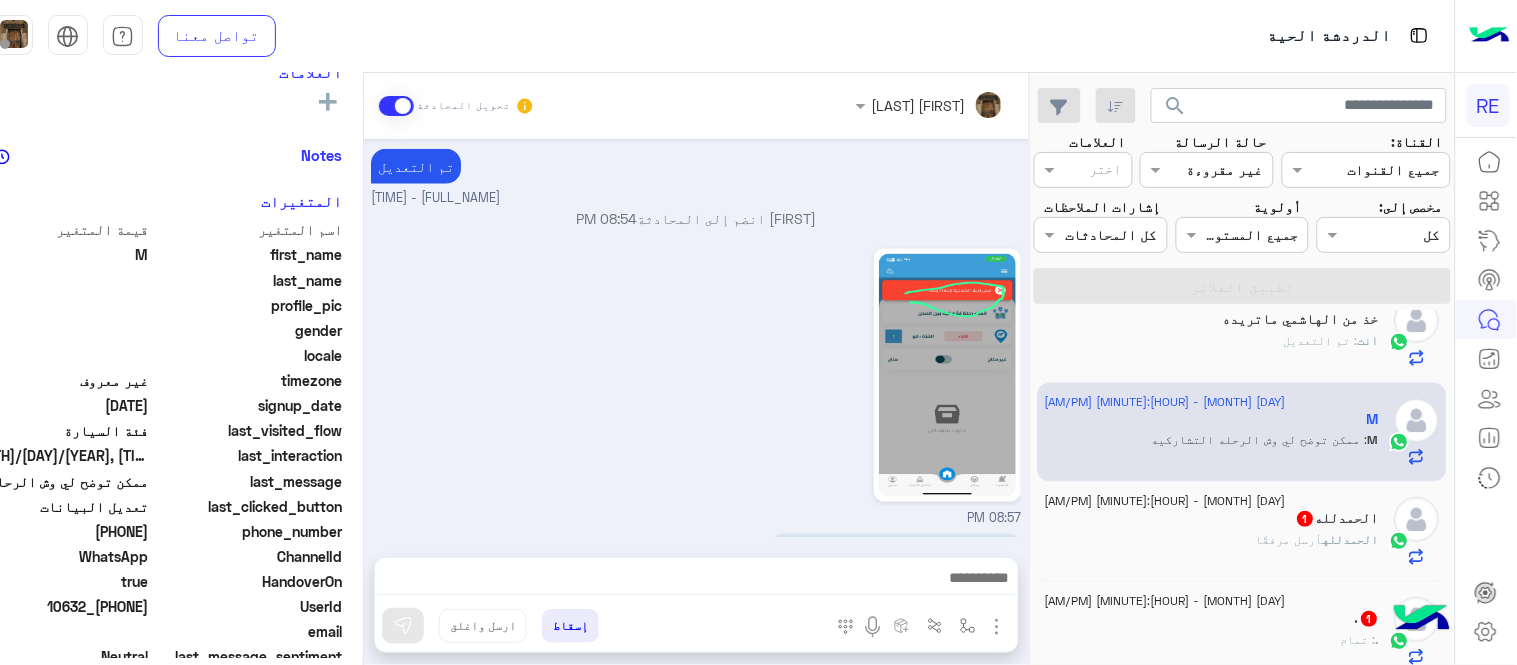 type on "**********" 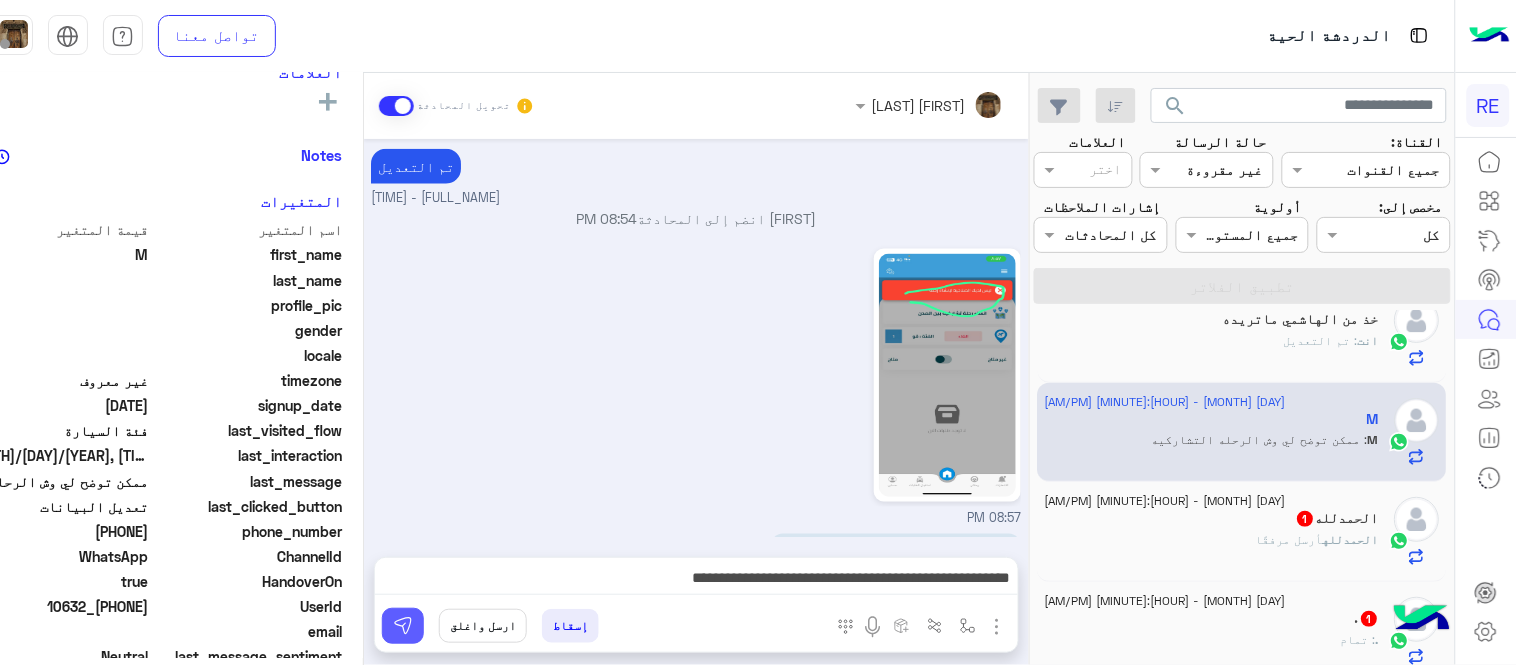 click at bounding box center (403, 626) 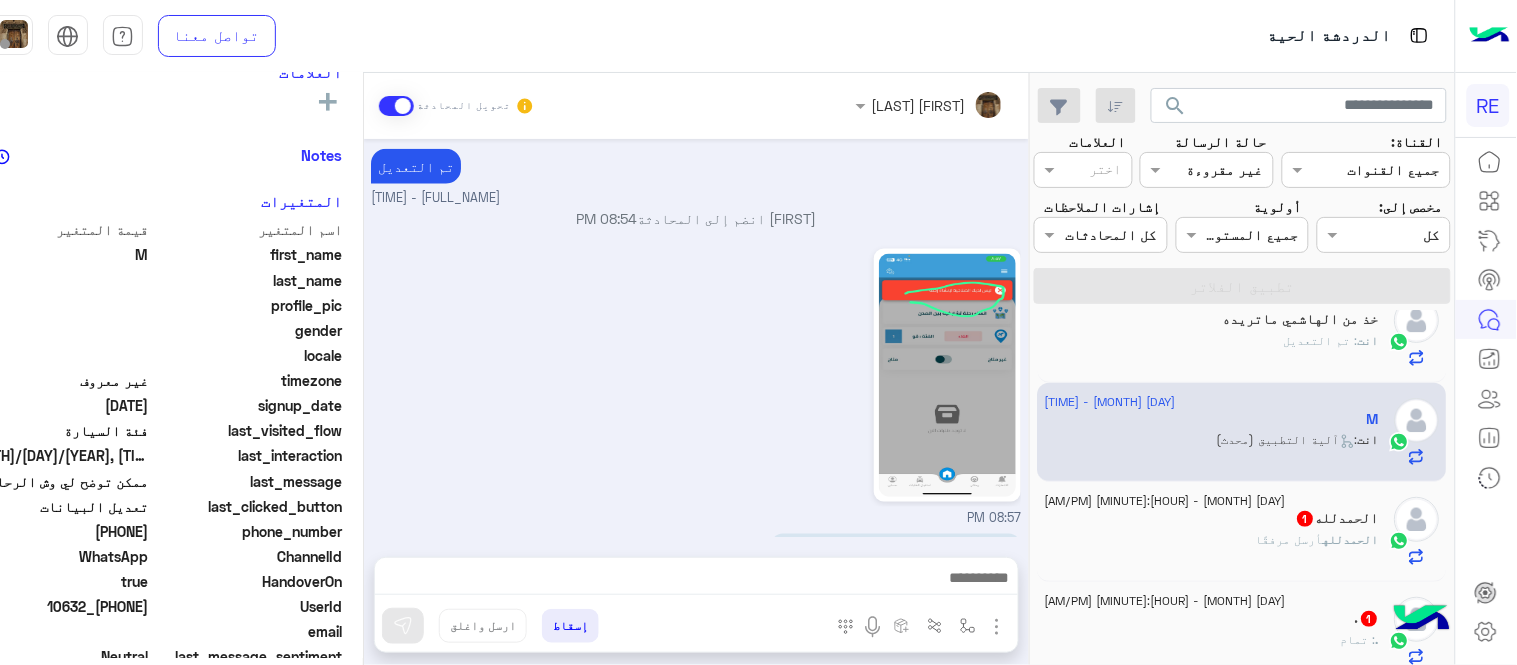 scroll, scrollTop: 1505, scrollLeft: 0, axis: vertical 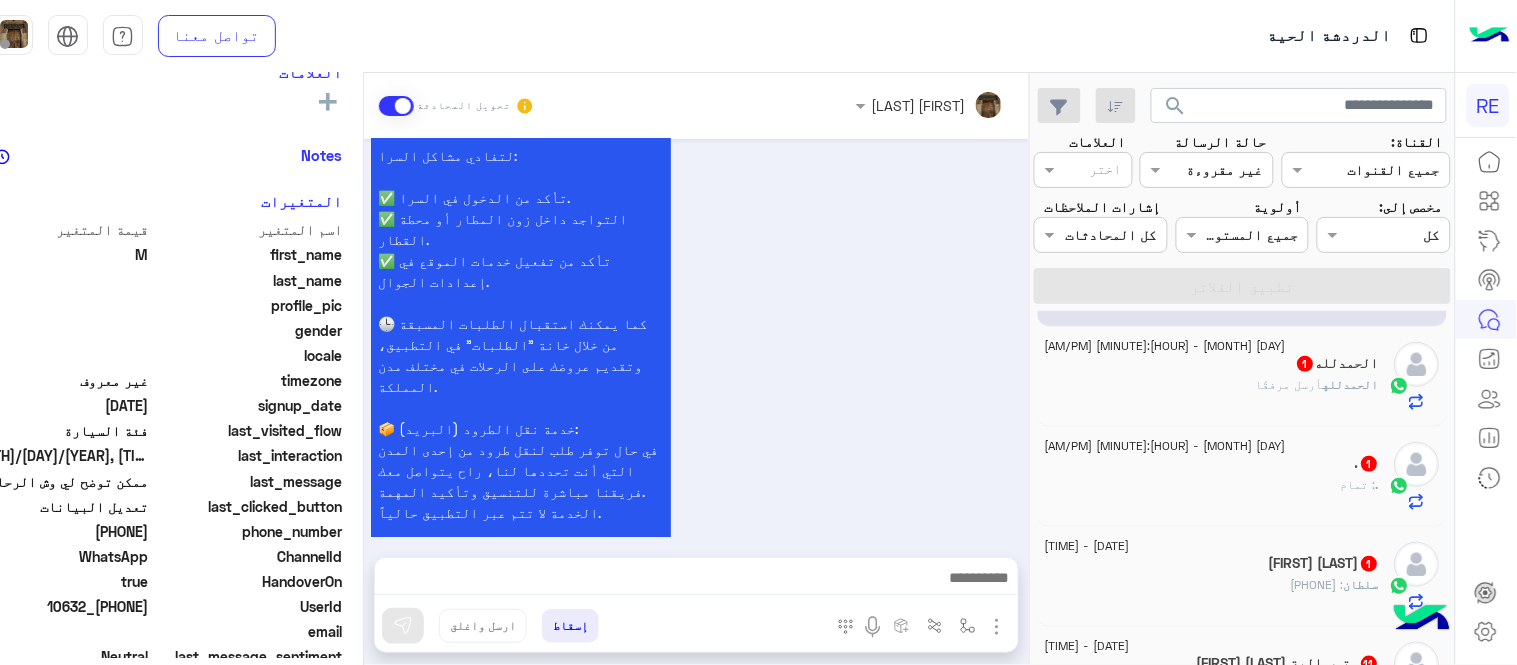 click on "الحمدلله   1" 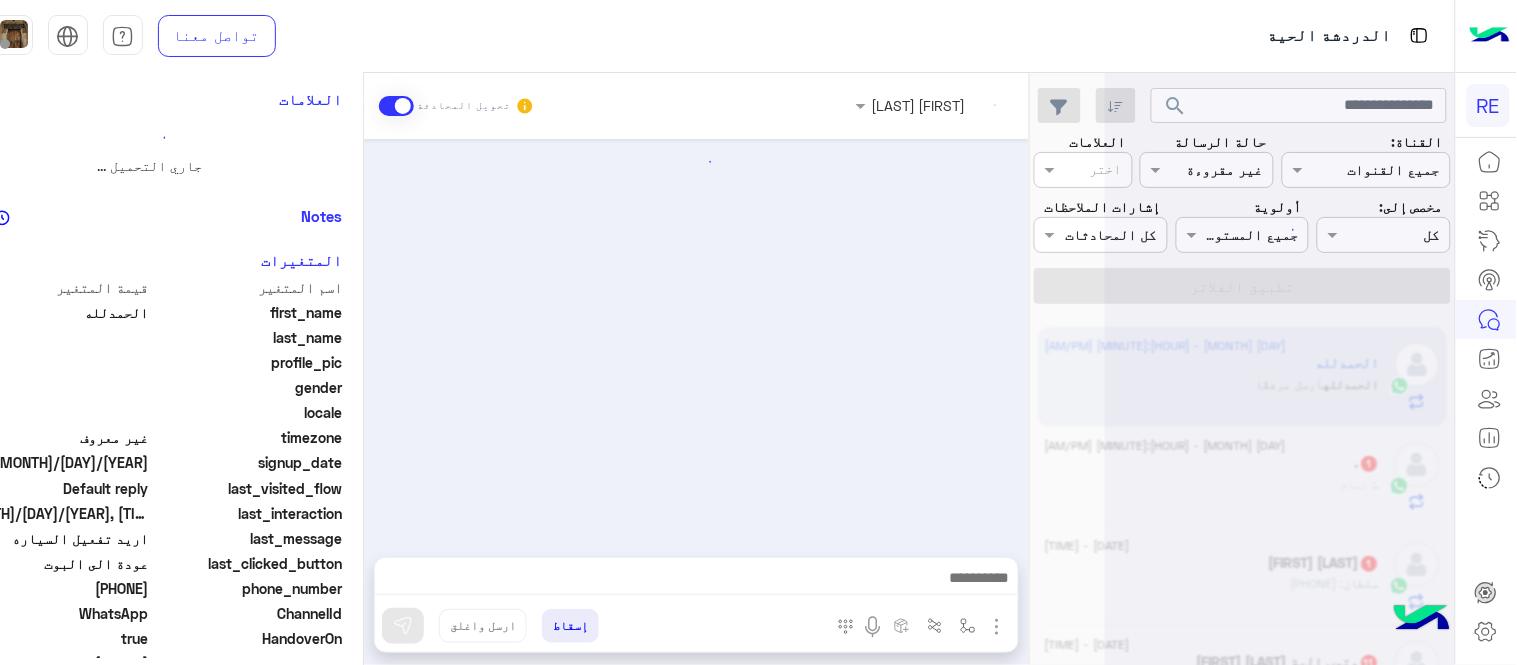 scroll, scrollTop: 0, scrollLeft: 0, axis: both 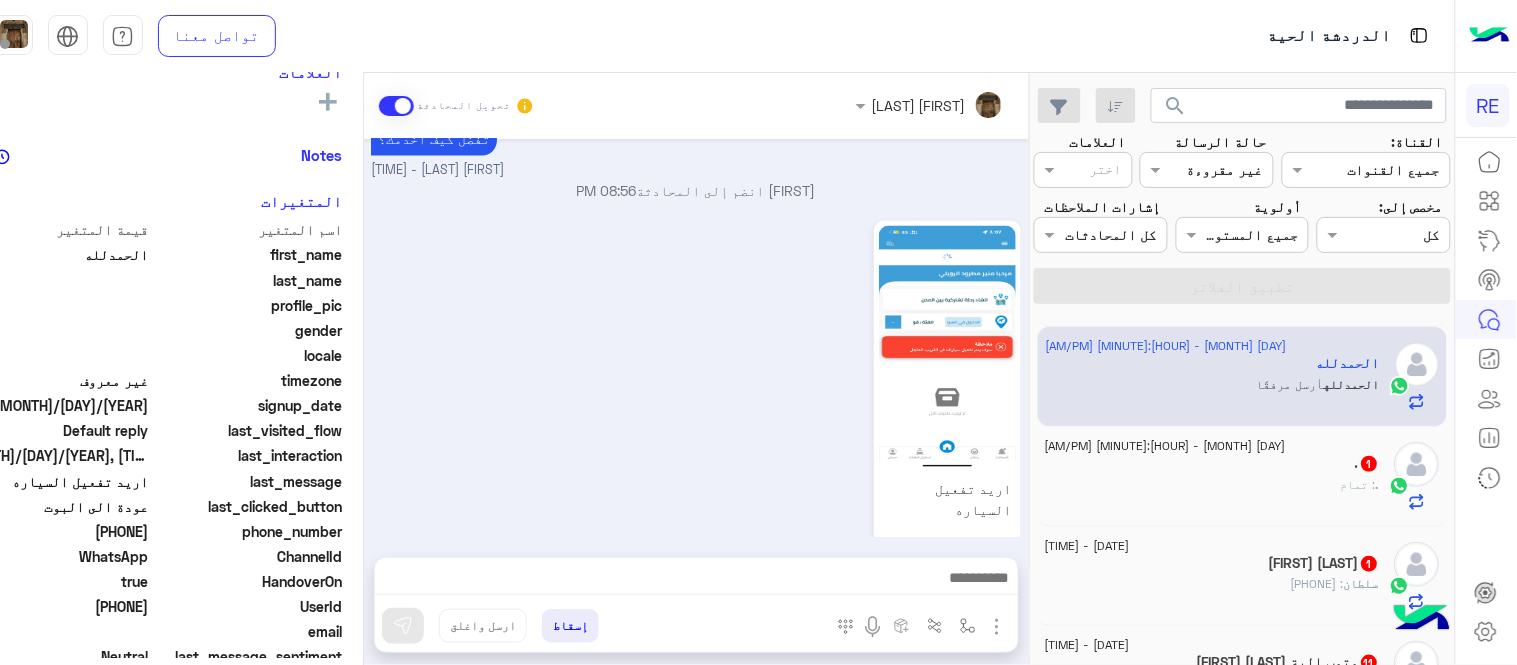 click on "الحمدلله  غادر المحادثة         تفضل كيف اخدمك؟  انضم إلى المحادثة       اريد تفعيل السياره" at bounding box center (696, 338) 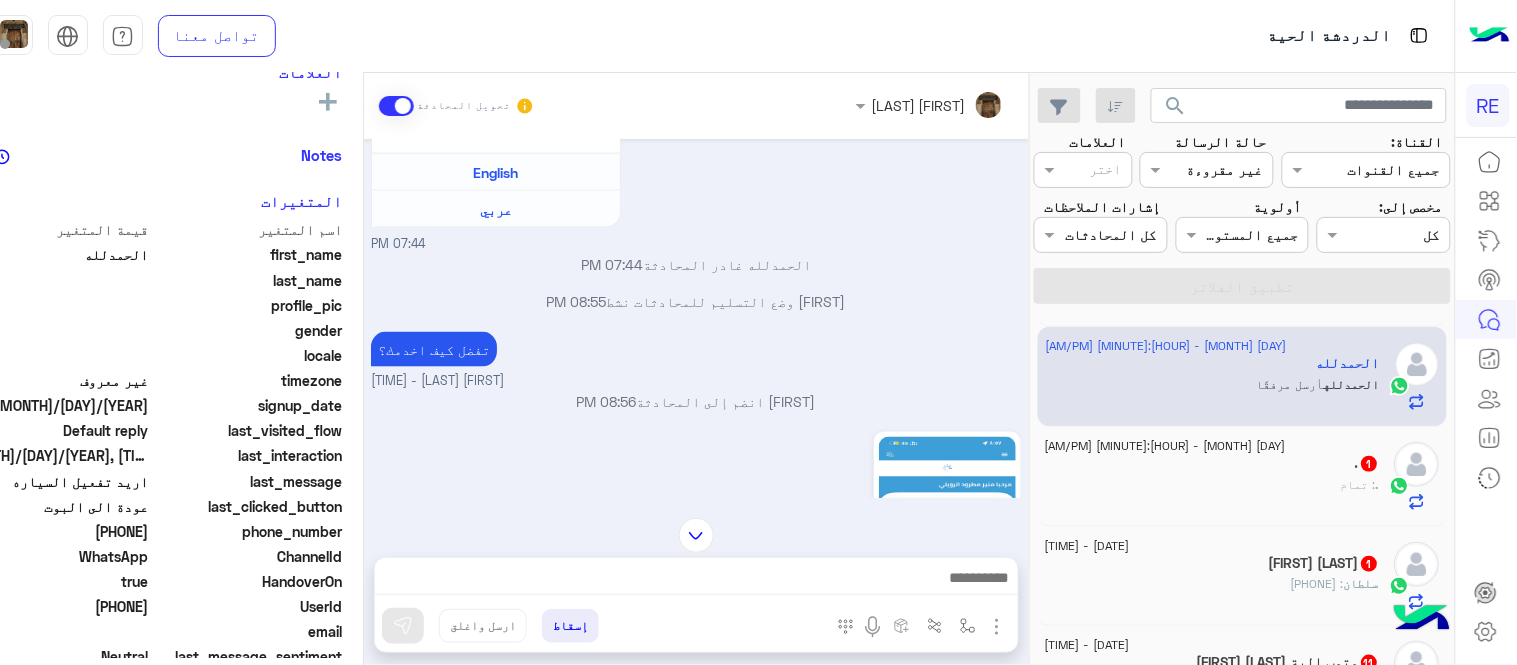scroll, scrollTop: 668, scrollLeft: 0, axis: vertical 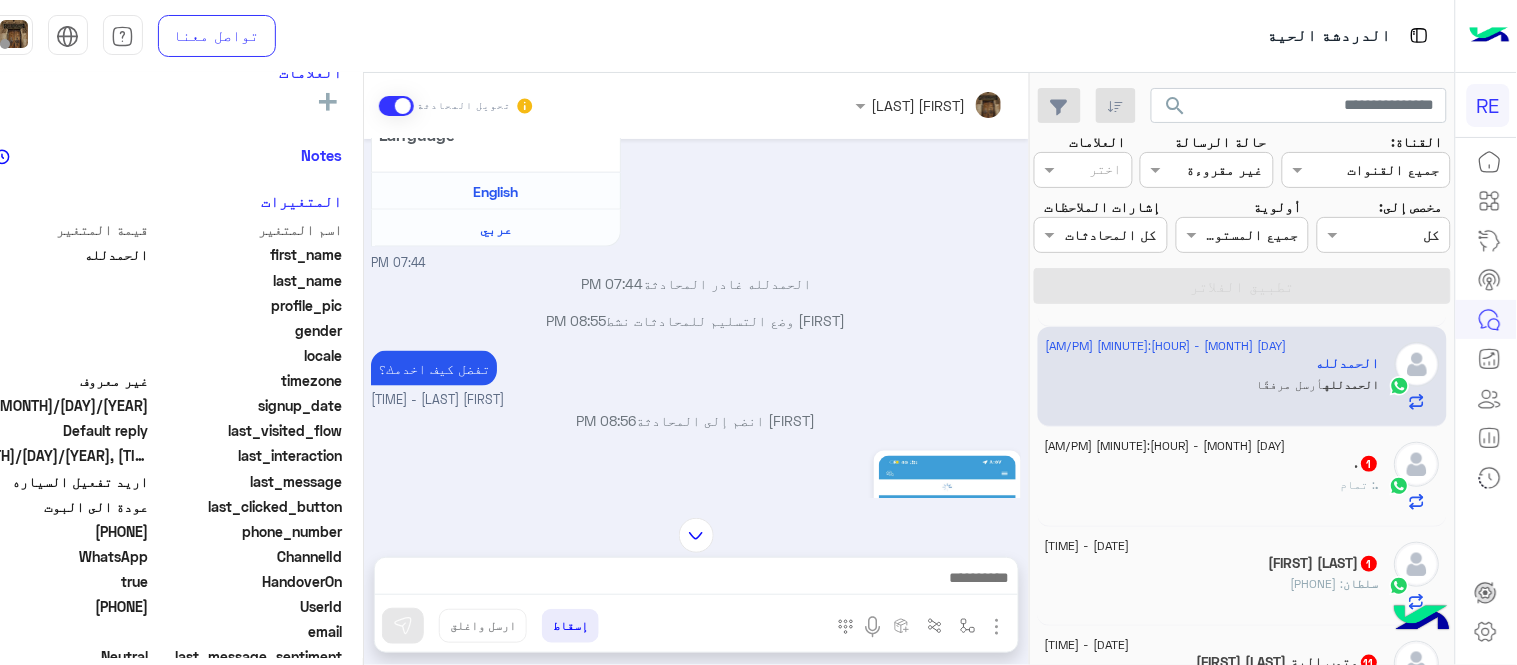 drag, startPoint x: 81, startPoint y: 526, endPoint x: 154, endPoint y: 532, distance: 73.24616 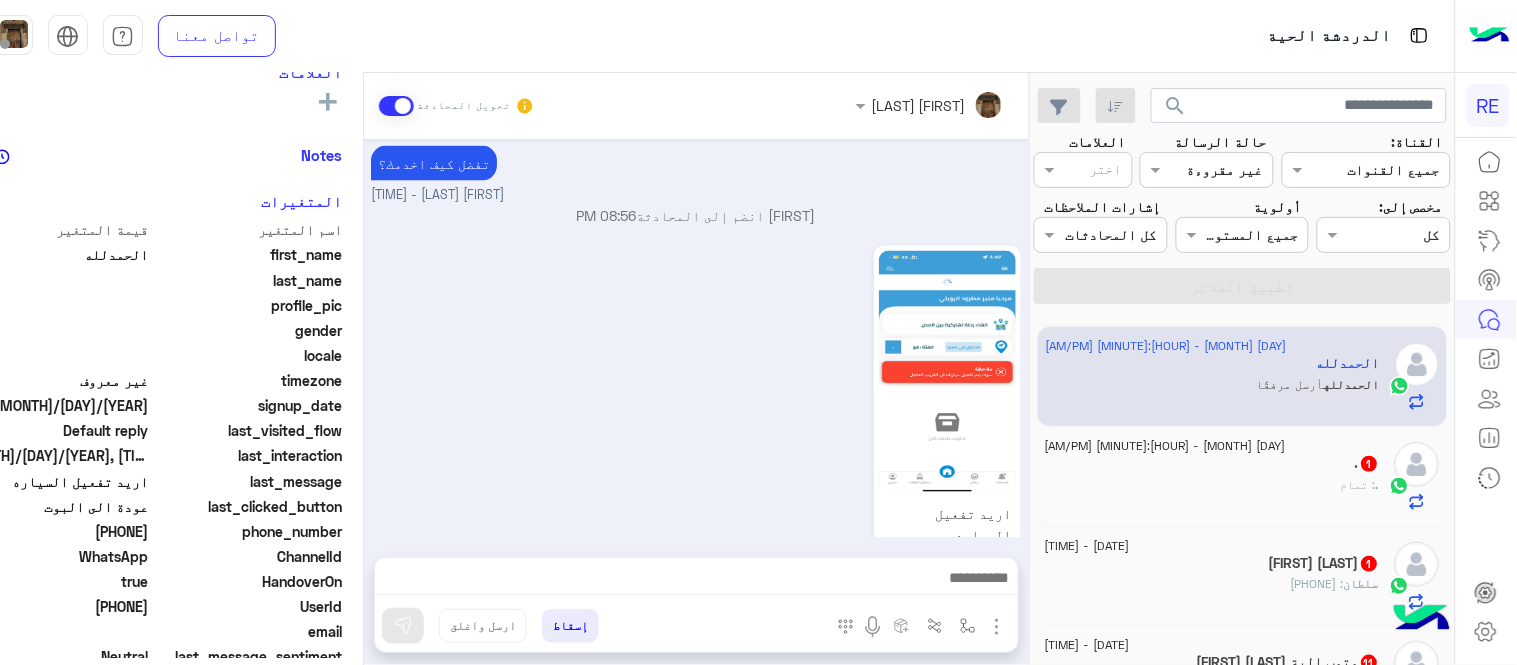 scroll, scrollTop: 898, scrollLeft: 0, axis: vertical 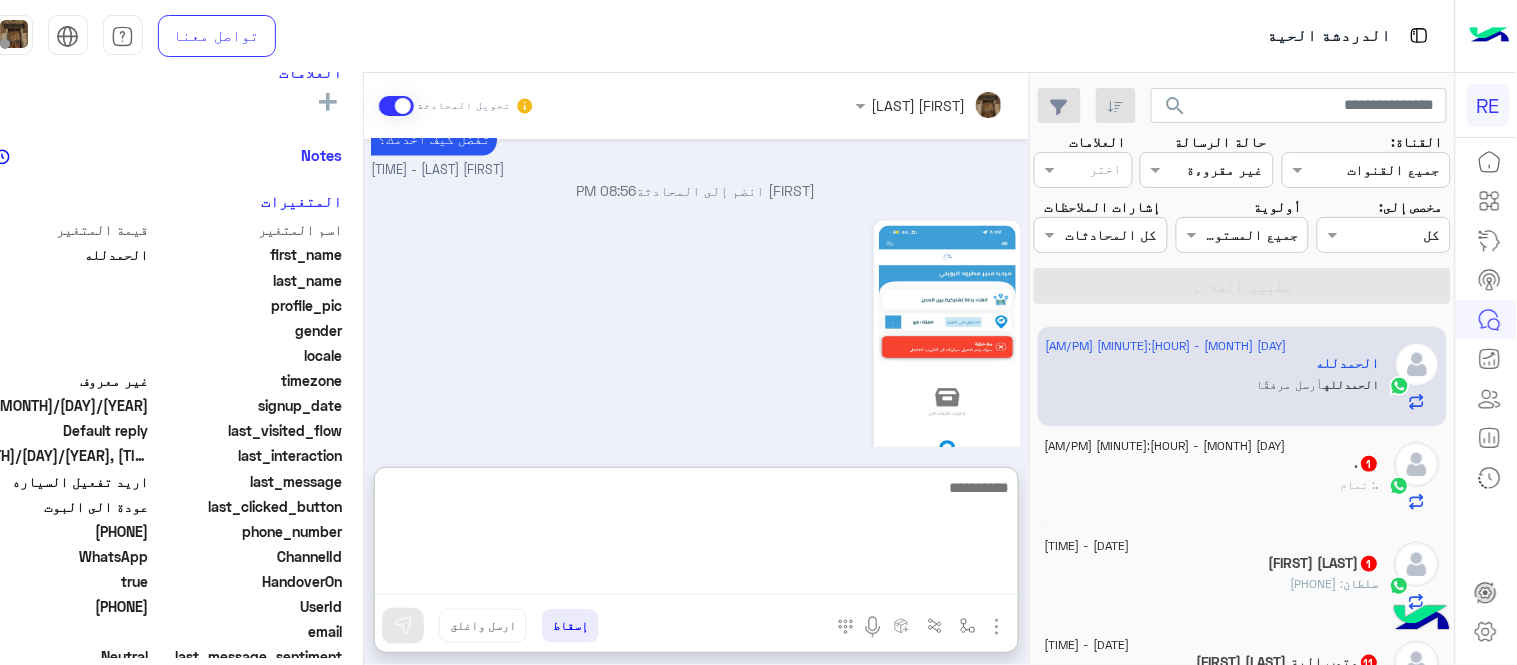 click at bounding box center [696, 535] 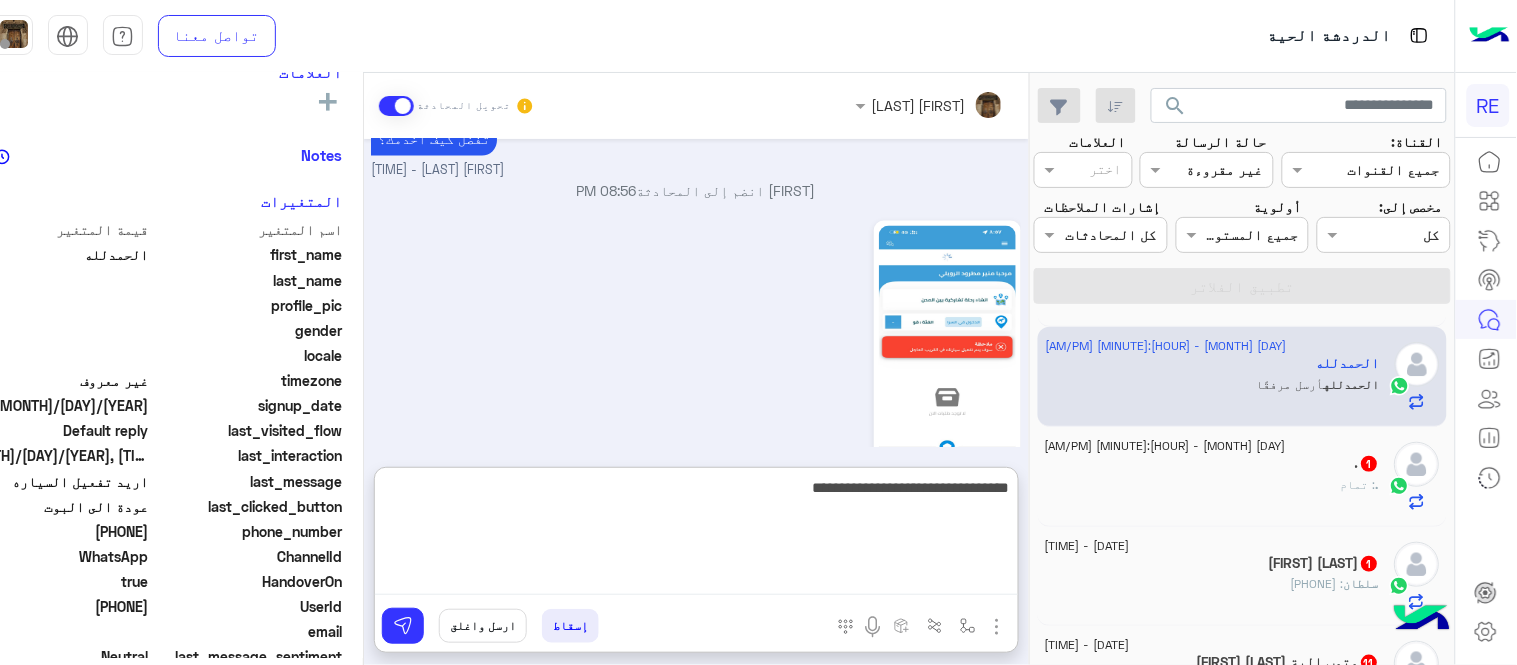 type on "**********" 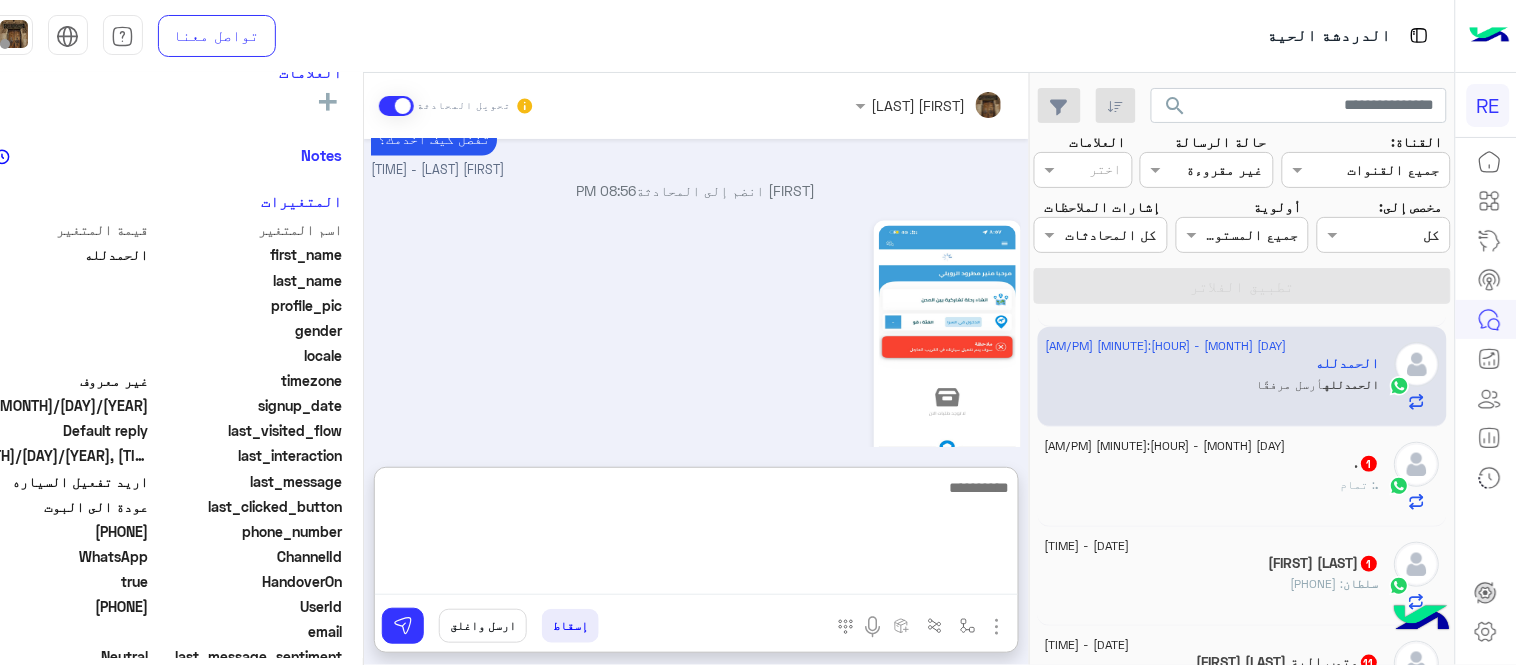 scroll, scrollTop: 1052, scrollLeft: 0, axis: vertical 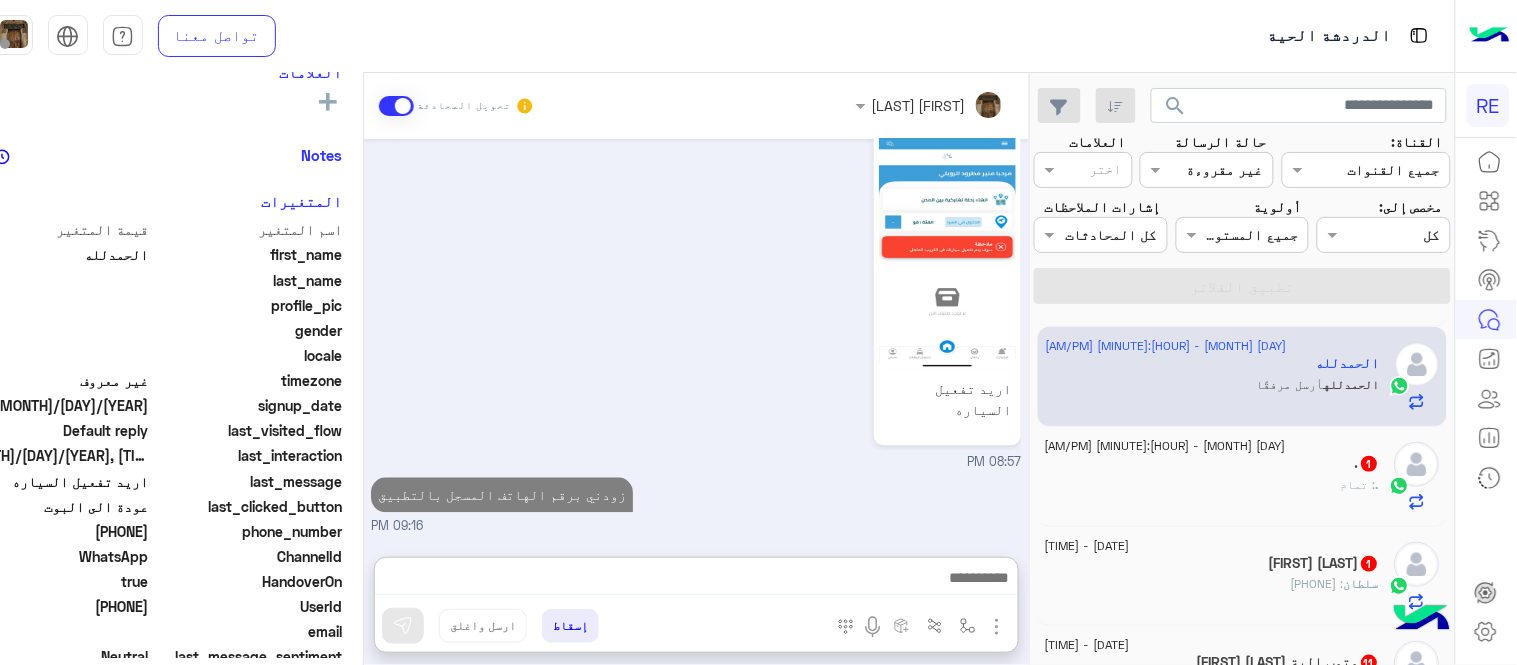 click on "[DATE]  تم إعادة توجيه المحادثة. للعودة إلي الرد الالي، أنقر الزر الموجود بالأسفل  عودة الى البوت     [TIME]  الحمدلله  طلب التحدث إلى مسؤول بشري   [TIME]       تم تعيين المحادثة إلى [FIRST] [LAST]   [TIME]       عودة الى البوت    [TIME]
اهلًا بك في تطبيق رحلة 👋
Welcome to Rehla  👋
من فضلك أختر لغة التواصل
Please choose your preferred Language
English   عربي     [TIME]  الحمدلله  غادر المحادثة   [TIME]       [FIRST] [LAST] وضع التسليم للمحادثات نشط   [TIME]      تفضل كيف اخدمك؟  [FIRST] [LAST] - [TIME]   [FIRST] [LAST] انضم إلى المحادثة   [TIME]       اريد تفعيل السياره    [TIME]  زودني برقم الهاتف المسجل بالتطبيق   [TIME]" at bounding box center [696, 338] 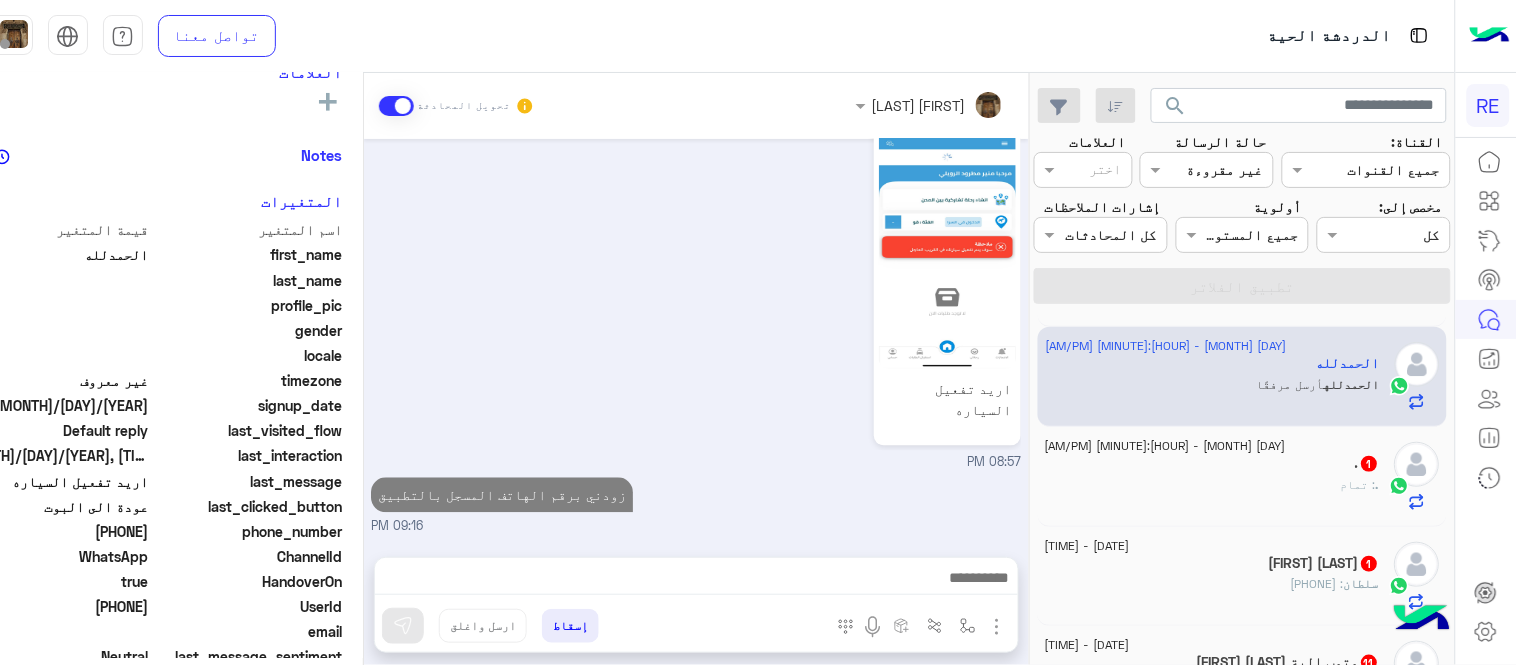 scroll, scrollTop: 962, scrollLeft: 0, axis: vertical 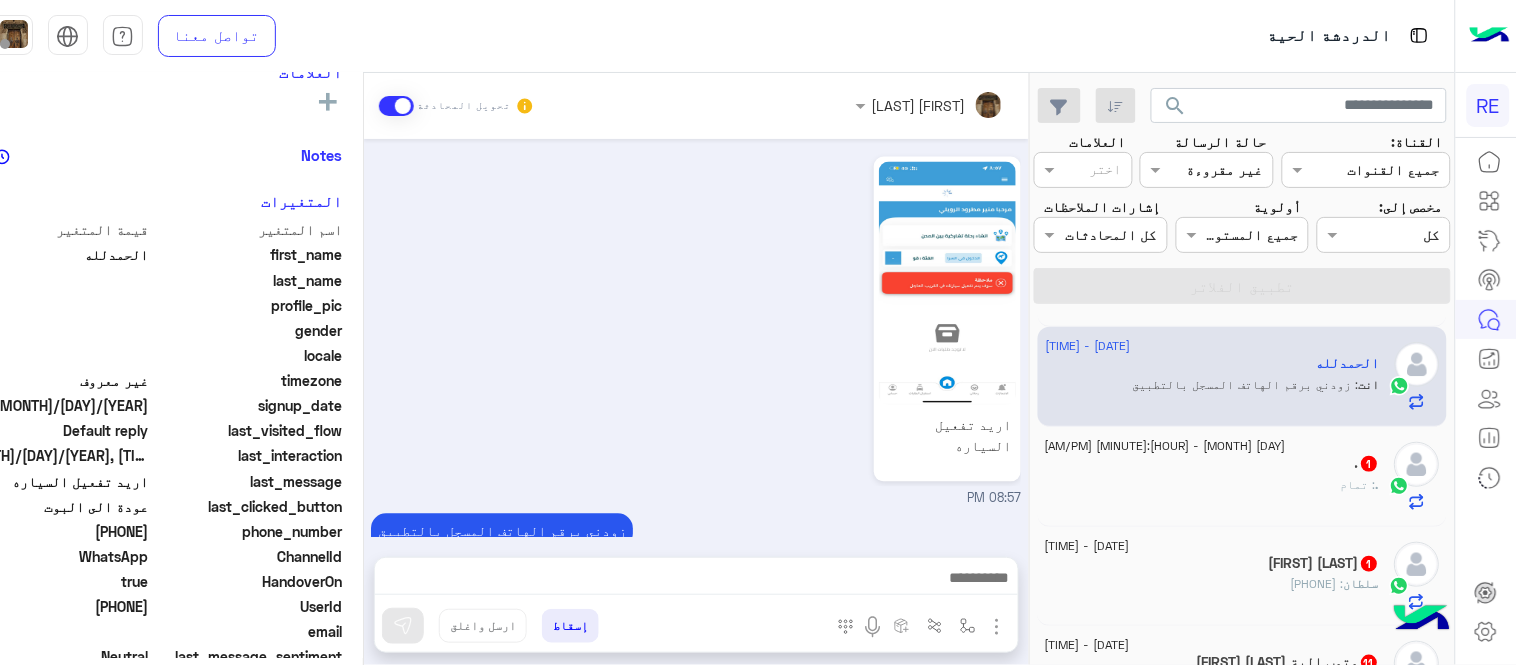 click on ". : تمام" 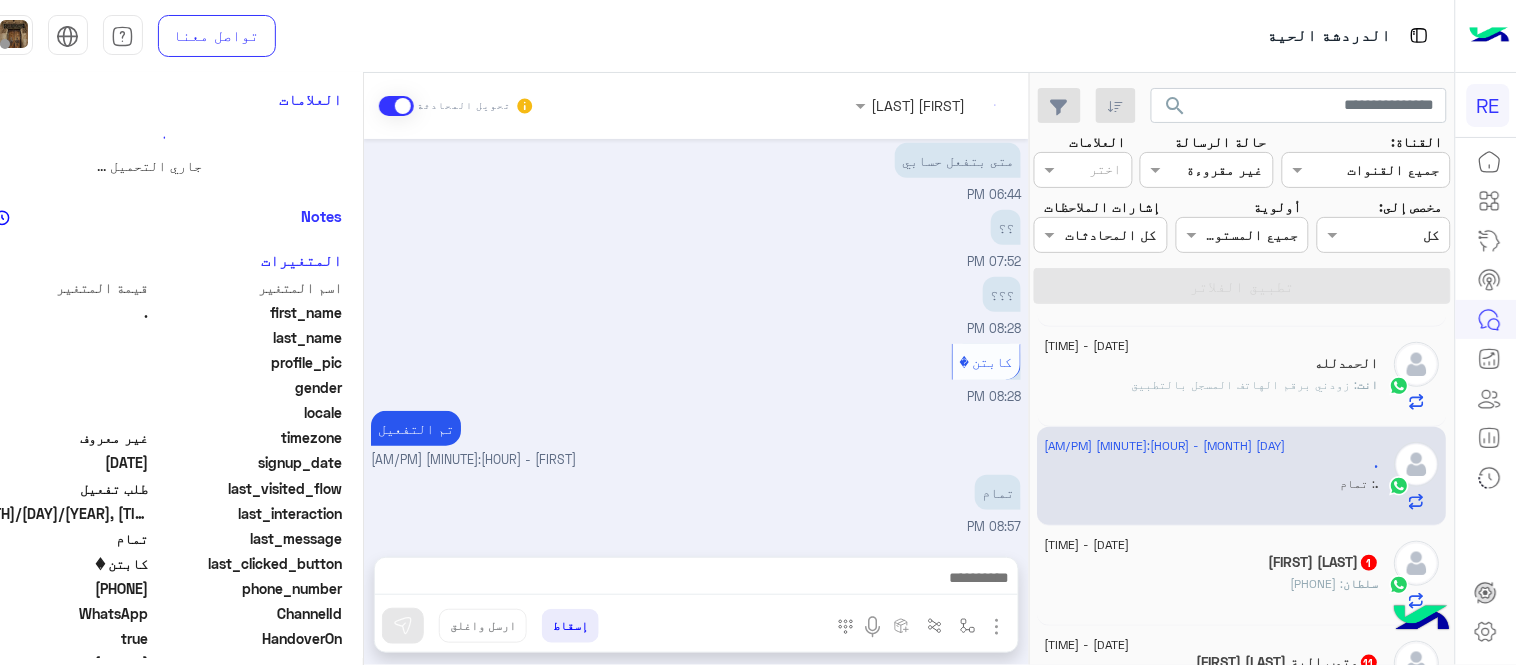 scroll, scrollTop: 236, scrollLeft: 0, axis: vertical 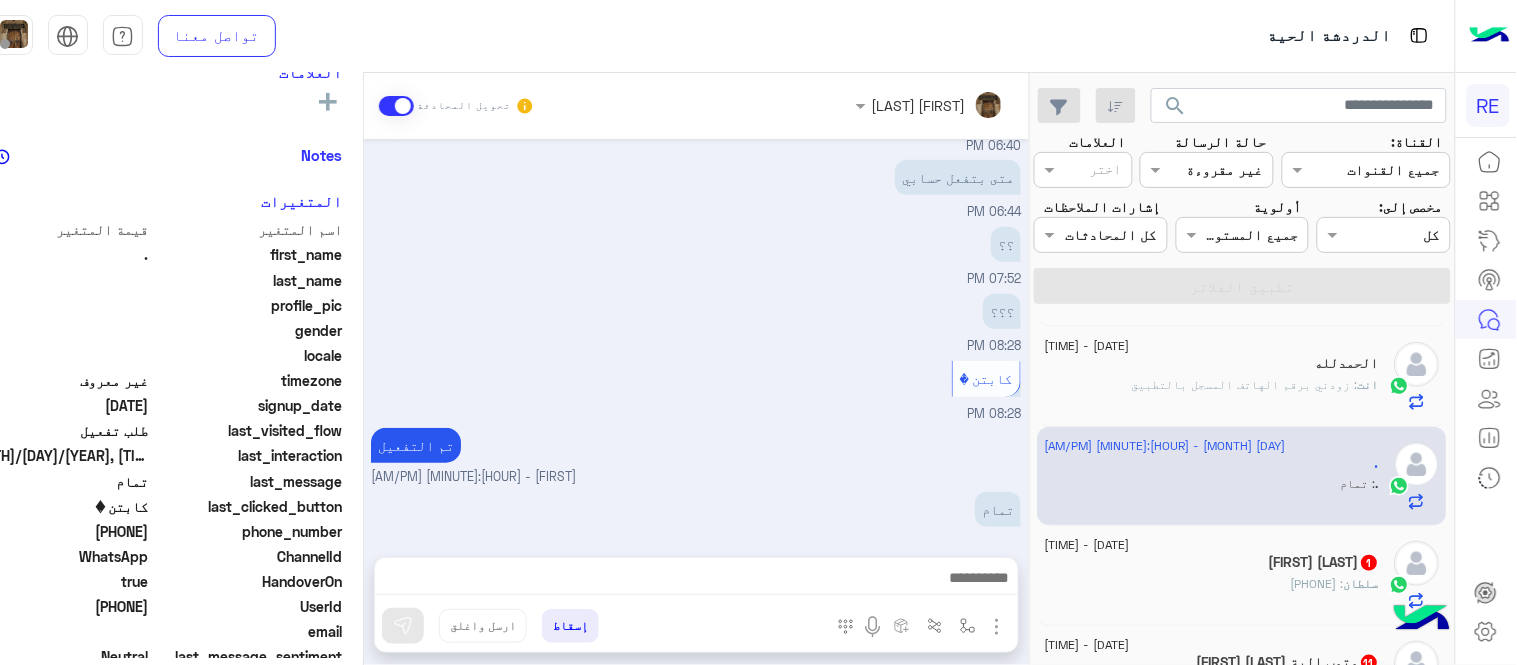 click on "[PERSON] : [PHONE]" 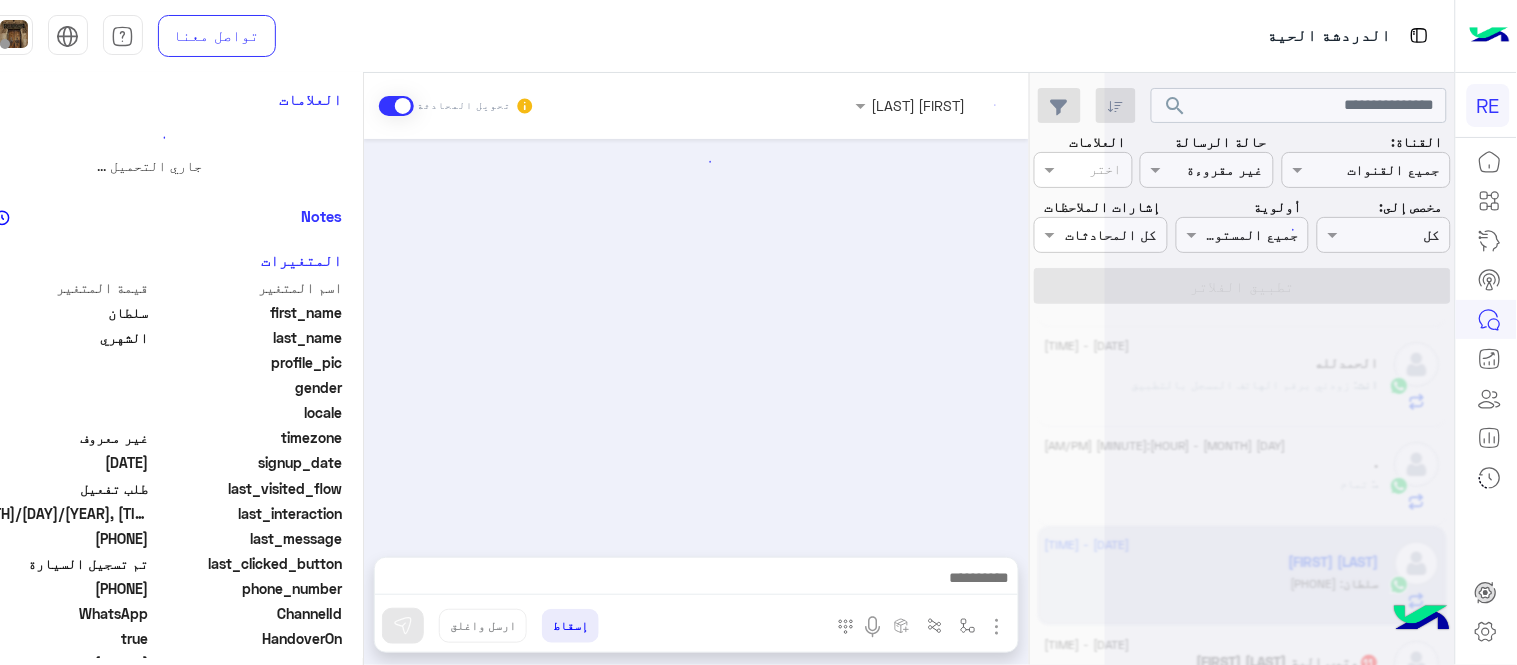 scroll, scrollTop: 0, scrollLeft: 0, axis: both 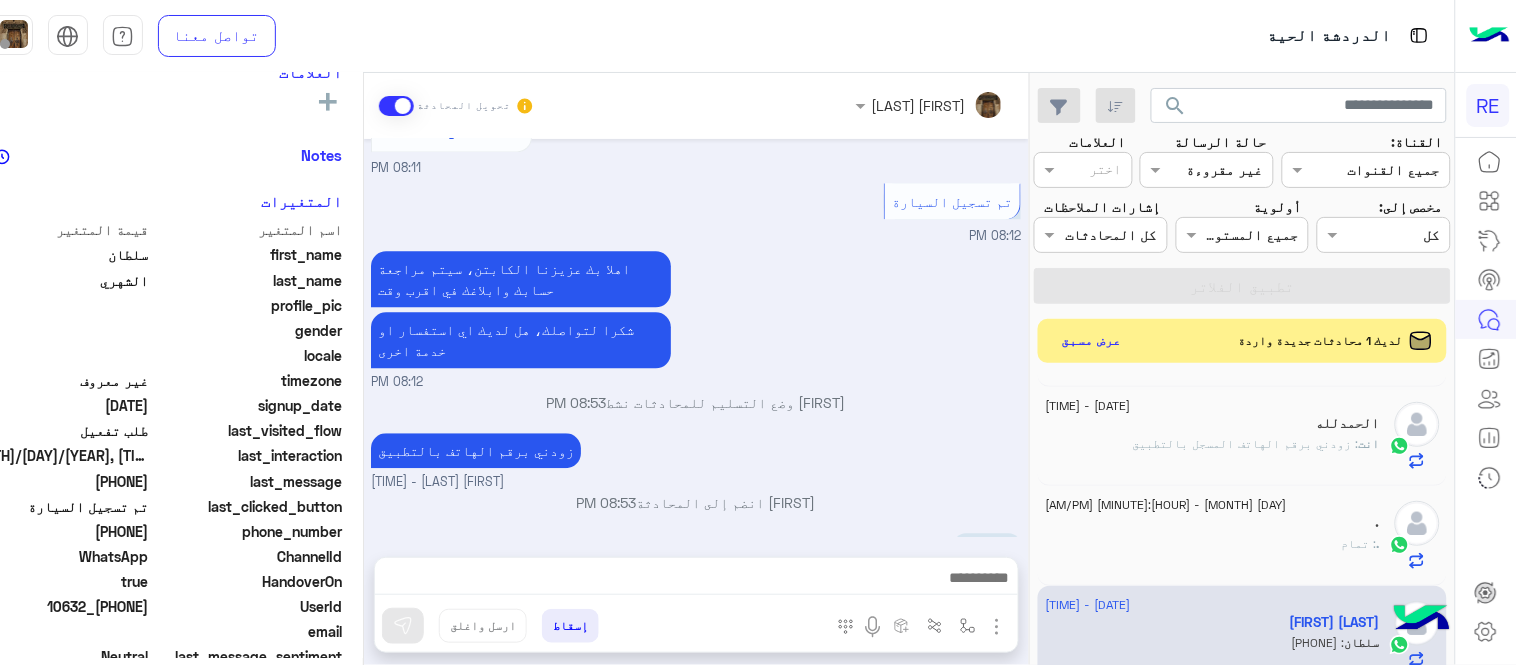 drag, startPoint x: 84, startPoint y: 528, endPoint x: 154, endPoint y: 530, distance: 70.028564 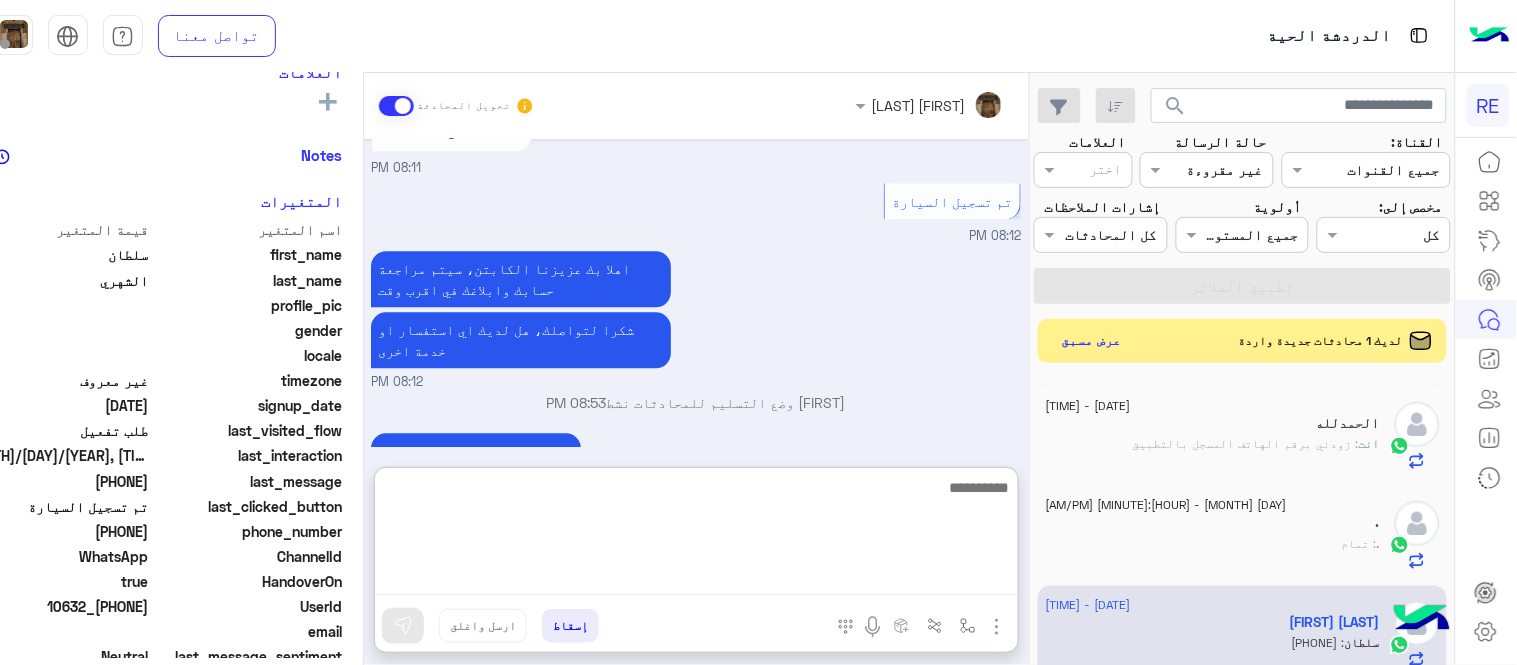 click at bounding box center [696, 535] 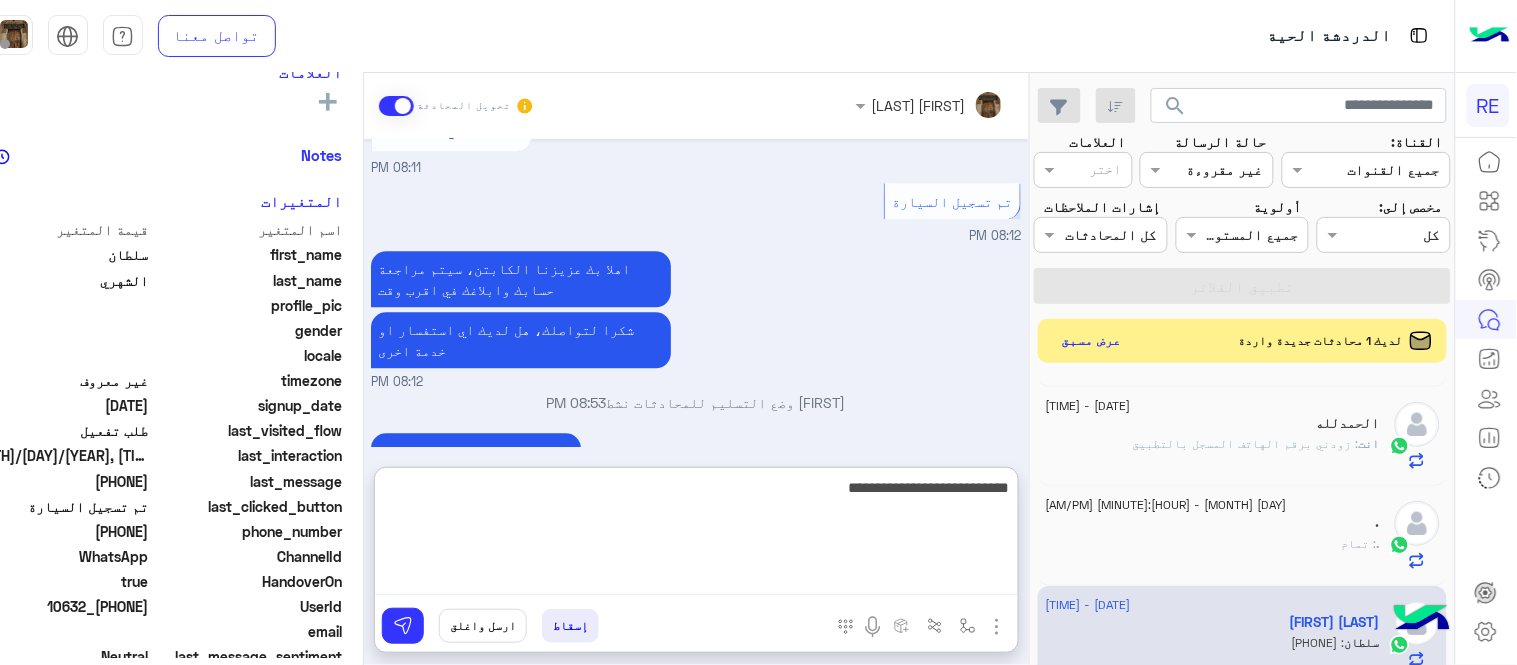 type on "**********" 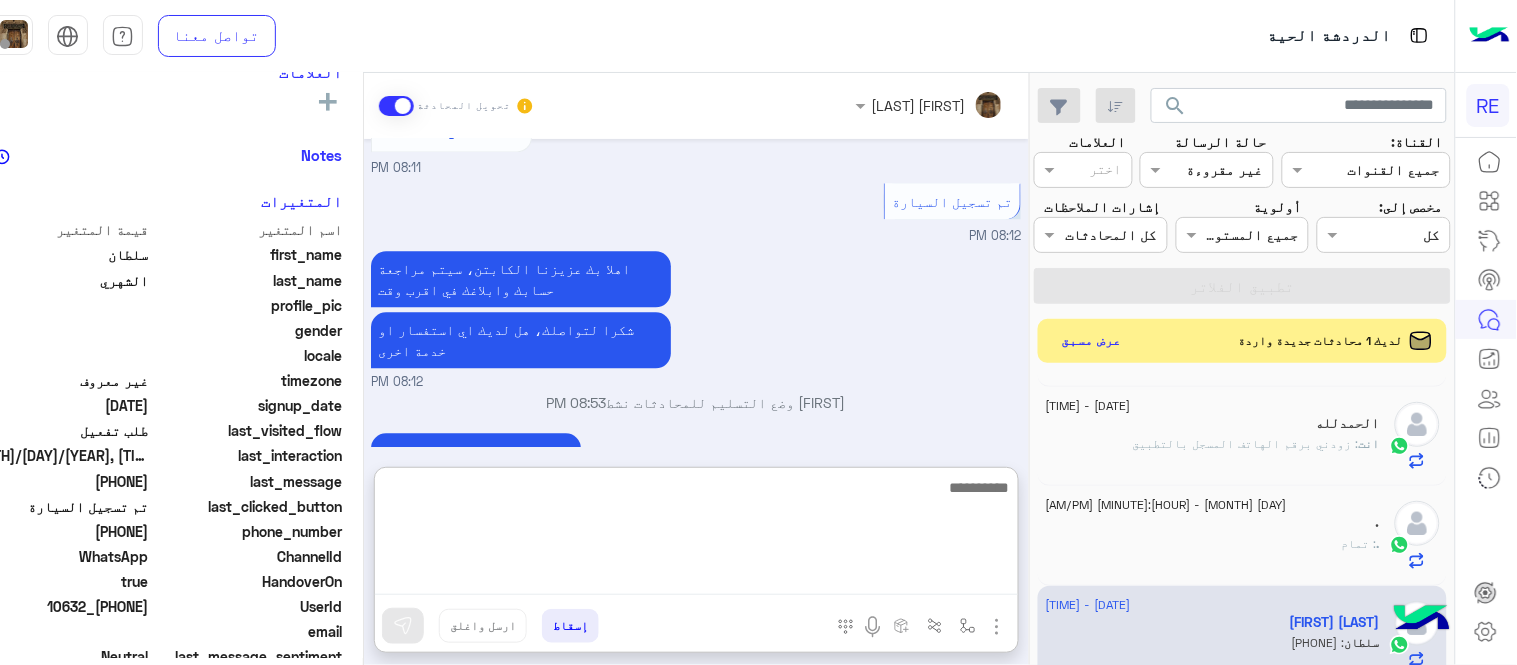 scroll, scrollTop: 1332, scrollLeft: 0, axis: vertical 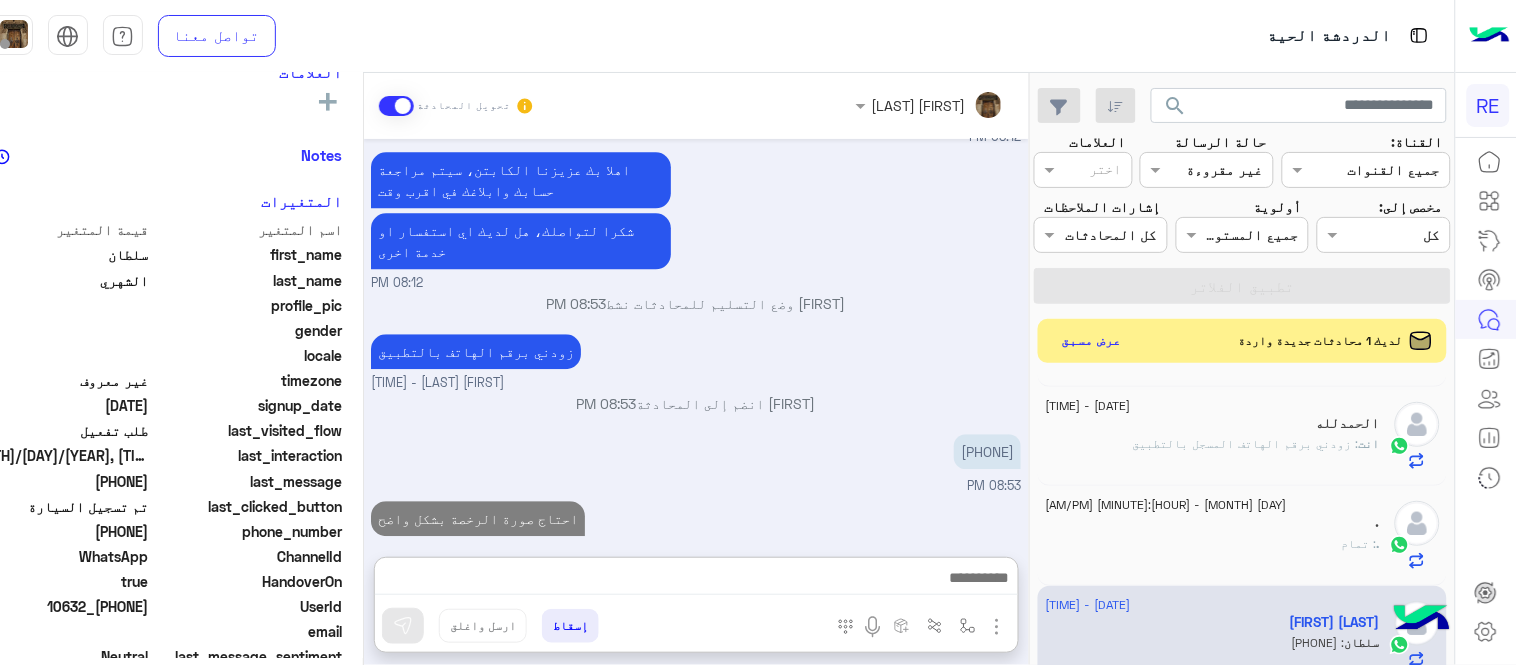 click on "كابتن     08:11 PM  اختر احد الخدمات التالية:    08:11 PM   تفعيل حساب    08:11 PM  يمكنك الاطلاع على شروط الانضمام لرحلة ك (كابتن ) الموجودة بالصورة أعلاه،
لتحميل التطبيق عبر الرابط التالي : 📲
http://onelink.to/Rehla    يسعدنا انضمامك لتطبيق رحلة يمكنك اتباع الخطوات الموضحة لتسجيل بيانات سيارتك بالفيديو التالي  : عزيزي الكابتن، فضلًا ، للرغبة بتفعيل الحساب قم برفع البيانات عبر التطبيق والتواصل معنا  تم تسجيل السيارة   اواجه صعوبة بالتسجيل  اي خدمة اخرى ؟  الرجوع للقائمة الرئ   لا     08:11 PM   تم تسجيل السيارة    08:12 PM  اهلا بك عزيزنا الكابتن، سيتم مراجعة حسابك وابلاغك في اقرب وقت" at bounding box center [696, 338] 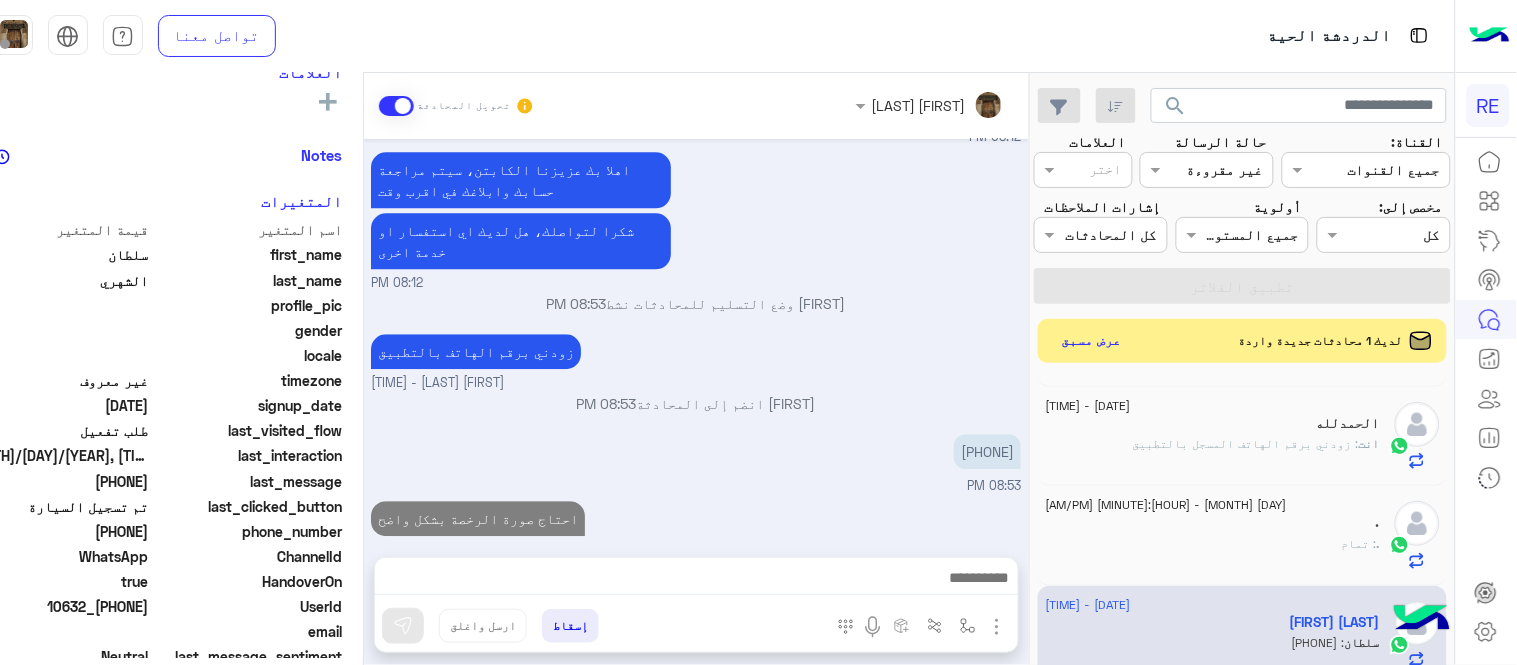 scroll, scrollTop: 1242, scrollLeft: 0, axis: vertical 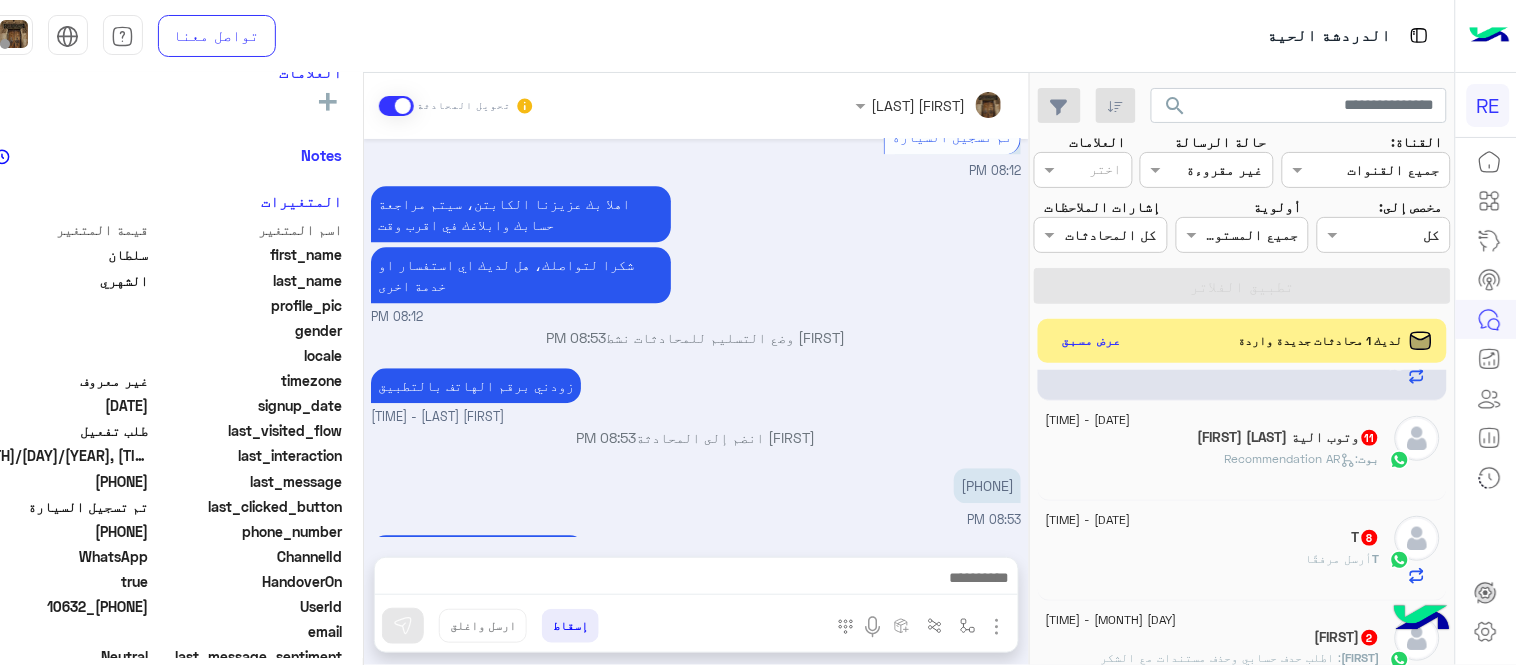 click on "بوت :   Recommendation AR" 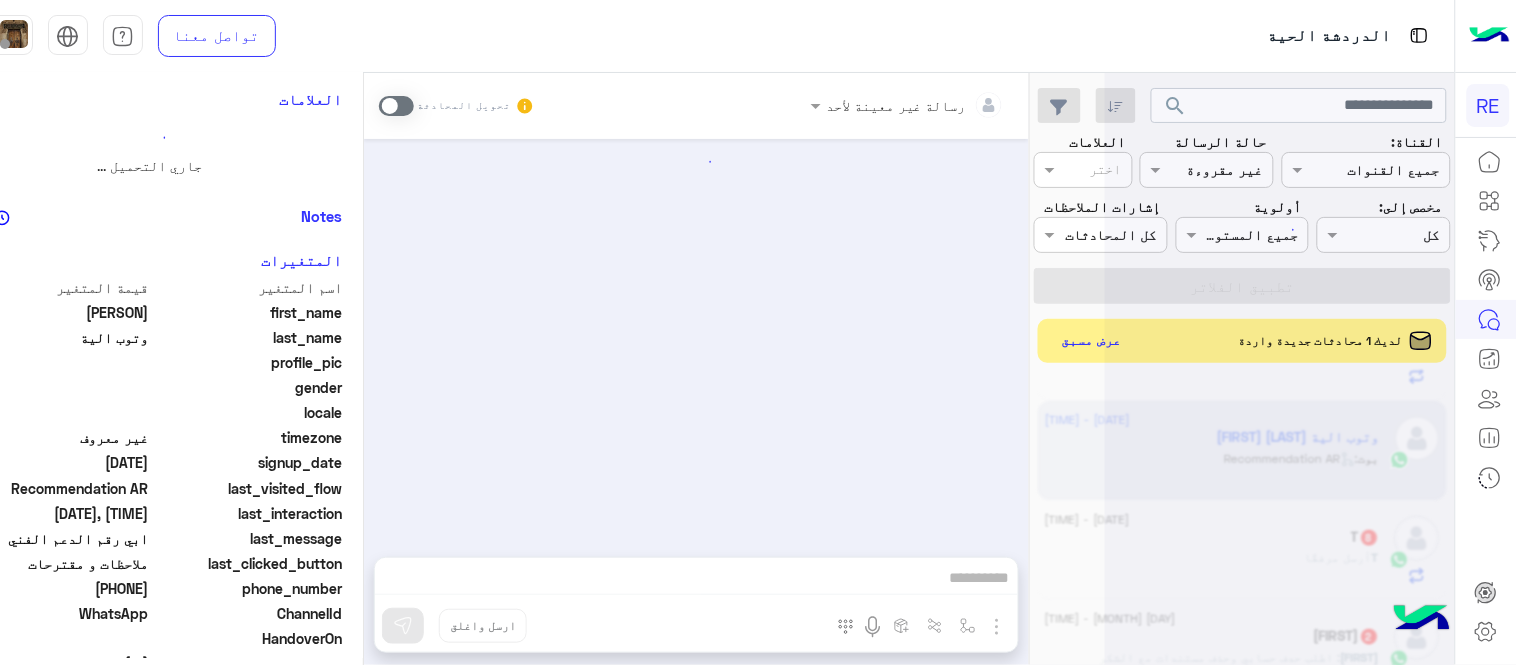 scroll, scrollTop: 0, scrollLeft: 0, axis: both 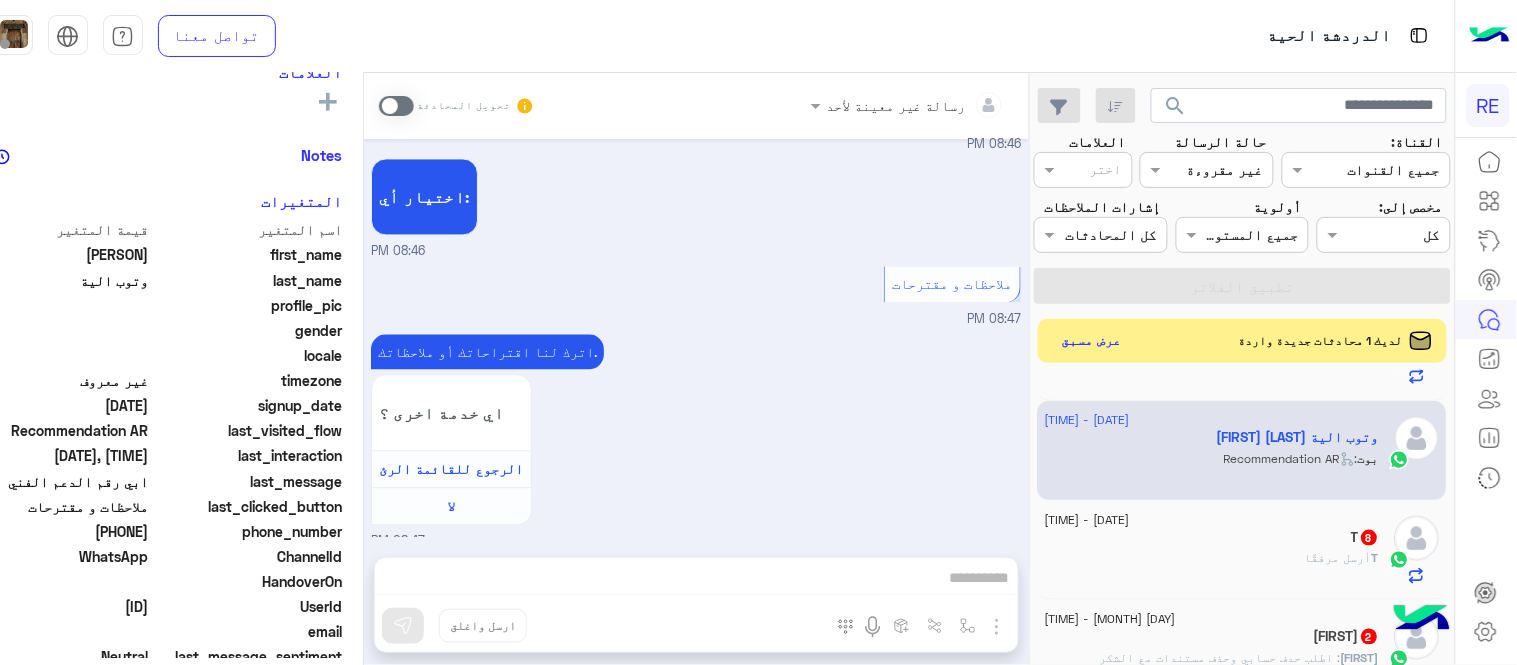 click at bounding box center (396, 106) 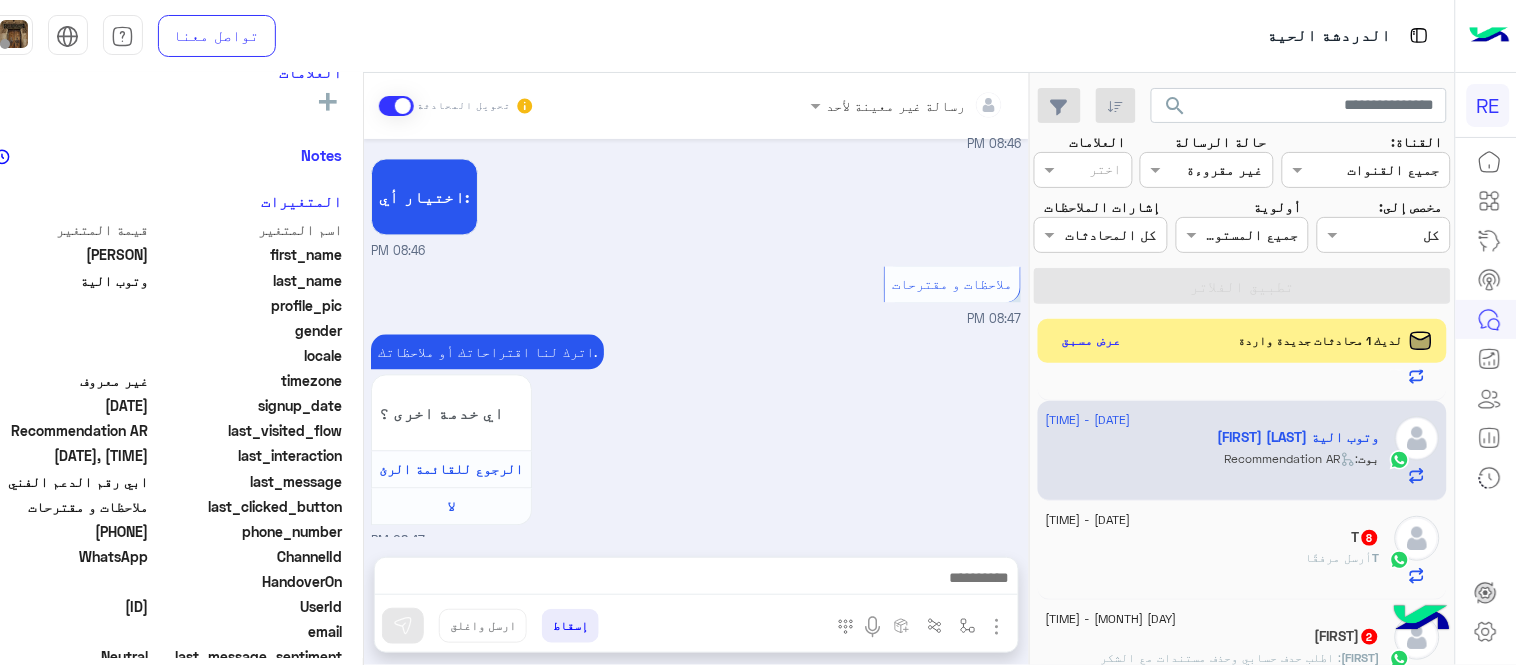 scroll, scrollTop: 1102, scrollLeft: 0, axis: vertical 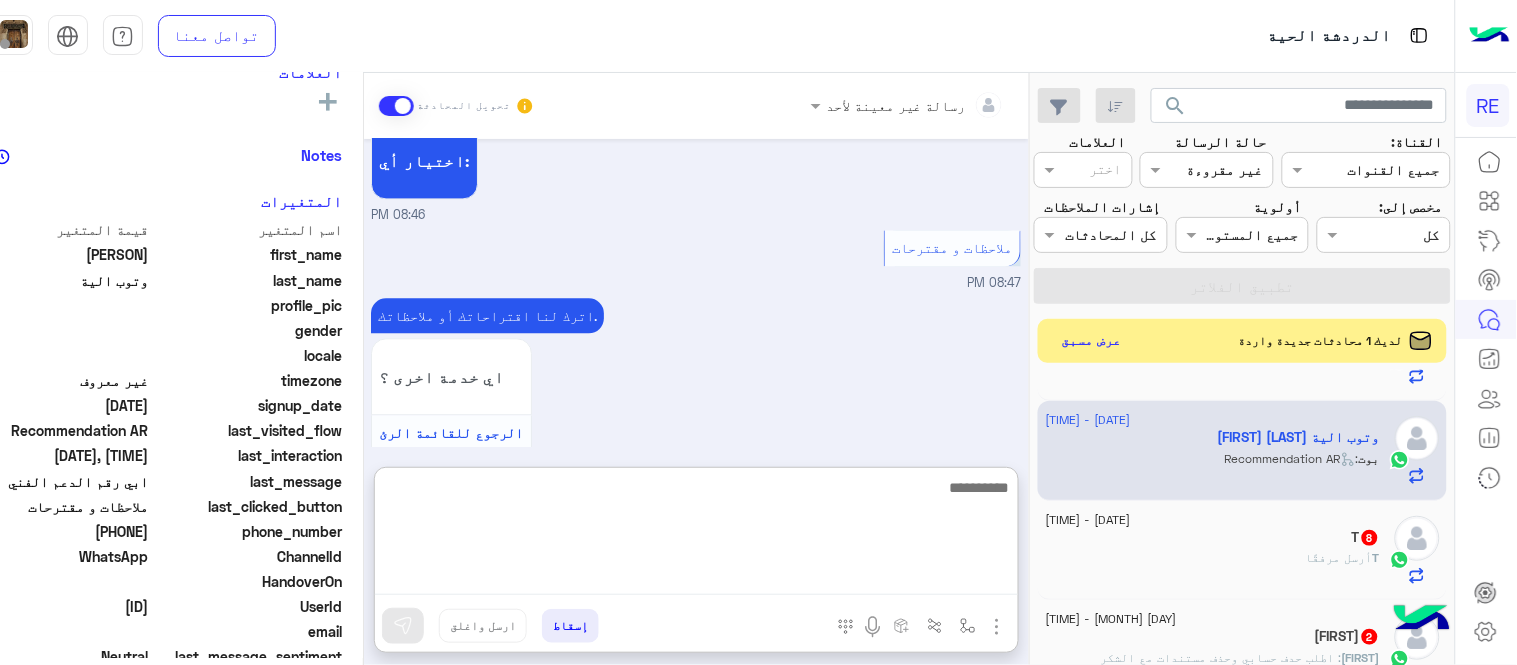 click at bounding box center (696, 535) 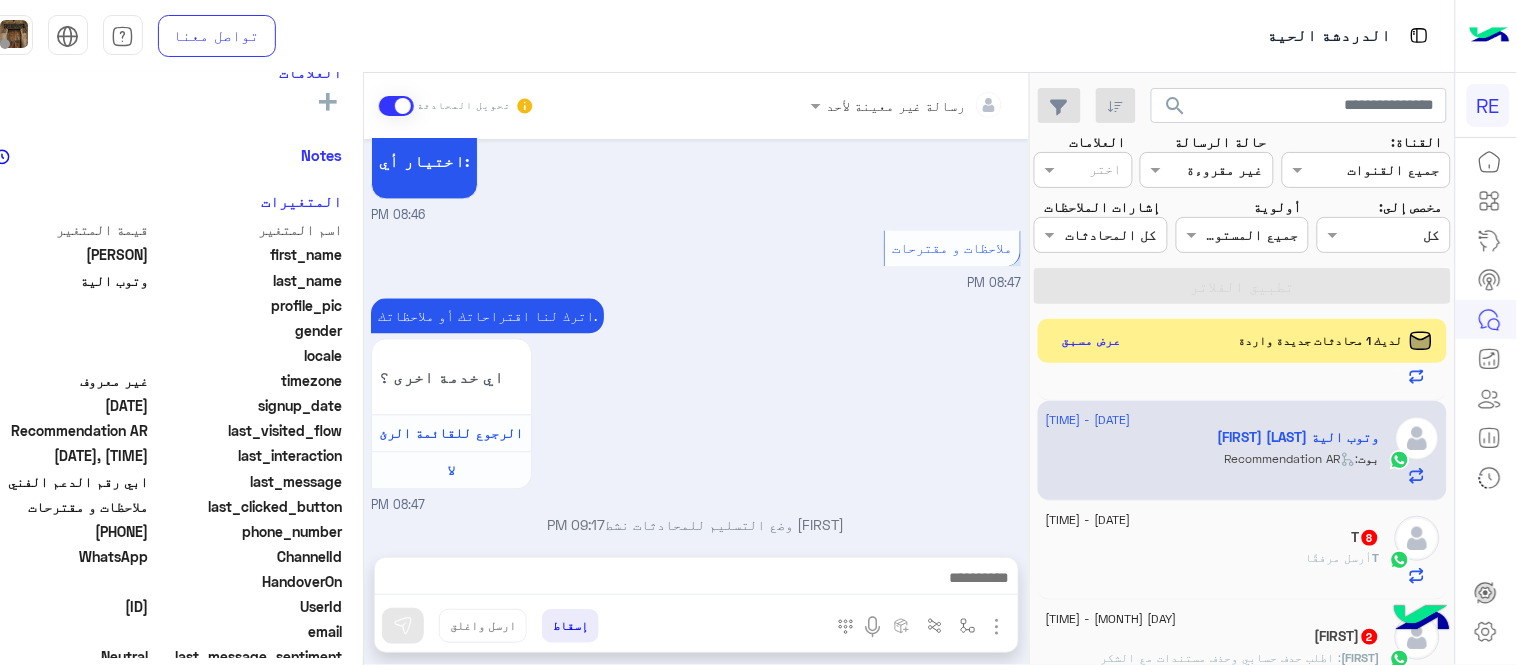 click on "اترك لنا اقتراحاتك أو ملاحظاتك. اي خدمة اخرى ؟  الرجوع للقائمة الرئ   لا     [TIME]" at bounding box center (696, 405) 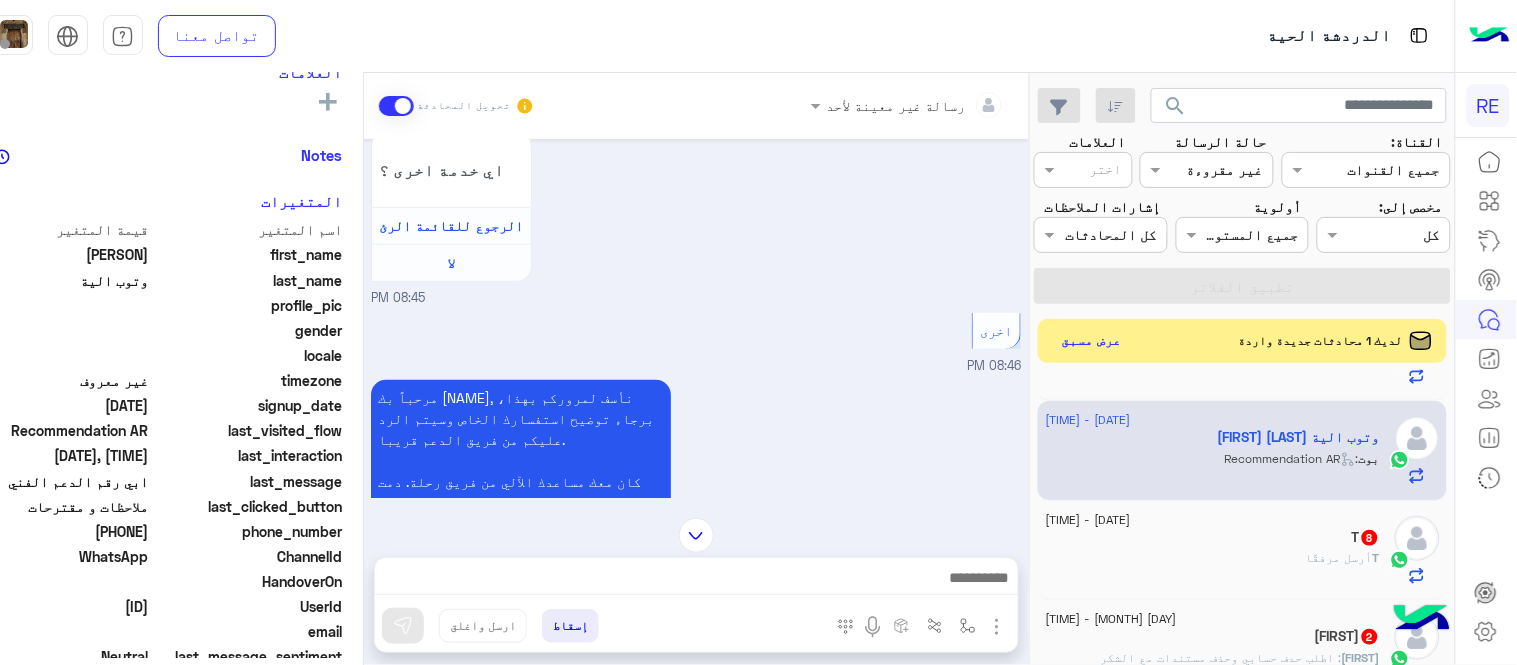 scroll, scrollTop: 1102, scrollLeft: 0, axis: vertical 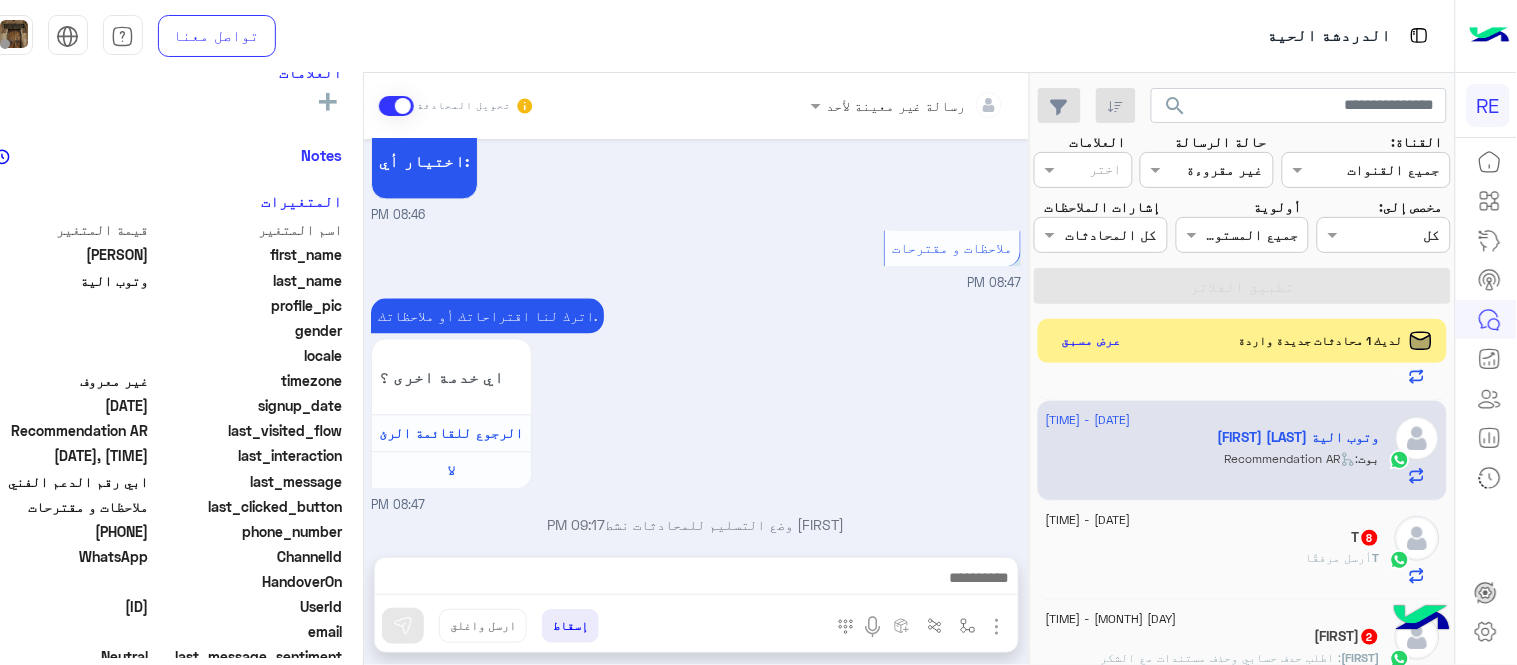 click at bounding box center (696, 583) 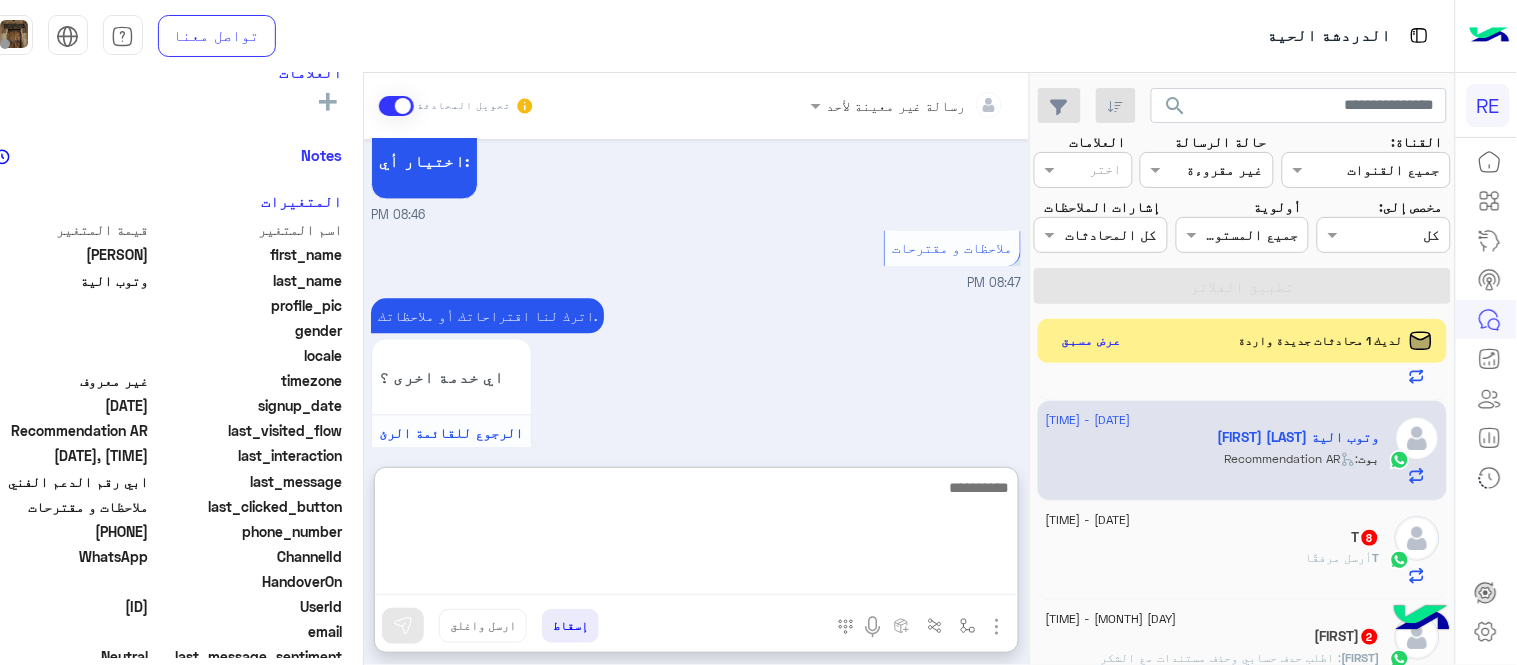 click at bounding box center [696, 535] 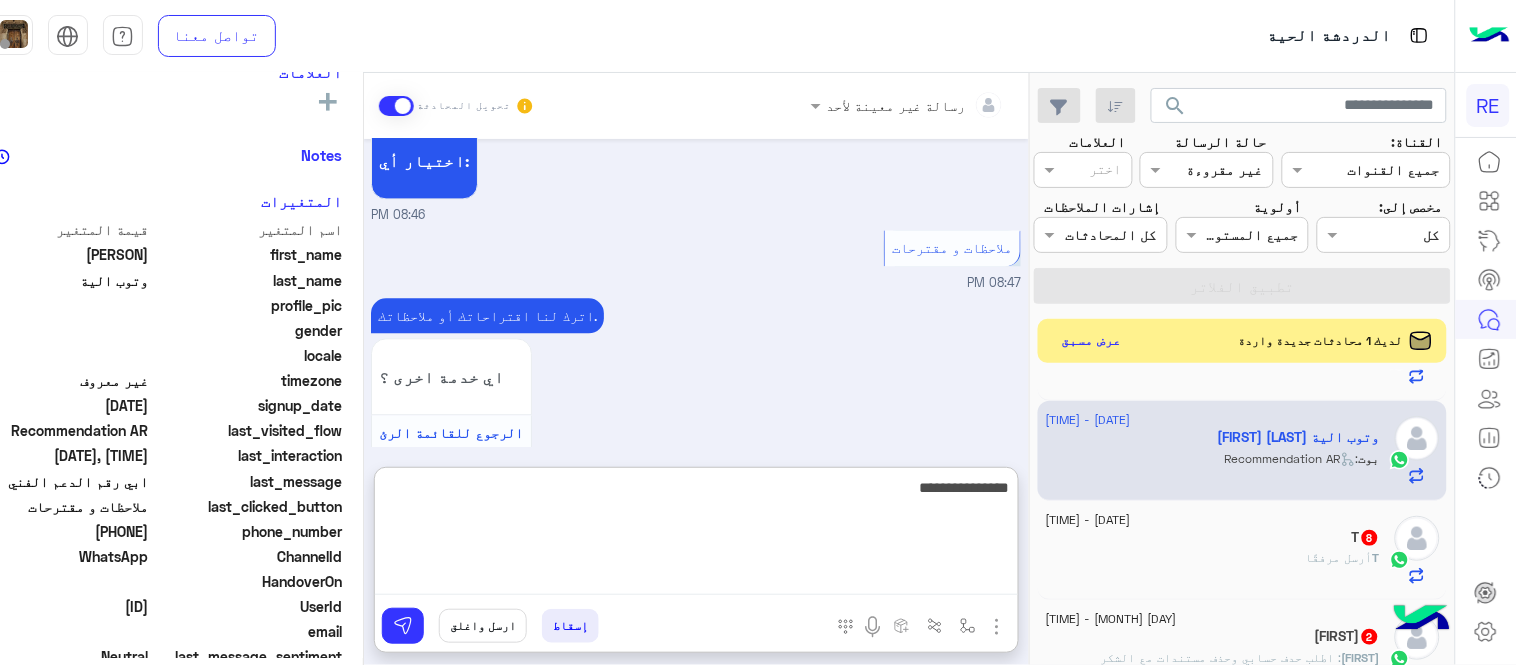 type on "**********" 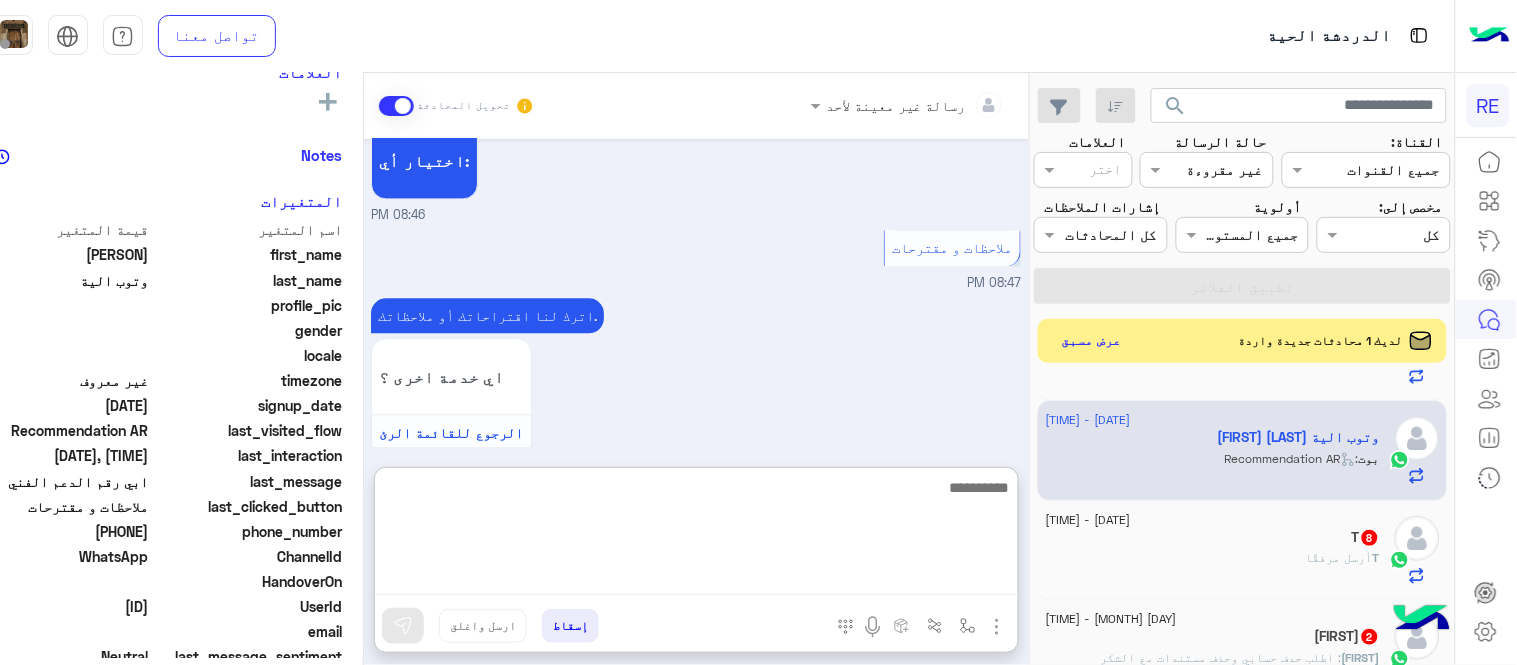 scroll, scrollTop: 1256, scrollLeft: 0, axis: vertical 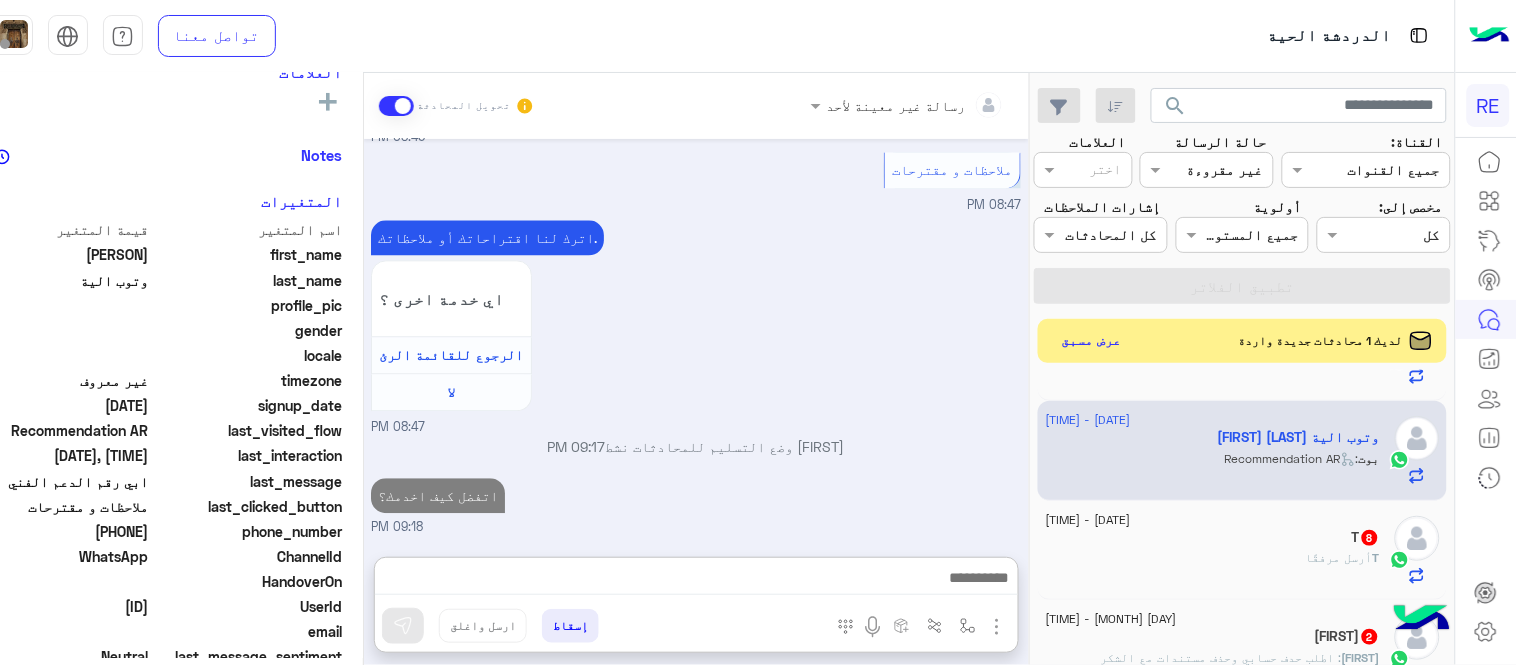 click on "Jul 23, 2025   ماليه    08:45 PM  عزيزي العميل  سعدنا بتواصلك معنا ، زودنا بجميع  التفاصيل مع ارفاق الصور الخاصة بالمشكلة  ليتم مباشرة المعالجة مع القسم المختص باسرع وقت اي خدمة اخرى ؟  الرجوع للقائمة الرئ   لا     08:45 PM   اخرى    08:46 PM  مرحباً بك [PERSON]، نأسف لمروركم بهذا، برجاء توضيح استفسارك الخاص وسيتم الرد عليكم من فريق الدعم قريبا. كان معك مساعدك الآلي من فريق رحلة. دمت بخير. اي خدمة اخرى ؟  الرجوع للقائمة الرئ   لا     08:46 PM   الرجوع للقائمة الرئ    08:46 PM  اختر احد الخدمات التالية:    08:46 PM   الملاحظات والشكاوى    08:46 PM  اختيار أي:    08:46 PM   ملاحظات و مقترحات     08:47 PM  اي خدمة اخرى ؟  لا" at bounding box center (696, 338) 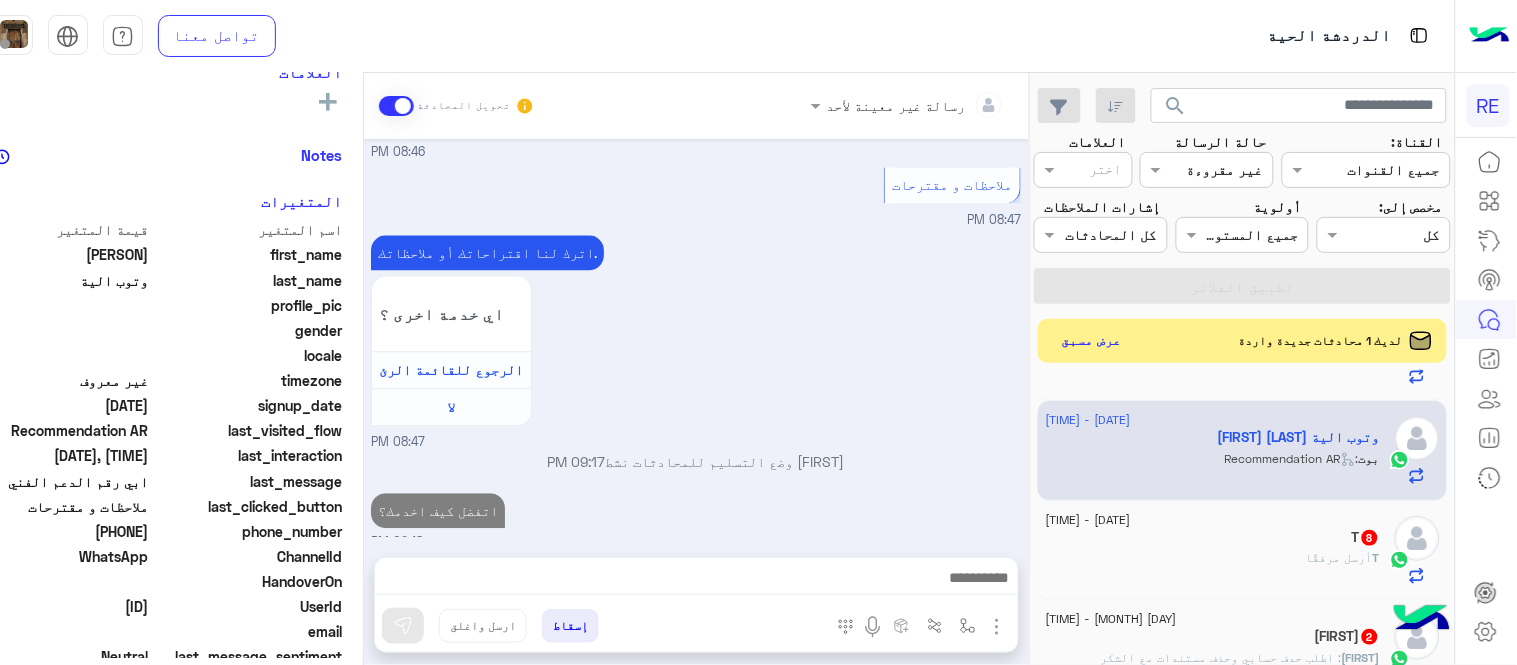 scroll, scrollTop: 1203, scrollLeft: 0, axis: vertical 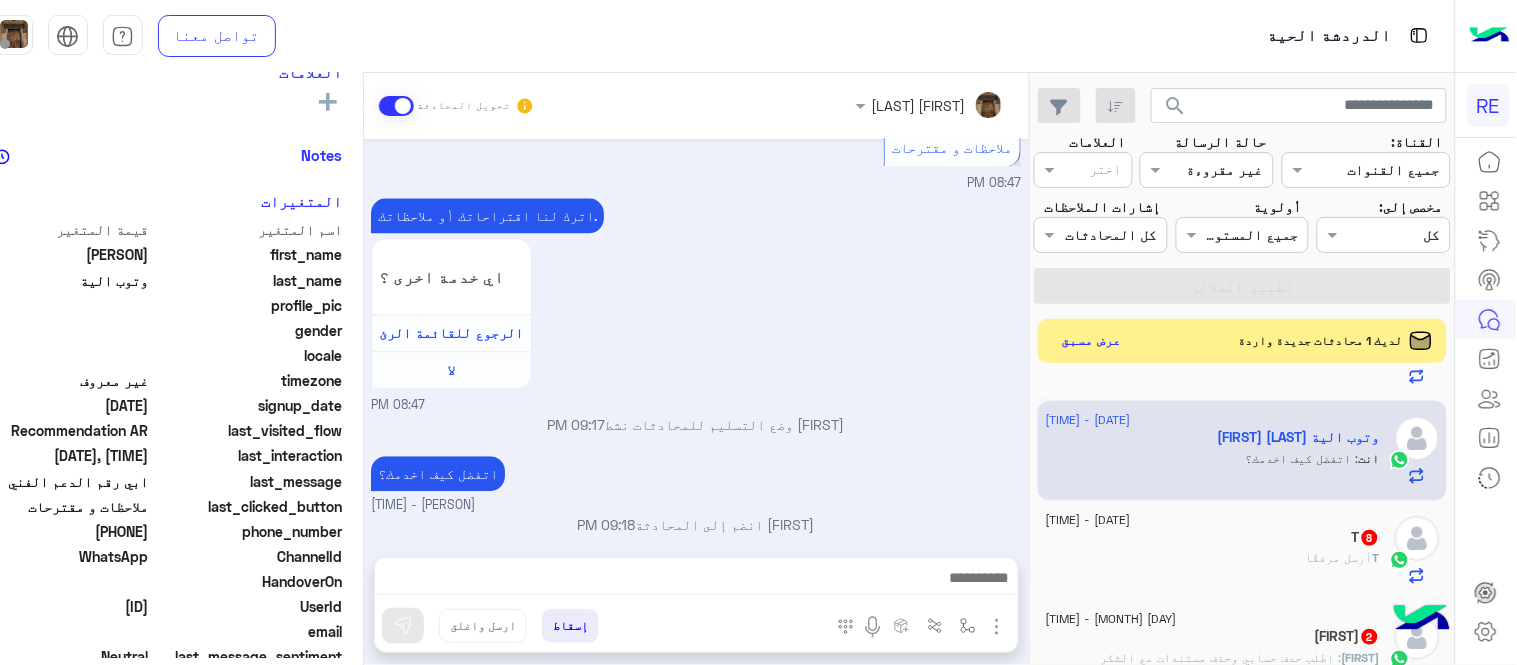 click on "T  أرسل مرفقًا" 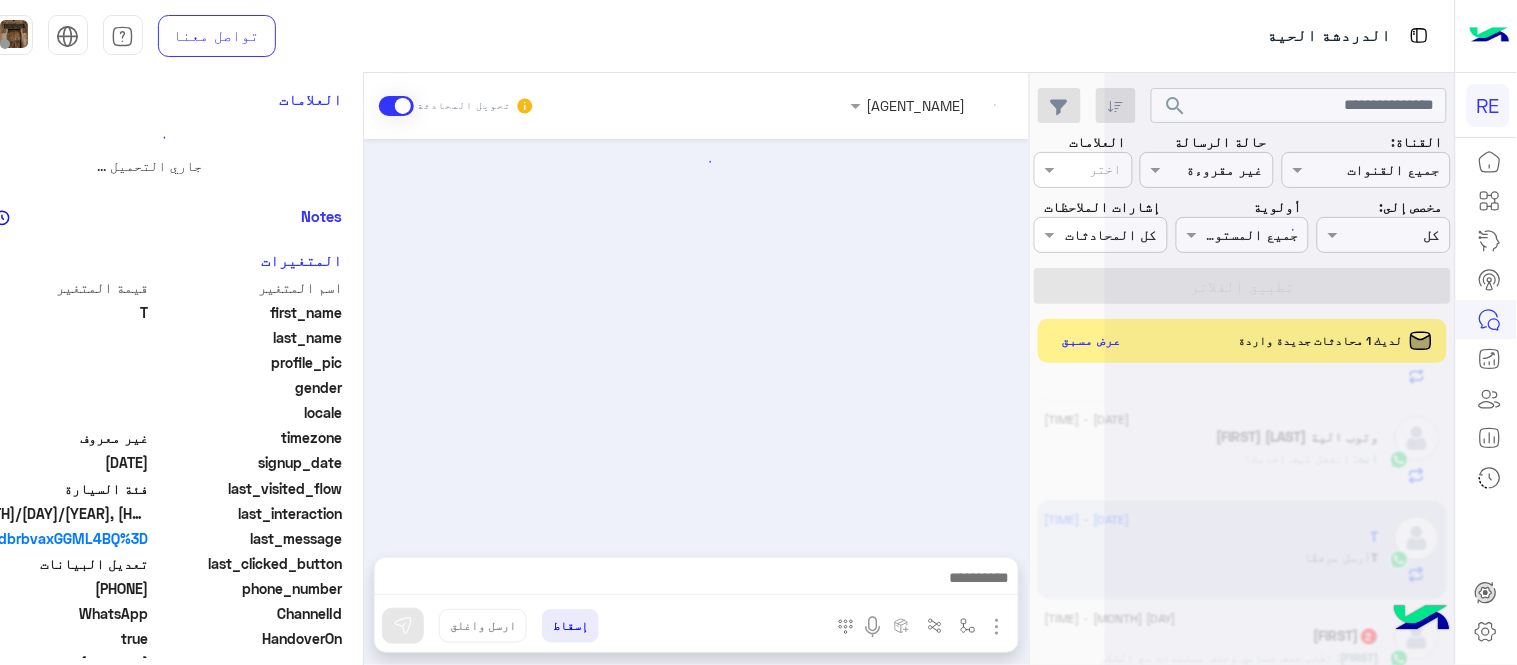 scroll, scrollTop: 0, scrollLeft: 0, axis: both 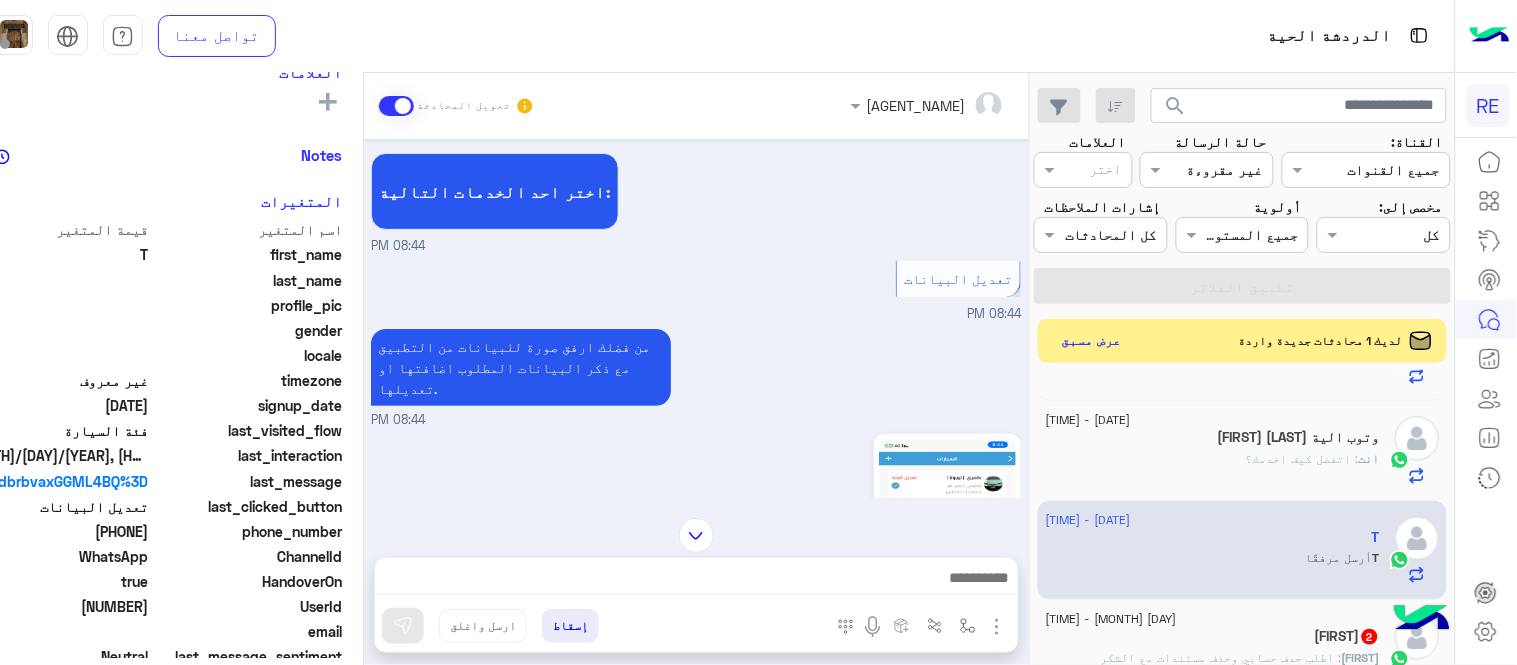 drag, startPoint x: 78, startPoint y: 521, endPoint x: 153, endPoint y: 534, distance: 76.11833 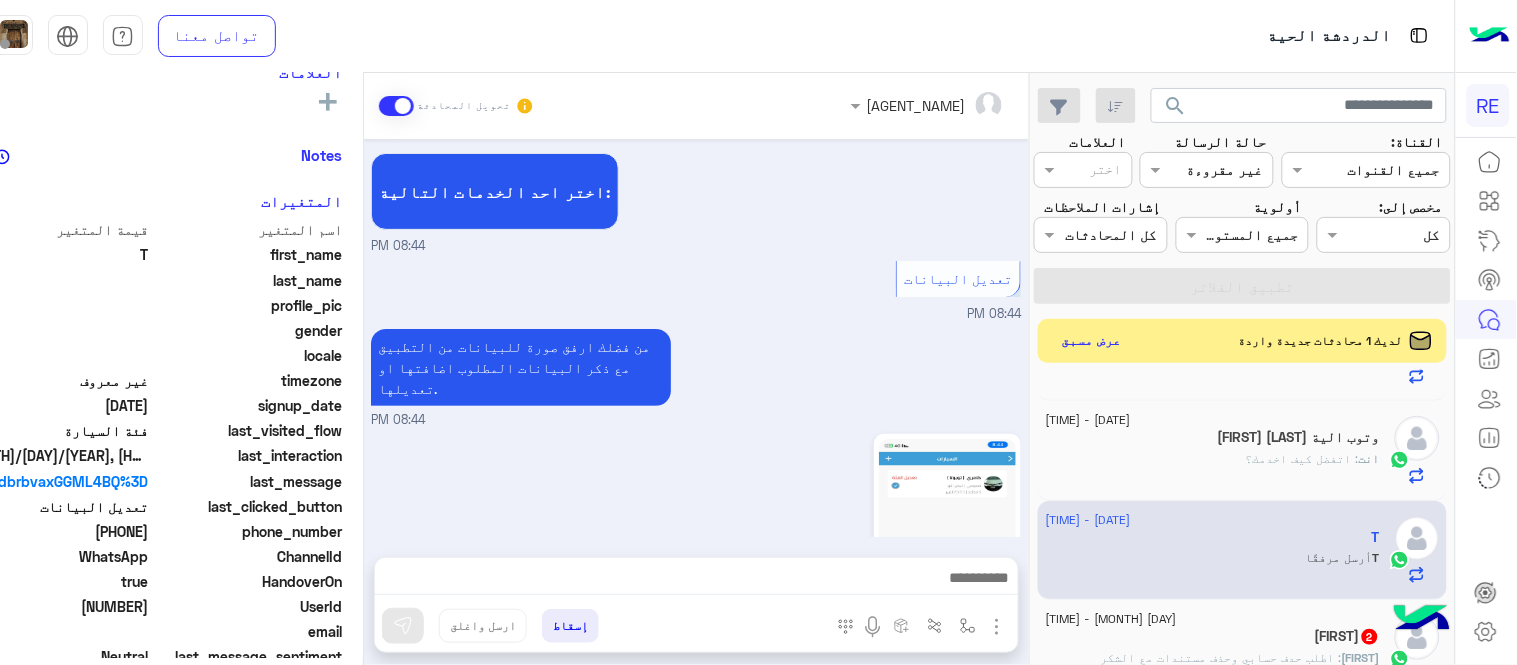 scroll, scrollTop: 1010, scrollLeft: 0, axis: vertical 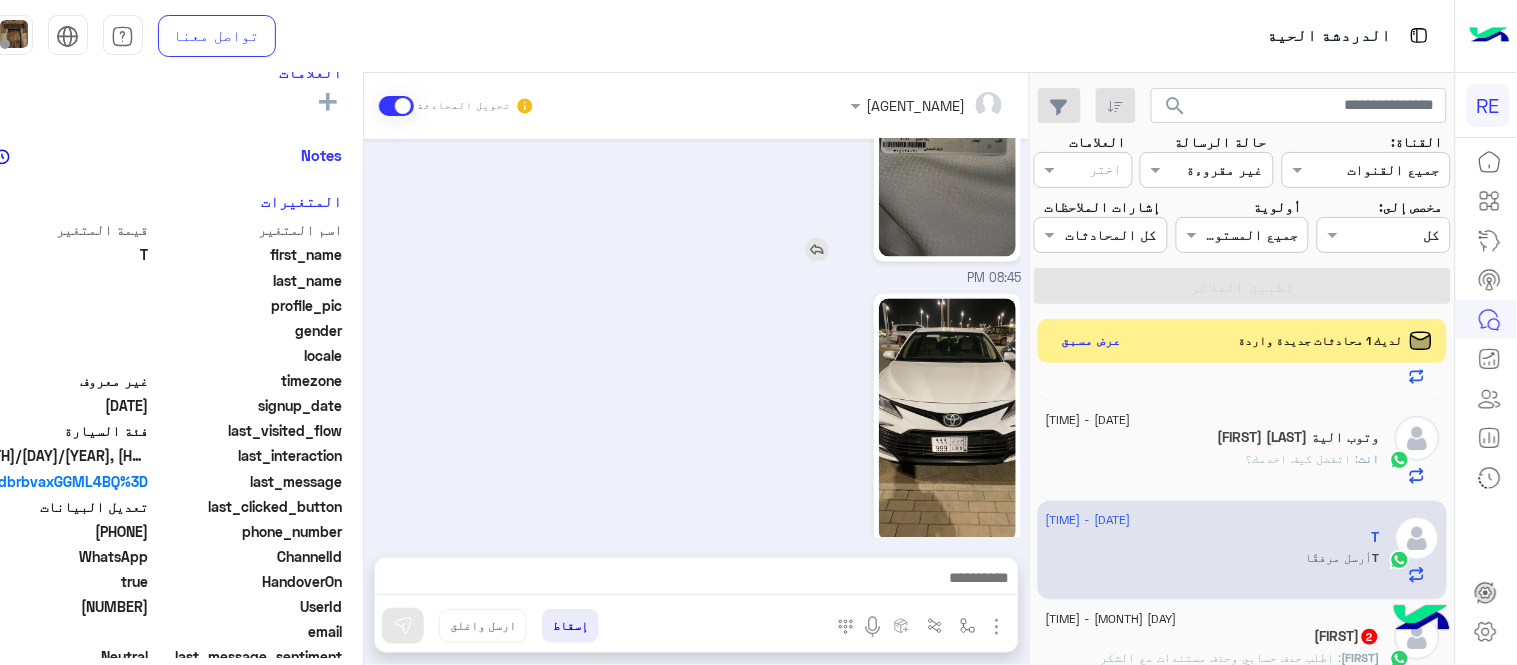 click 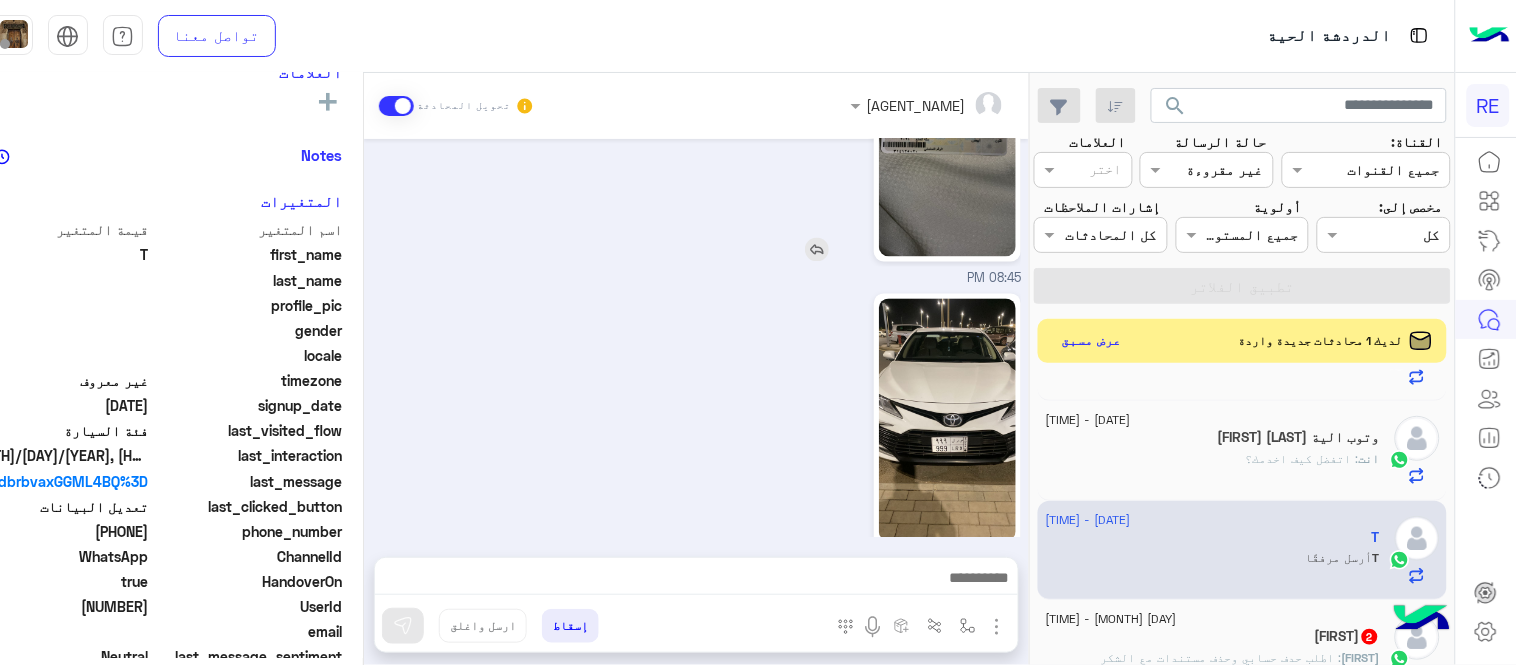 scroll, scrollTop: 675, scrollLeft: 0, axis: vertical 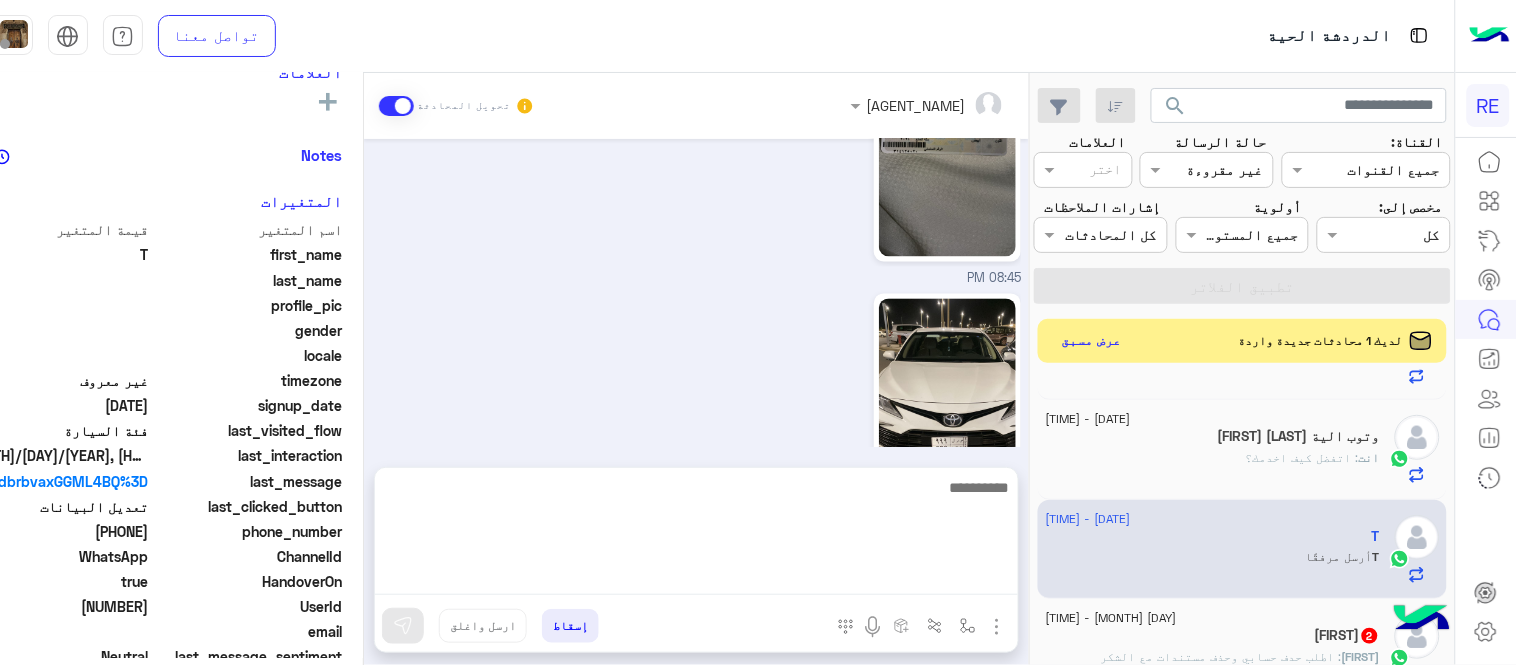 click at bounding box center [696, 535] 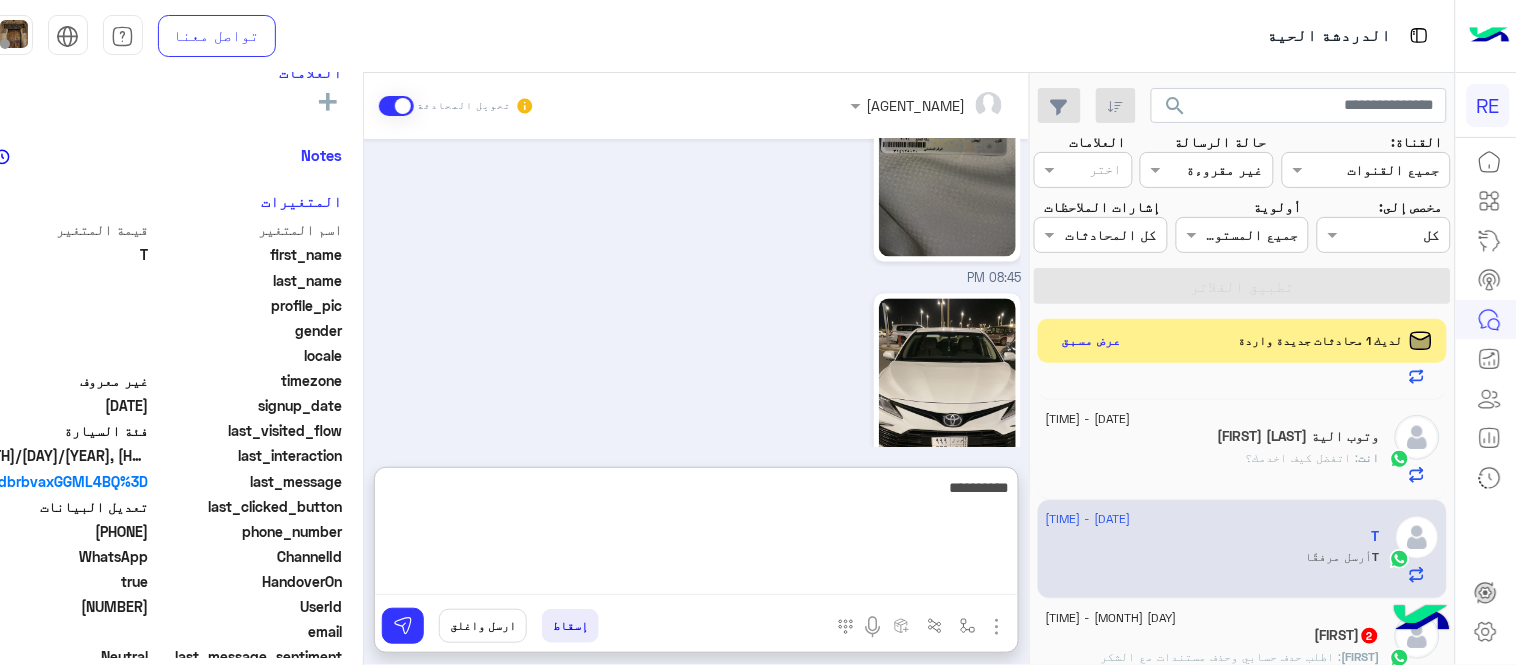 type on "**********" 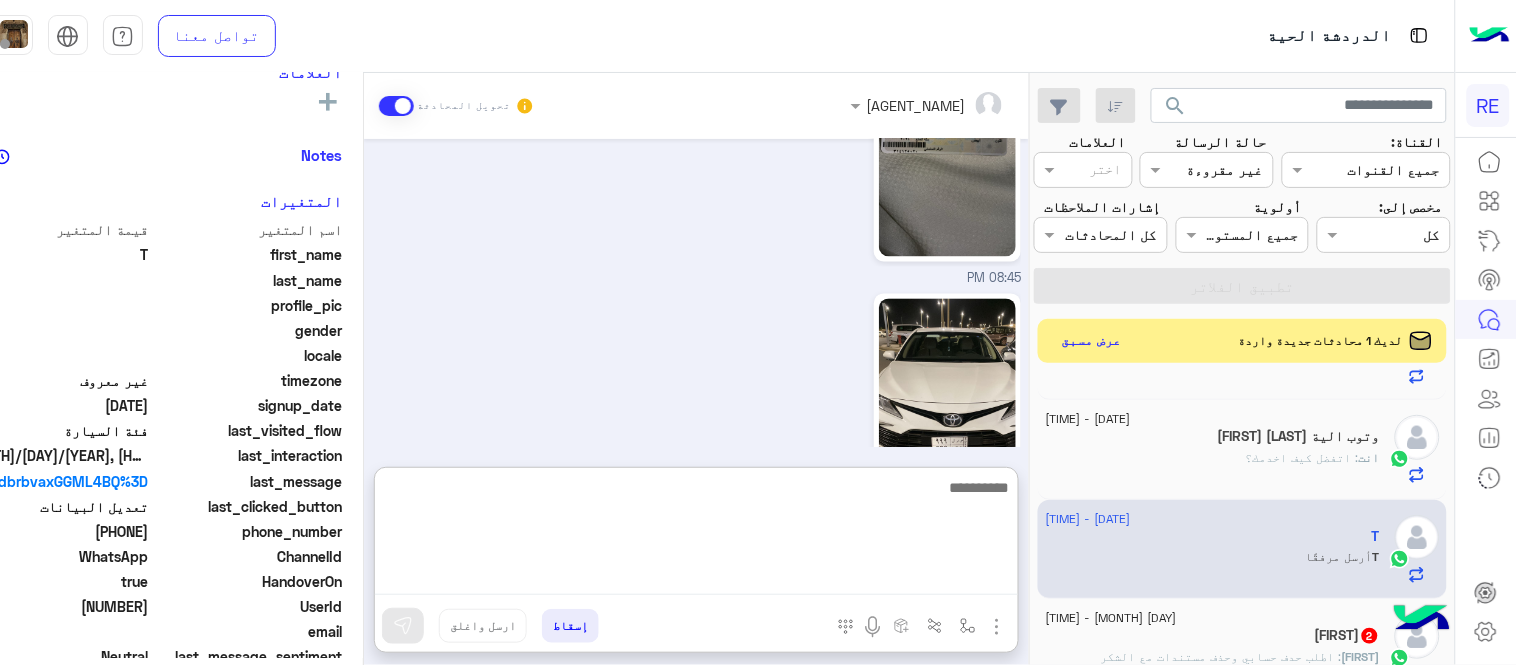 scroll, scrollTop: 1164, scrollLeft: 0, axis: vertical 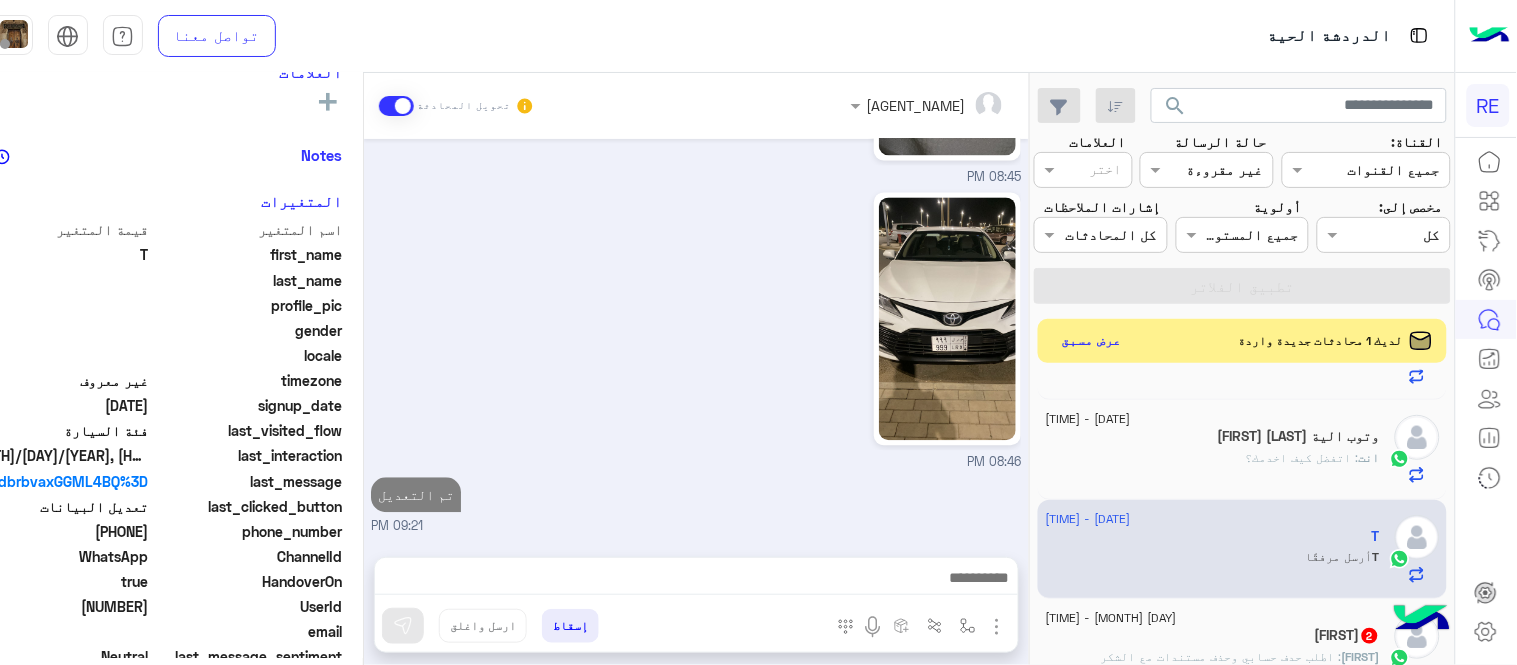 click on "اختر احد الخدمات التالية:    تعديل البيانات    من فضلك ارفق صورة للبيانات من التطبيق  مع ذكر البيانات المطلوب اضافتها او تعديلها.        تغيير لوحة المركبة  تم إعادة توجيه المحادثة. للعودة إلي الرد الالي، أنقر الزر الموجود بالأسفل  Return to Bot     T  طلب التحدث إلى مسؤول بشري       تم تعيين المحادثة إلى Zahraa Alfadhl        تم التعديل" at bounding box center [696, 338] 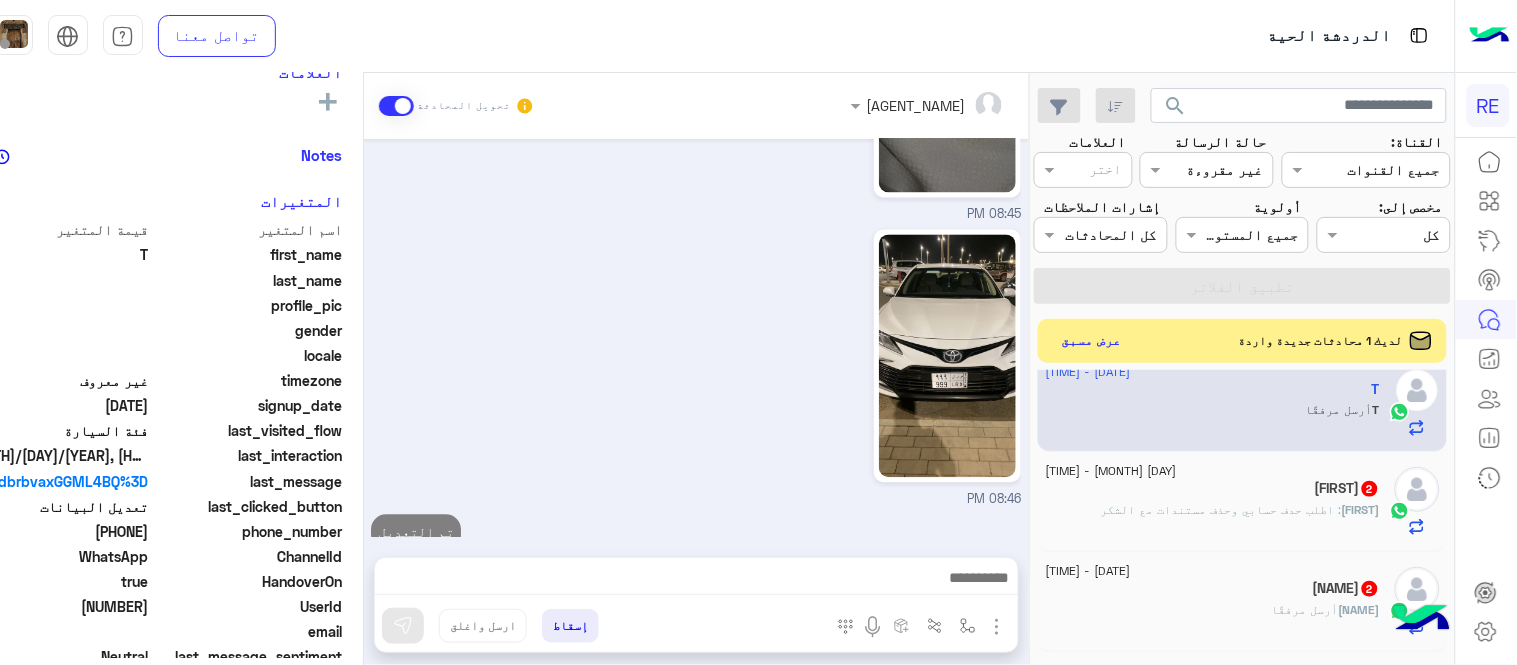 scroll, scrollTop: 858, scrollLeft: 0, axis: vertical 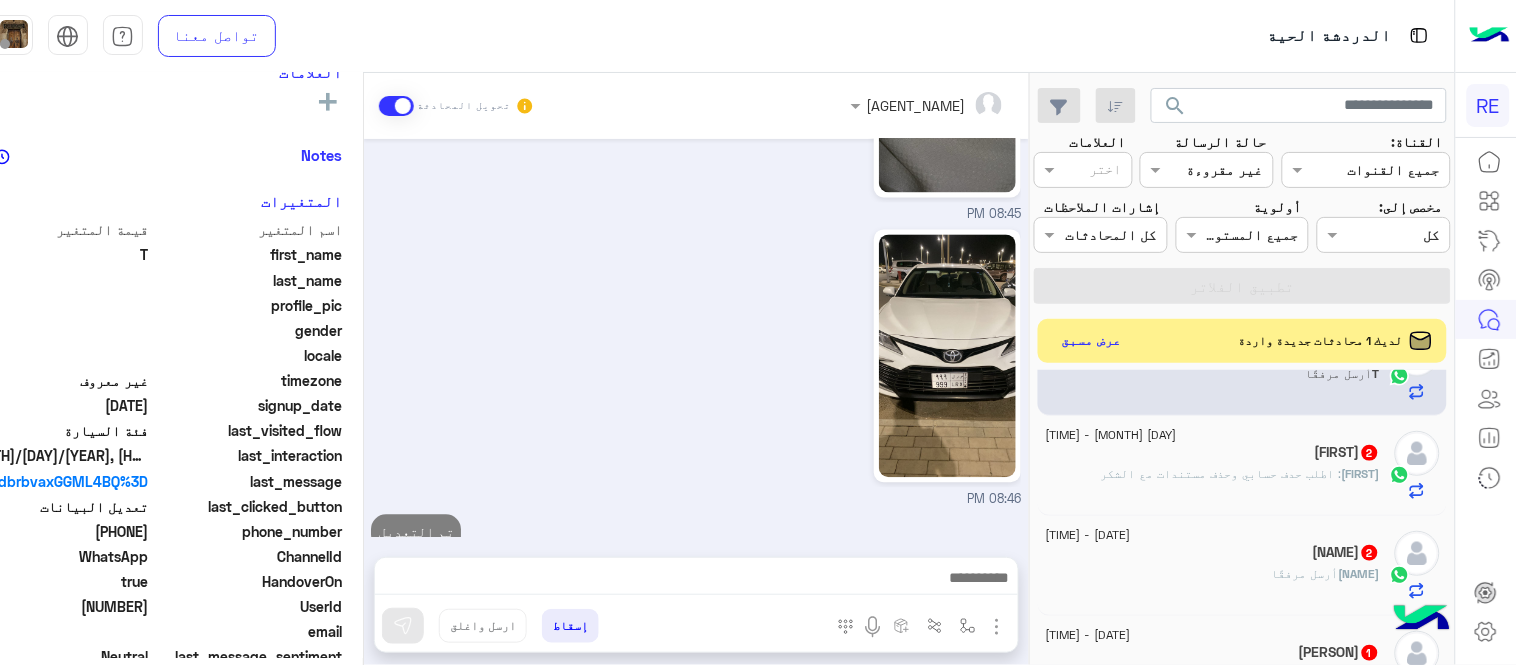 click on ": اطلب حدف حسابي وحذف مستندات مع الشكر" 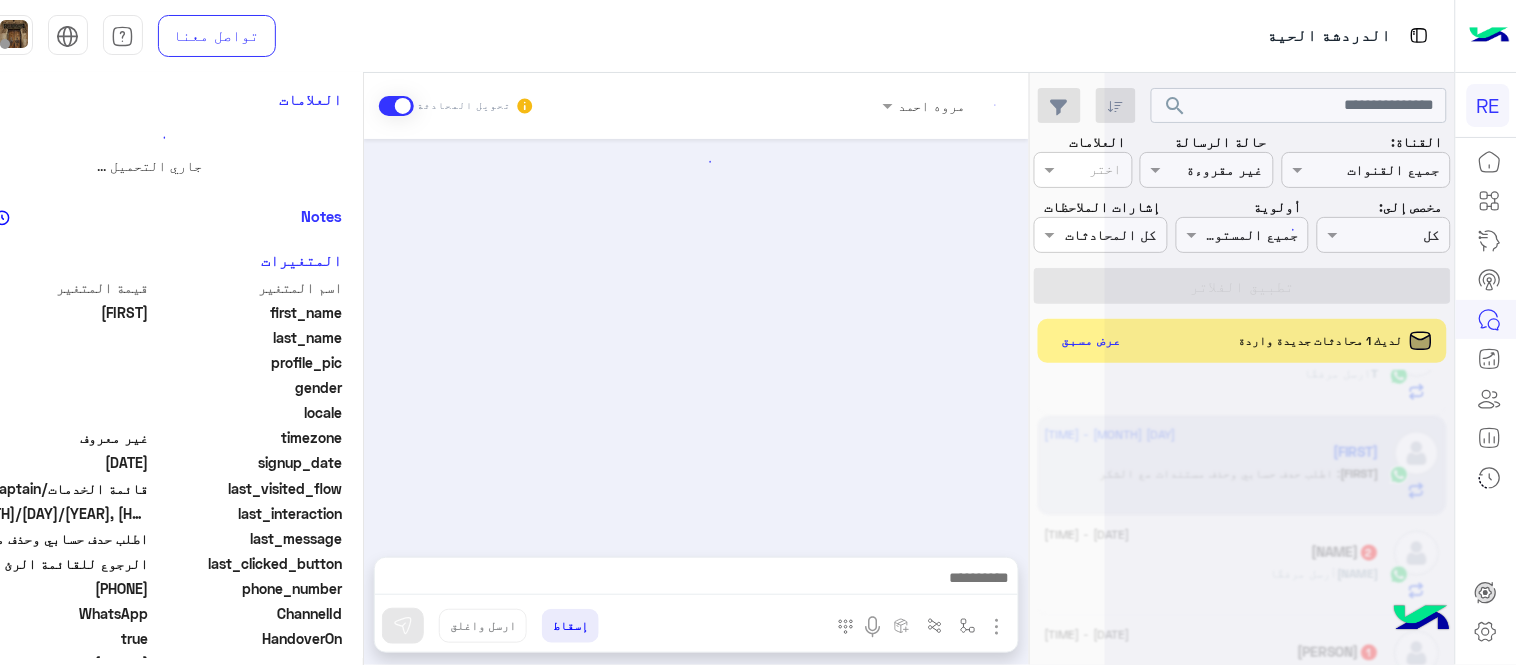 scroll, scrollTop: 0, scrollLeft: 0, axis: both 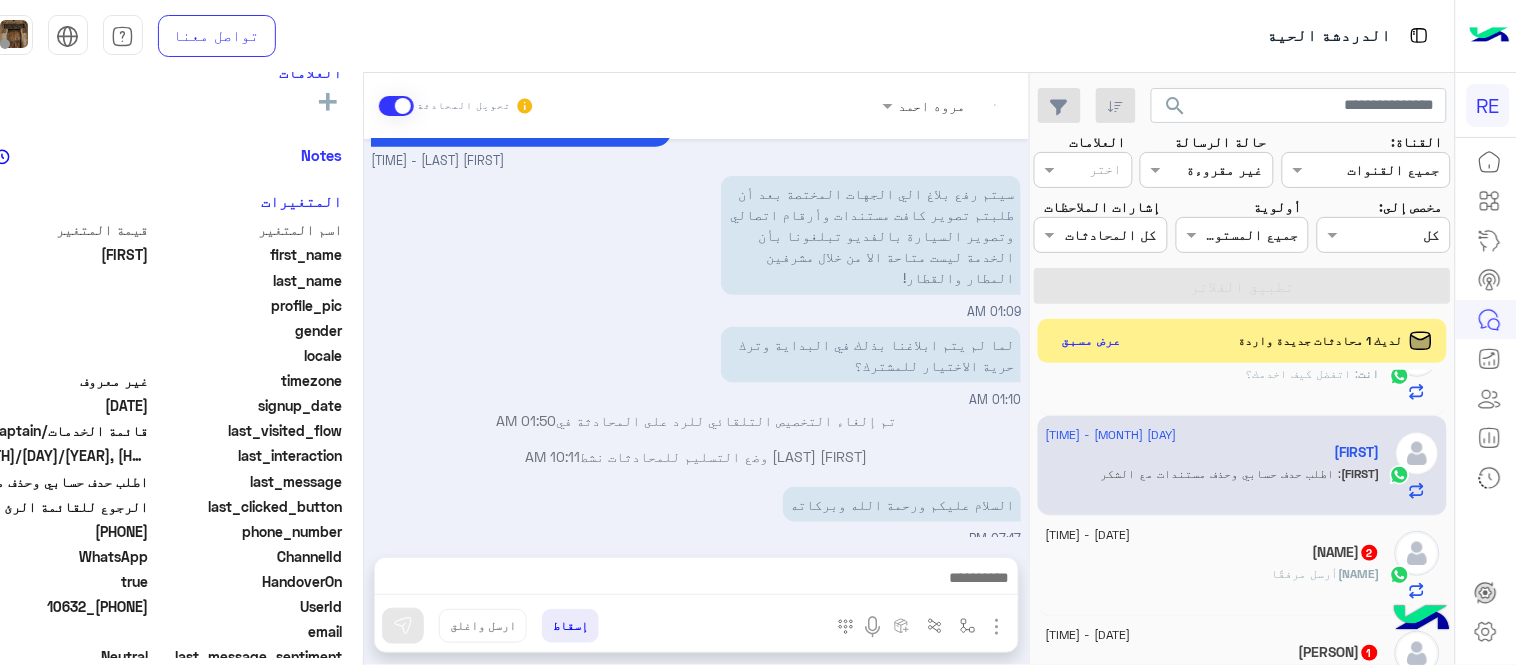 drag, startPoint x: 82, startPoint y: 528, endPoint x: 155, endPoint y: 532, distance: 73.109505 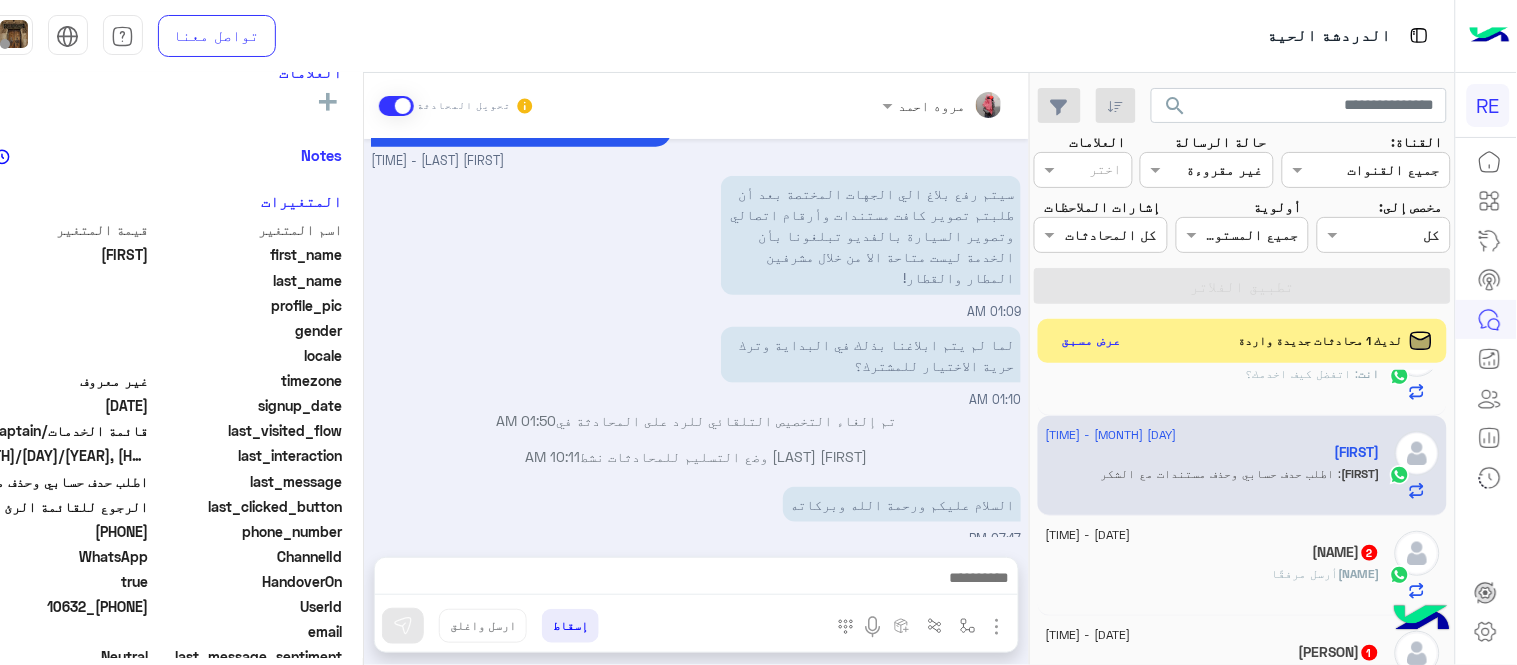 copy on "[PHONE]" 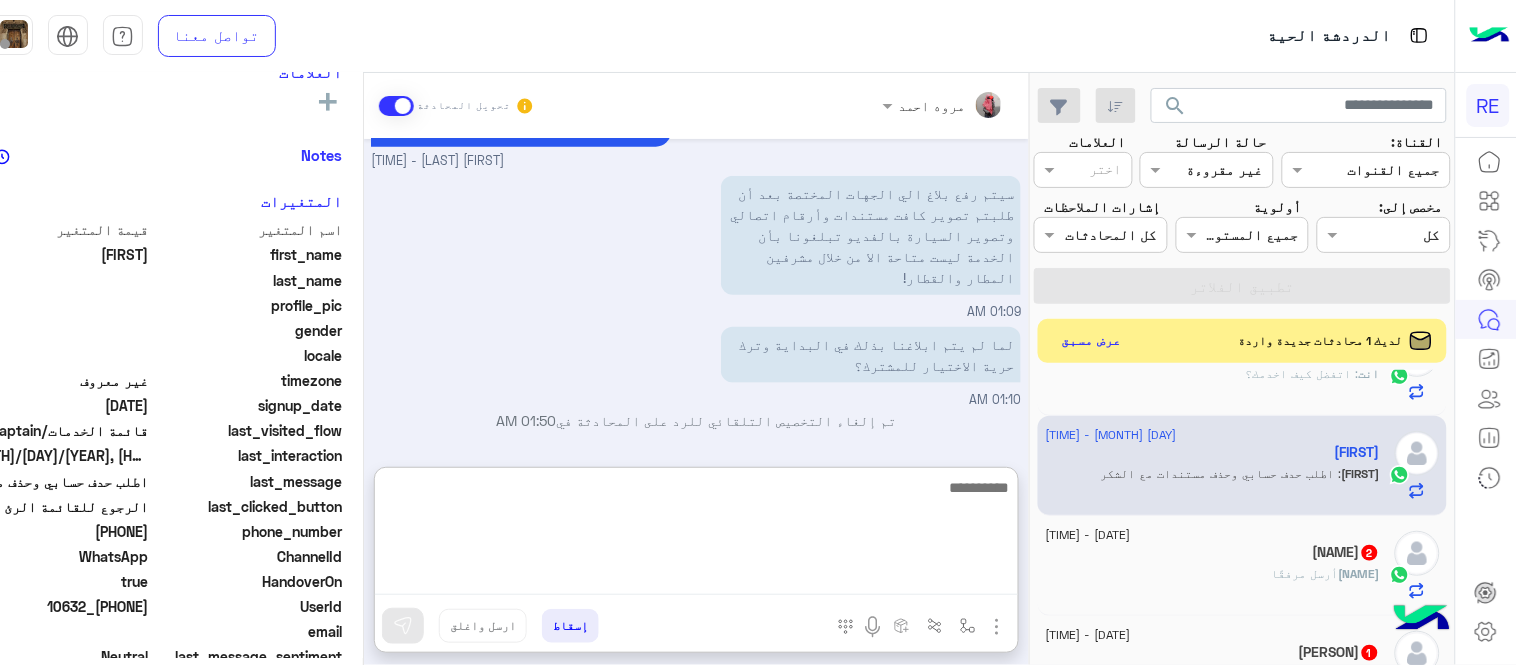 click at bounding box center [696, 535] 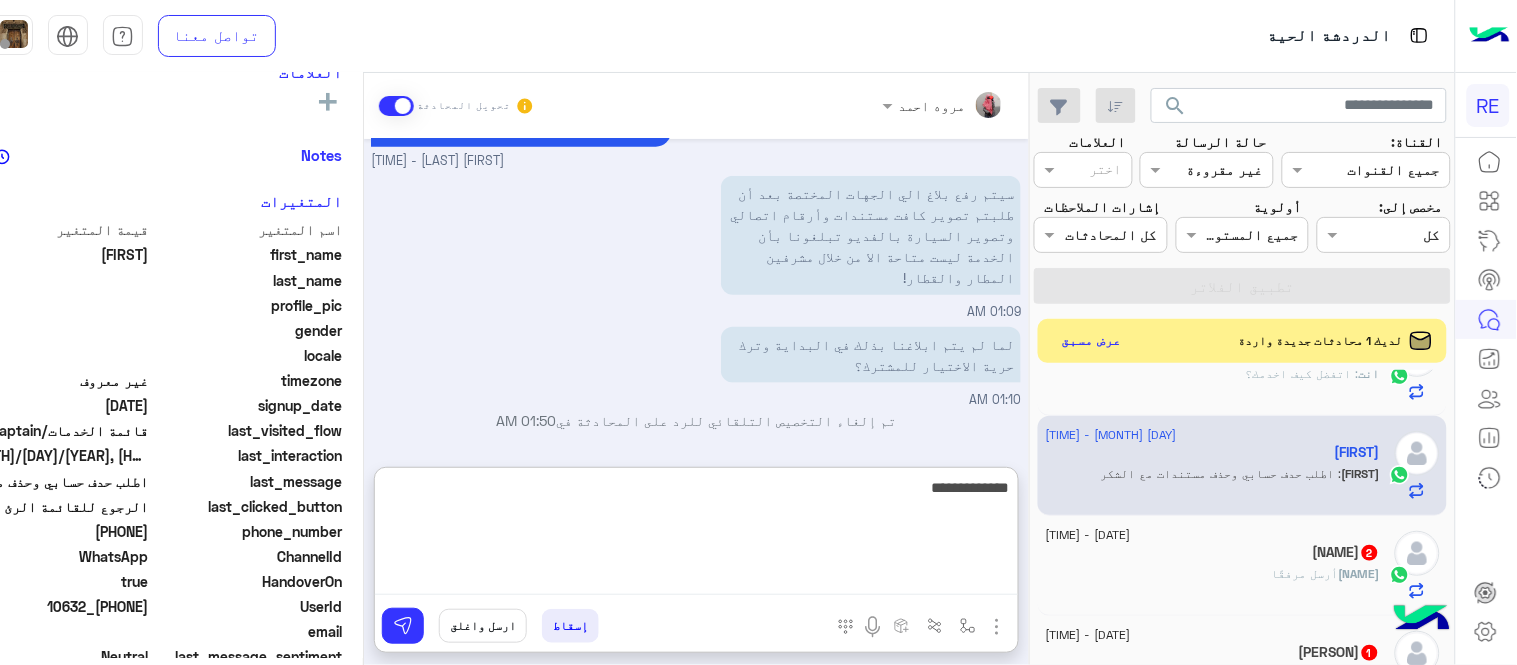 type on "**********" 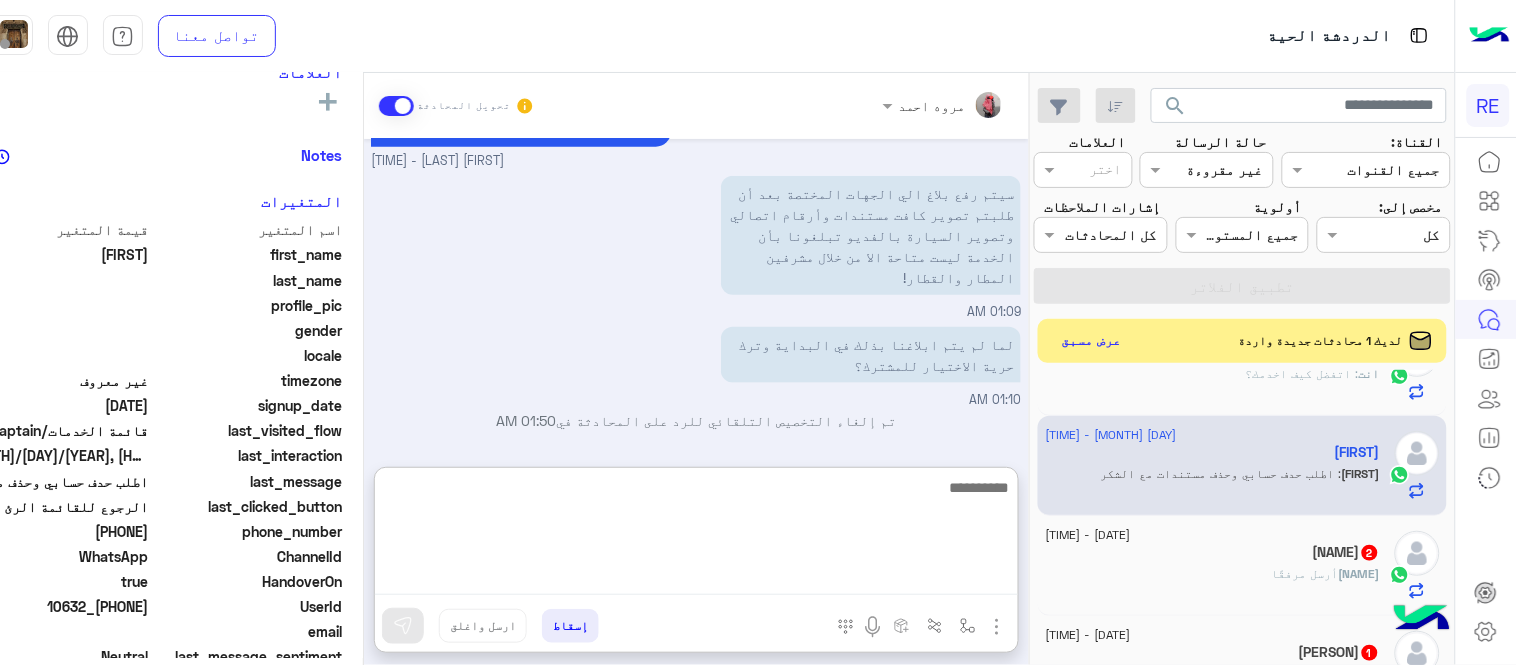 scroll, scrollTop: 646, scrollLeft: 0, axis: vertical 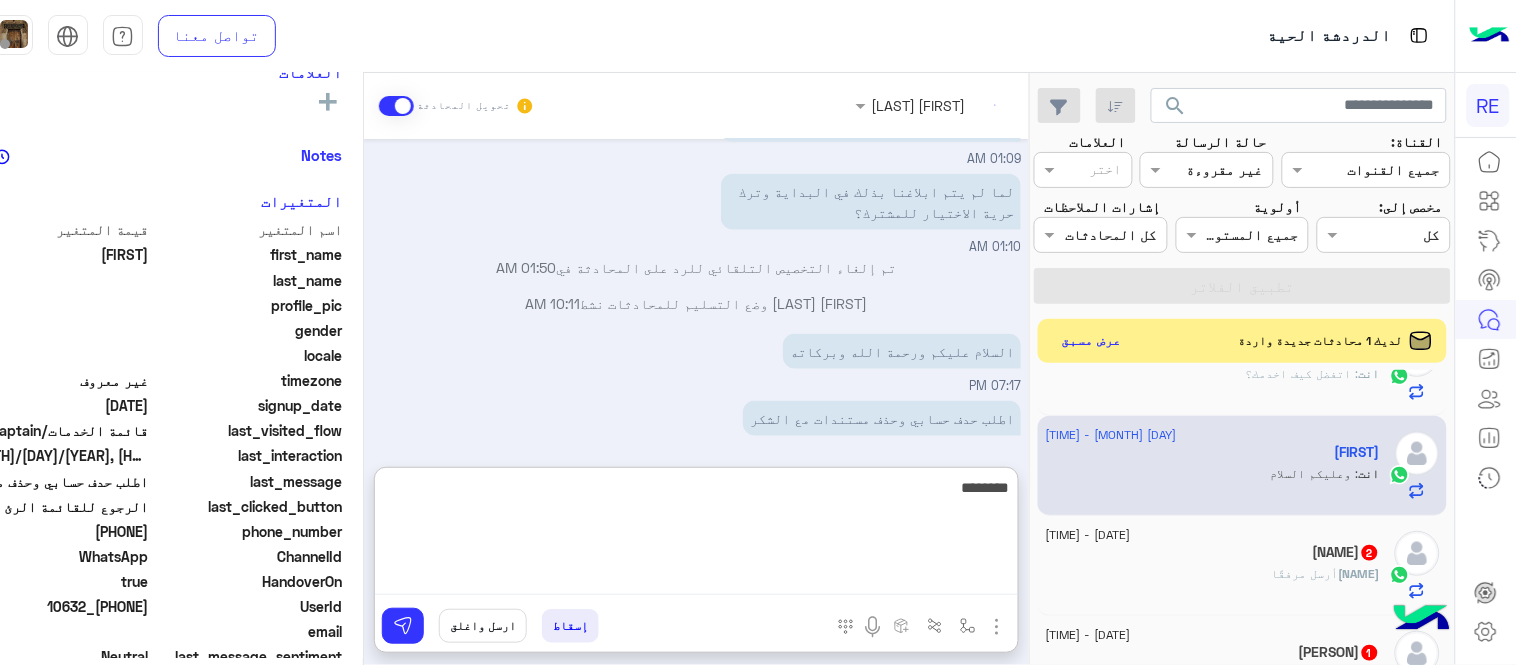type on "********" 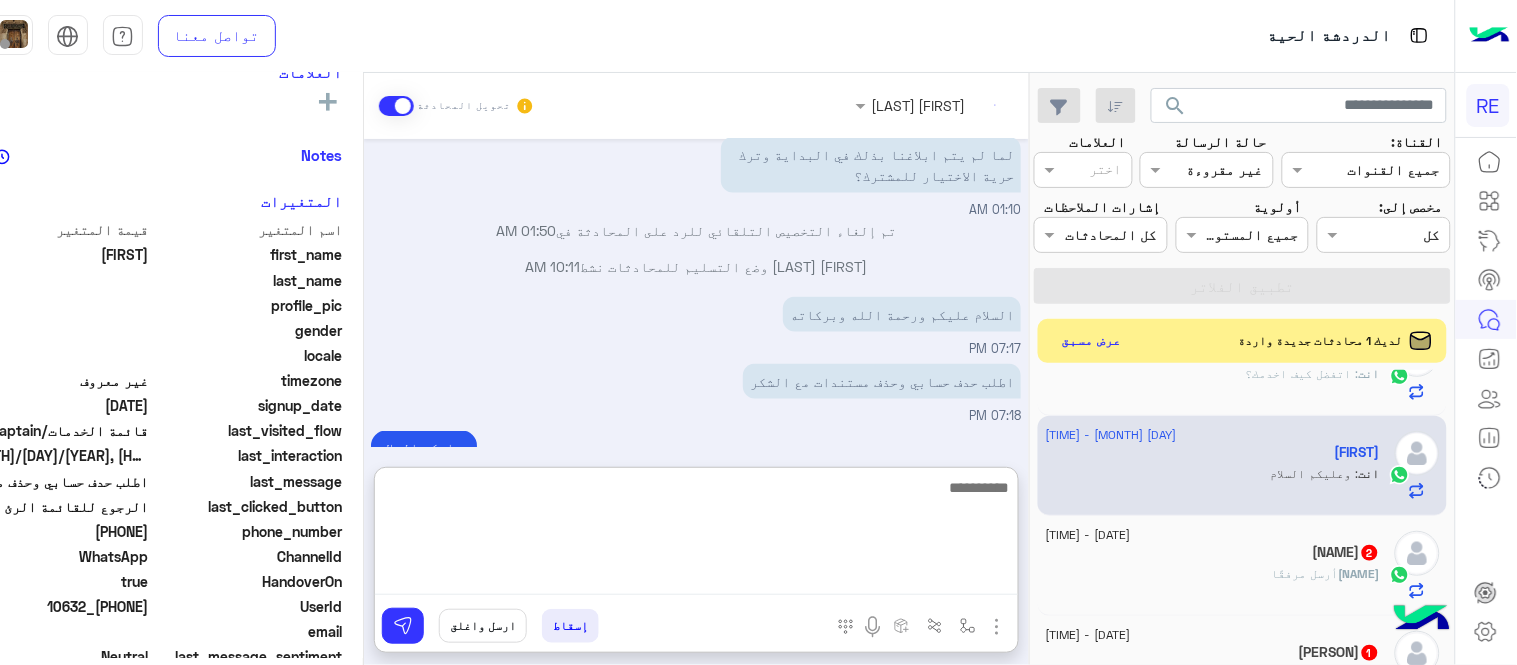 scroll, scrollTop: 746, scrollLeft: 0, axis: vertical 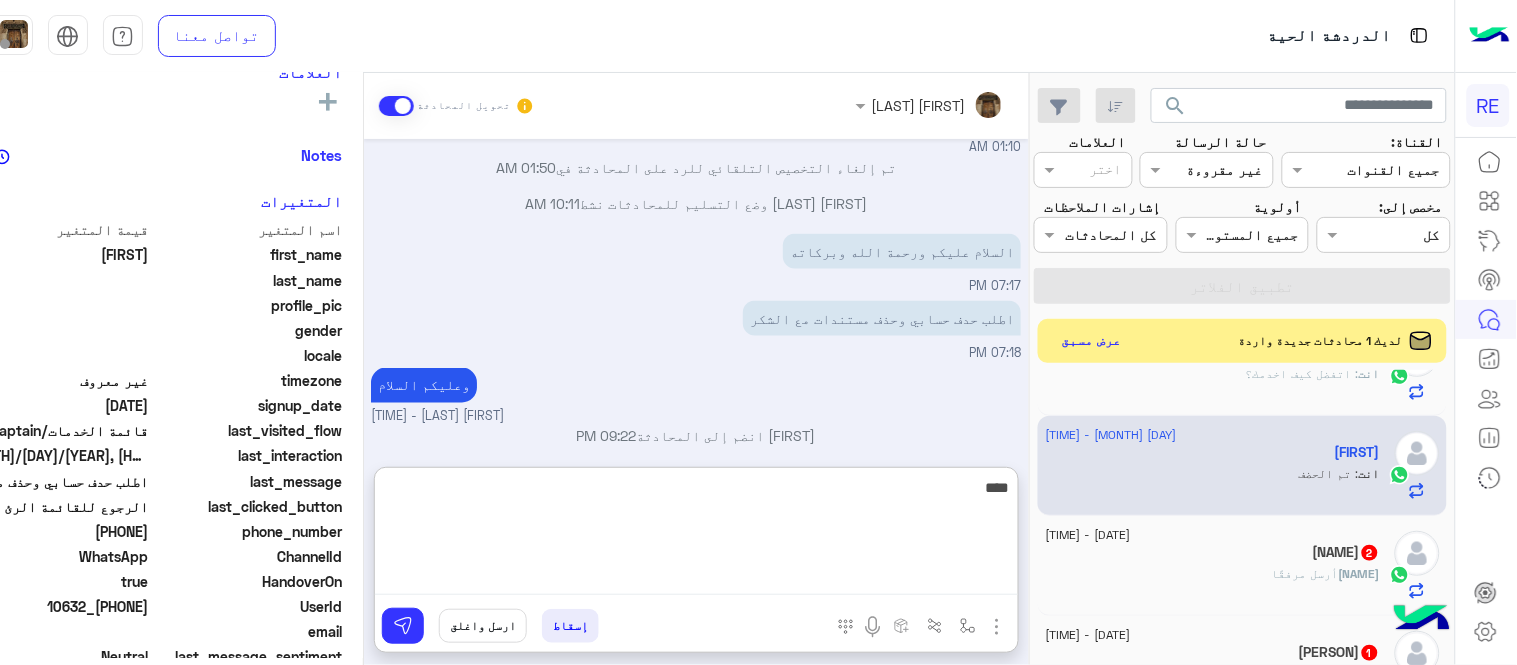 type on "*****" 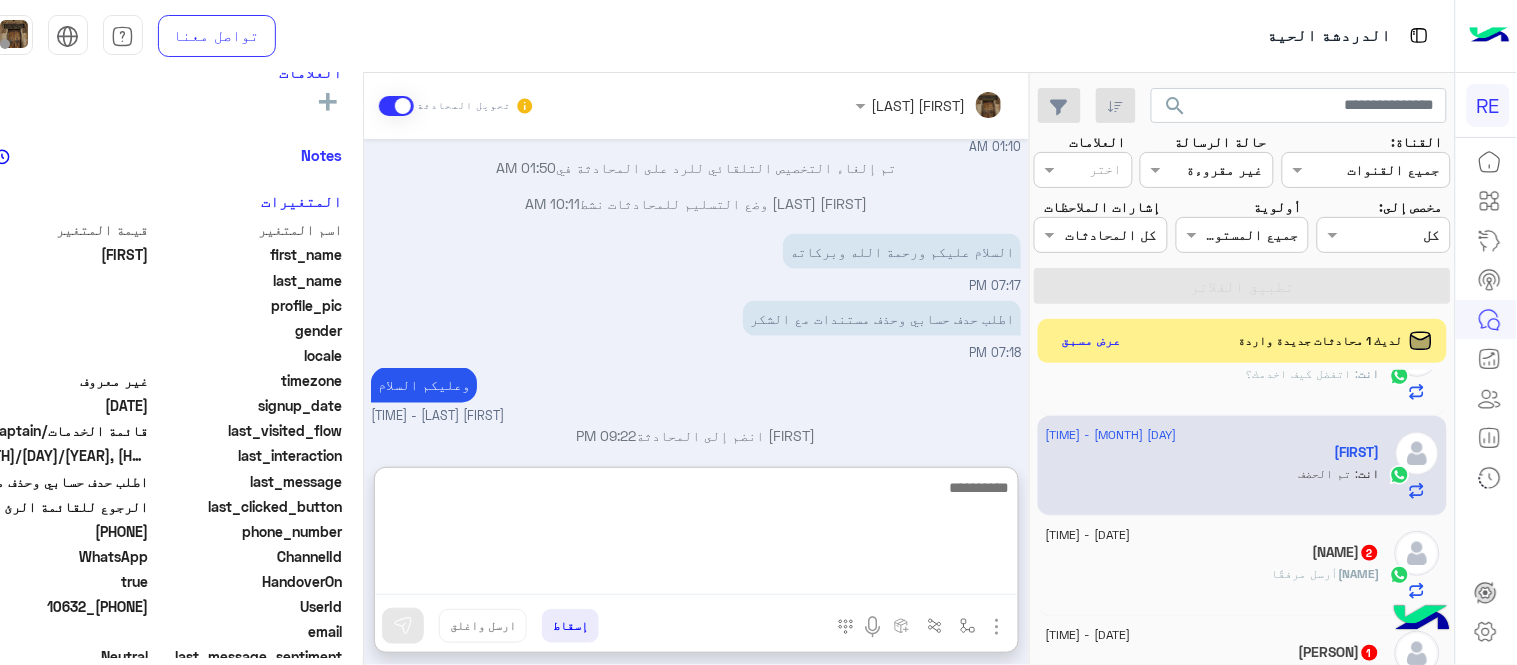 scroll, scrollTop: 811, scrollLeft: 0, axis: vertical 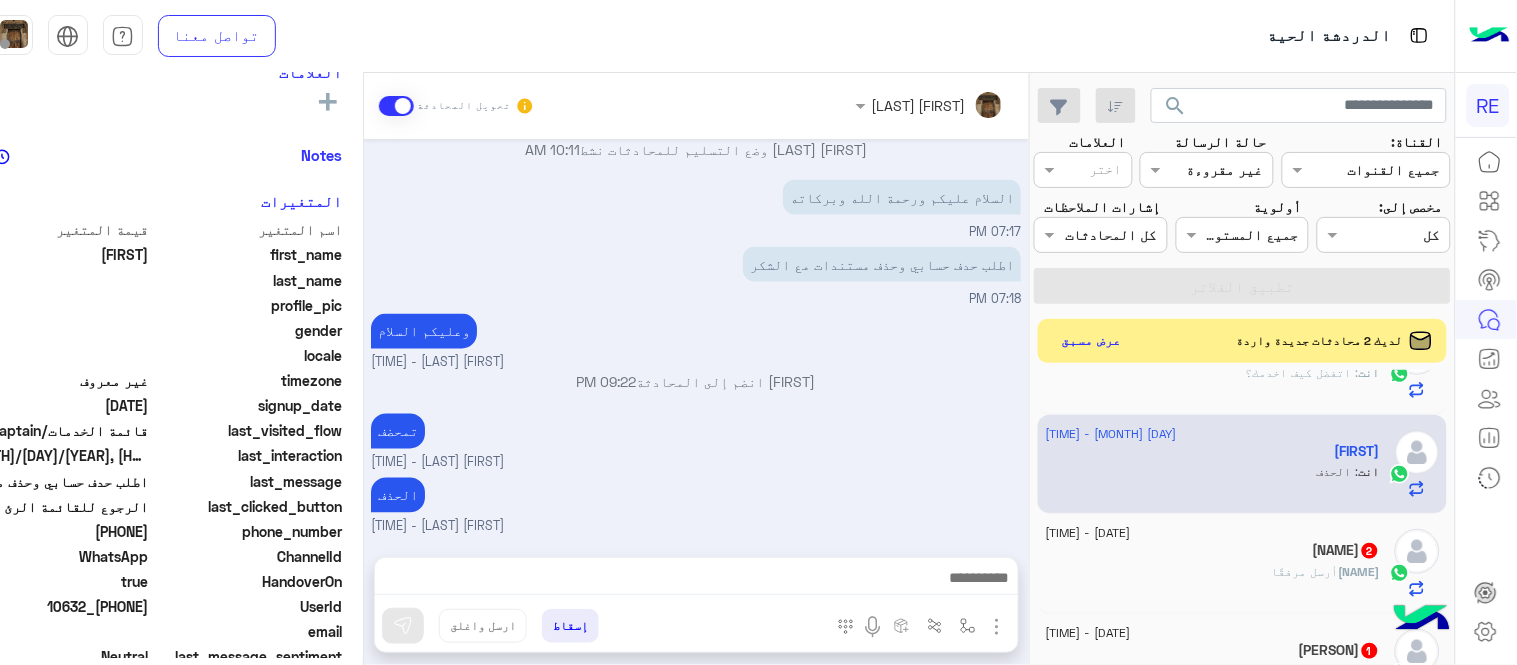 click on "[PERSON] تحويل المحادثة     Jul 22, 2025  فضلًا زوّدنا برقم الجوال المسجّل في التطبيق حتى نتمكن من التحقق من حسابك وتقديم المساعدة اللازمة بأسرع وقت ممكن.  [PERSON] -  10:32 PM   [PERSON] انضم إلى المحادثة   10:32 PM       Jul 23, 2025  [PHONE]   12:35 AM  نود إفادتكم بأنه بناءً على التعميم الجديد، فإن صلاحية الإنشاء أصبحت متاحة فقط من خلال المشرفين في القطار أو المطار التابع له الكابتن، أو من خلال فريق الدعم. وفي حال كنت من كباتن المدينة أو مكة، فيشترط أن تكون مشتركًا للحصول على الصلاحية  [PERSON] -  01:07 AM    01:09 AM  لما لم يتم ابلاغنا بذلك في البداية وترك حرية الاختيار للمشترك؟   01:10 AM   01:50 AM" at bounding box center [696, 373] 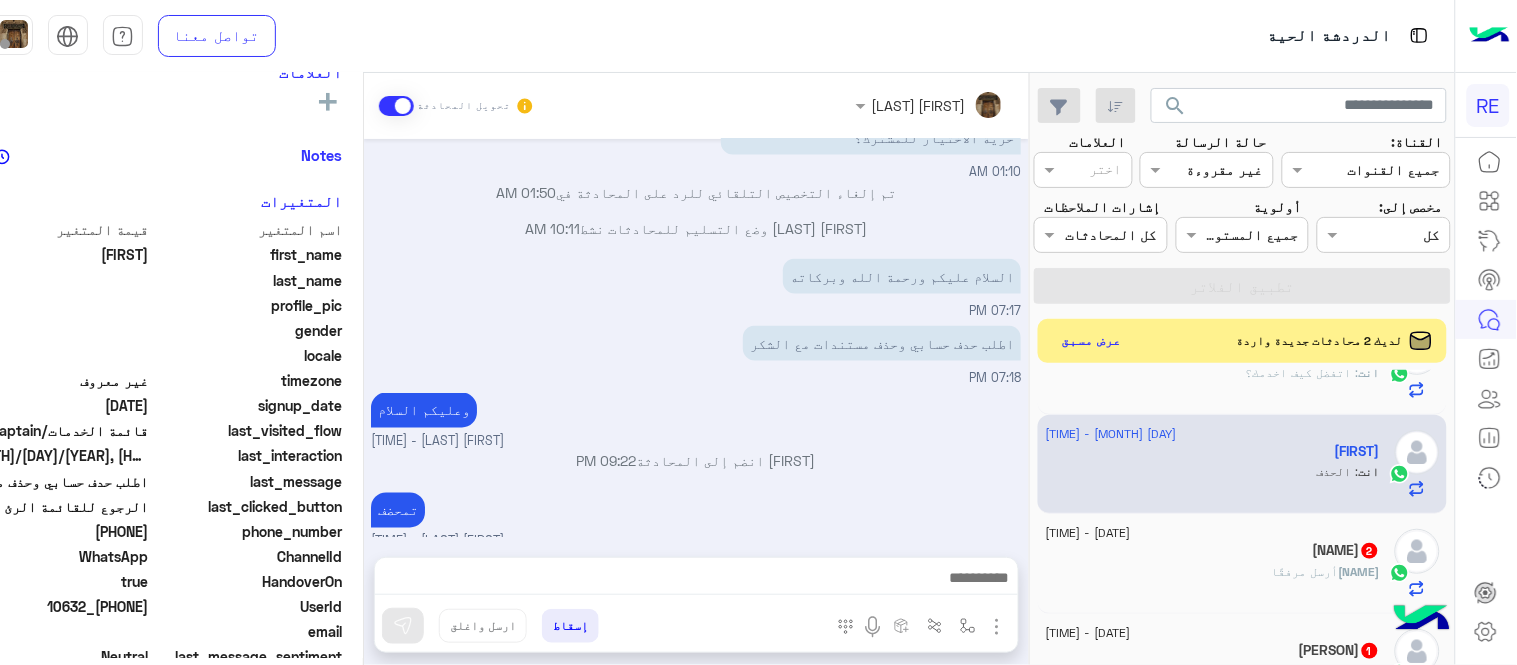 click on "MALEEK   2" 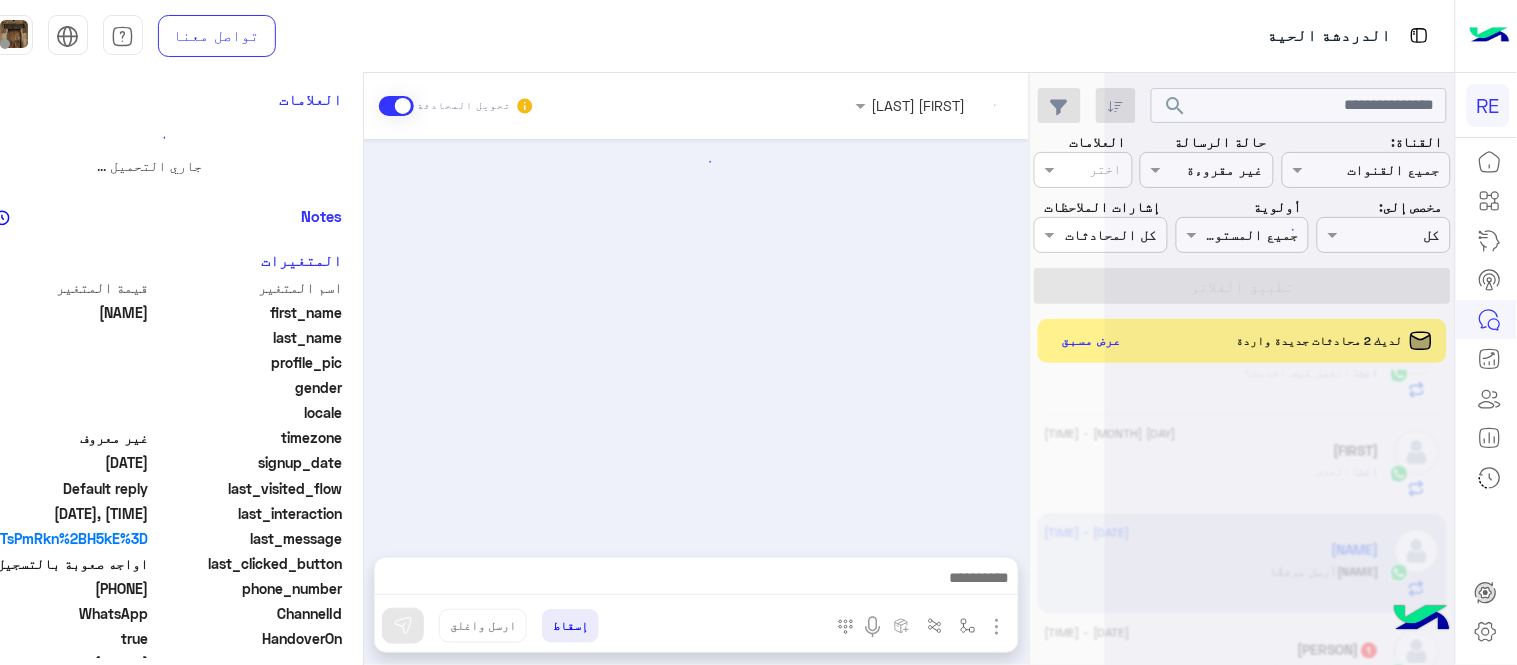 scroll, scrollTop: 0, scrollLeft: 0, axis: both 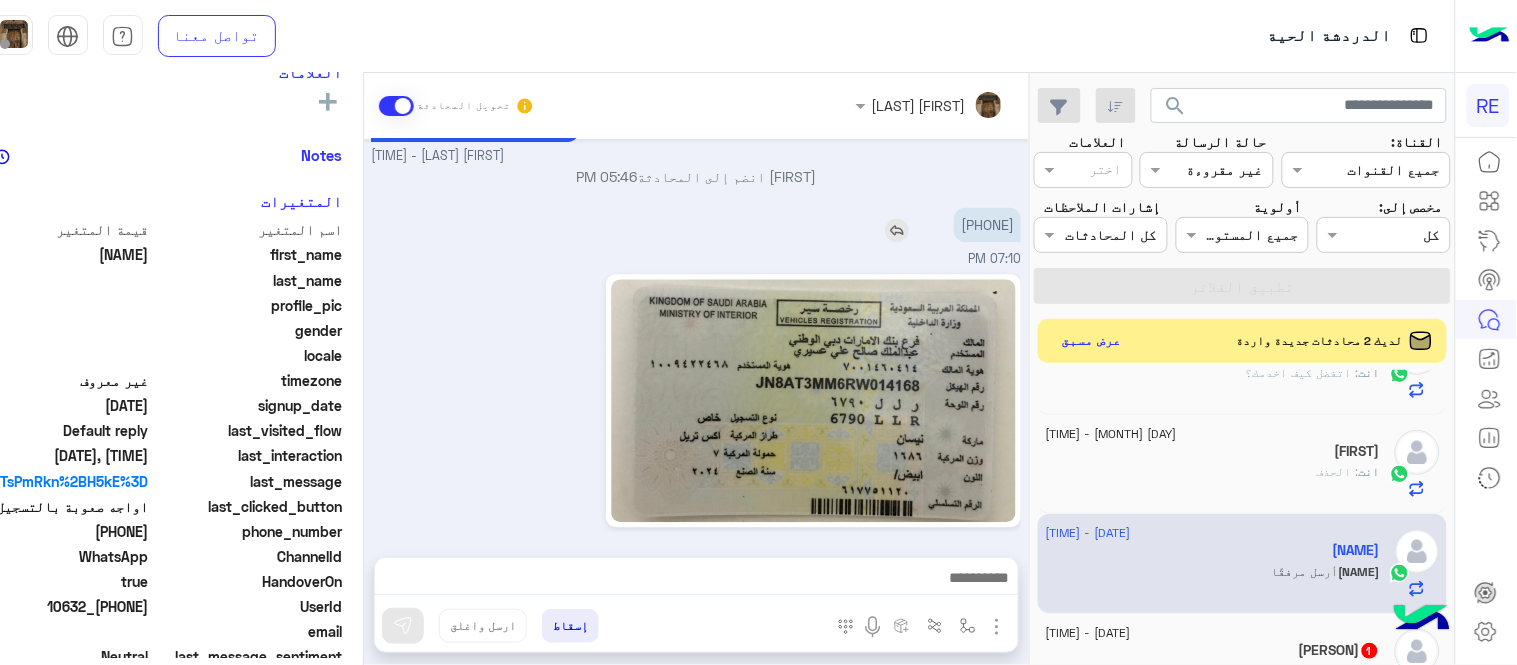 click on "[PHONE]" at bounding box center [987, 224] 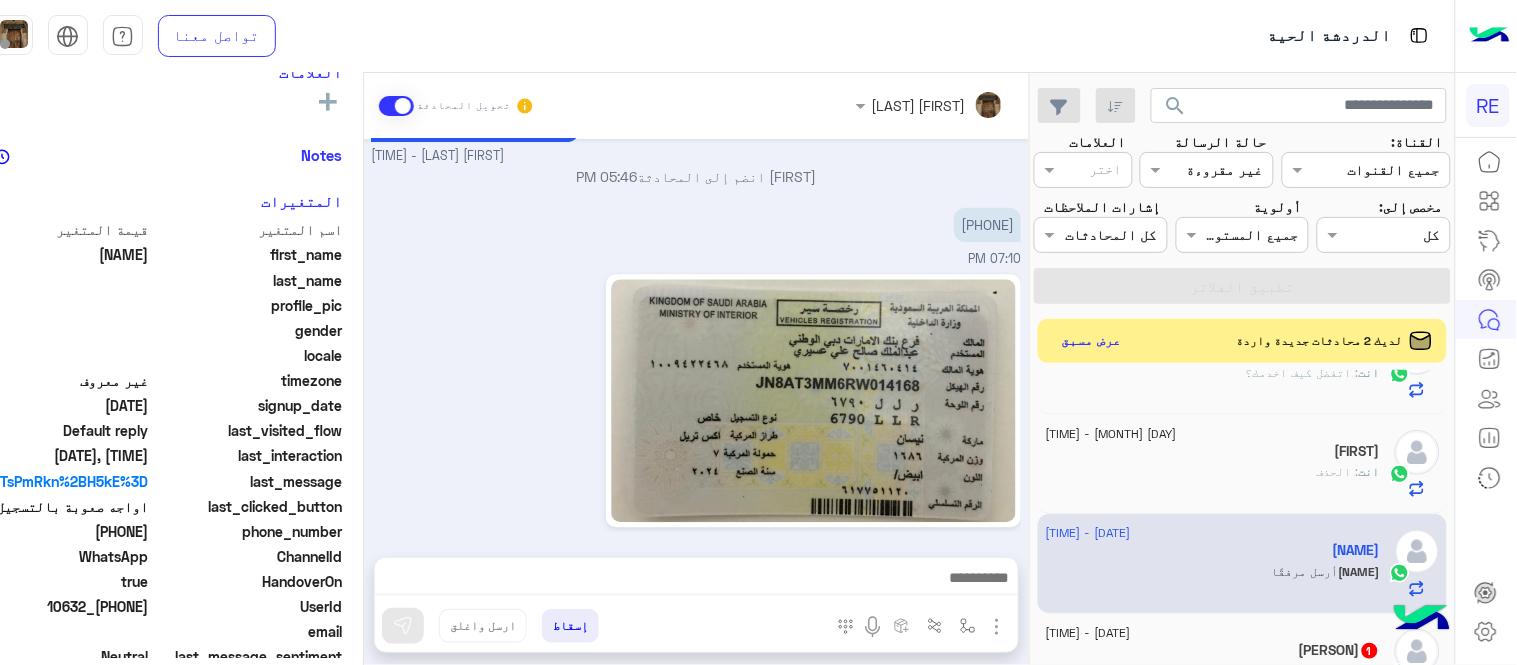 click on "[DATE]    [TIME]  تم إعادة توجيه المحادثة. للعودة إلي الرد الالي، أنقر الزر الموجود بالأسفل  عودة الى البوت     [TIME]  [NAME]  طلب التحدث إلى مسؤول بشري   [TIME]       تم تعيين المحادثة إلى Zahraa Alfadhl   [TIME]        [TIME]    [TIME]  زودني برقم الهاتف بالتطبيق  [FIRST] [LAST] -  [TIME]   [FIRST] [LAST] انضم إلى المحادثة   [TIME]      [PHONE]   [TIME]    [TIME]" at bounding box center (696, 338) 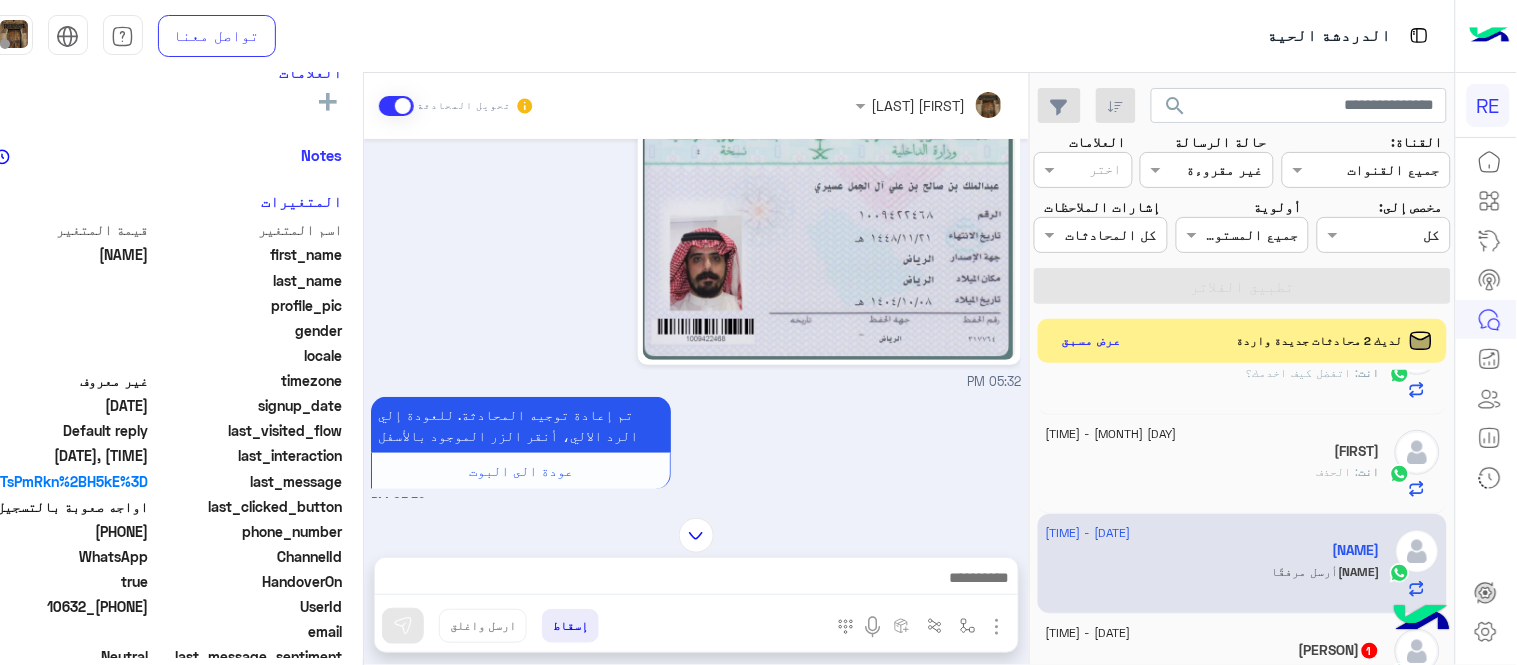 scroll, scrollTop: 0, scrollLeft: 0, axis: both 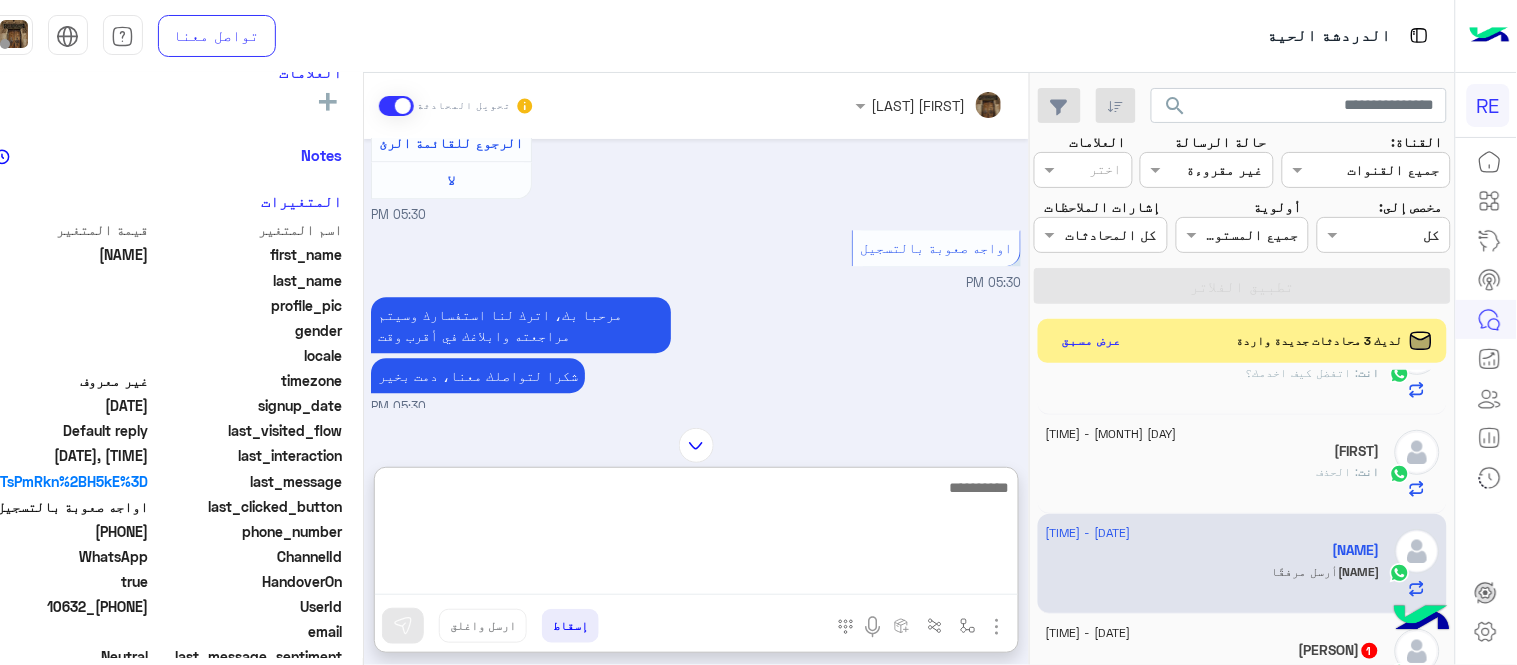click at bounding box center [696, 535] 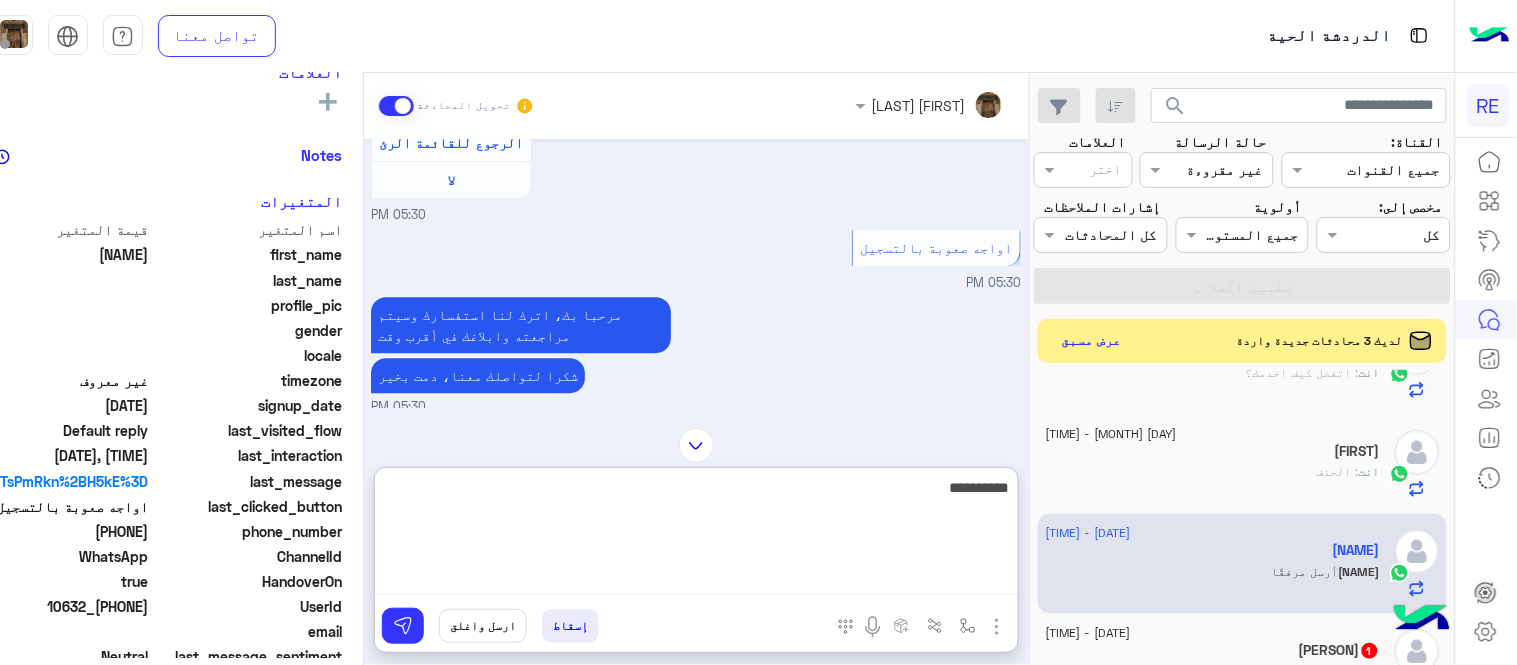 type on "**********" 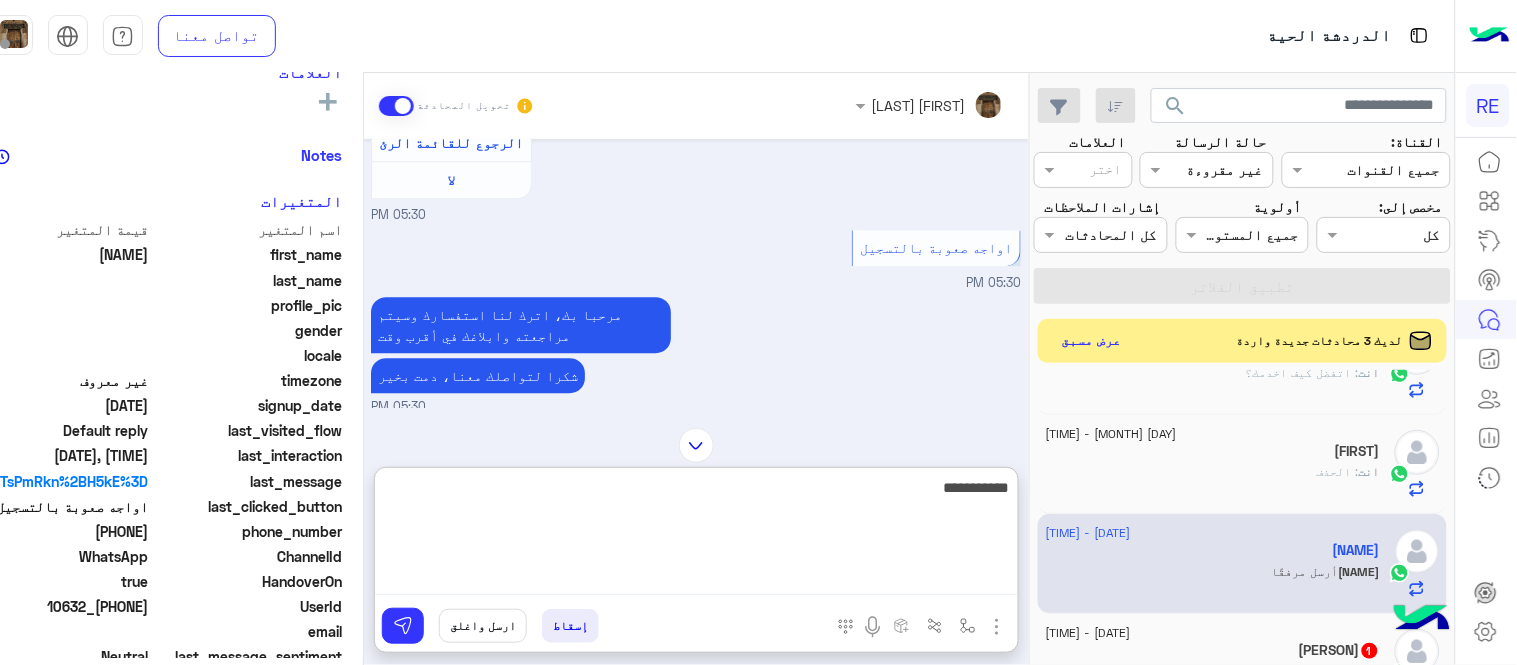 type 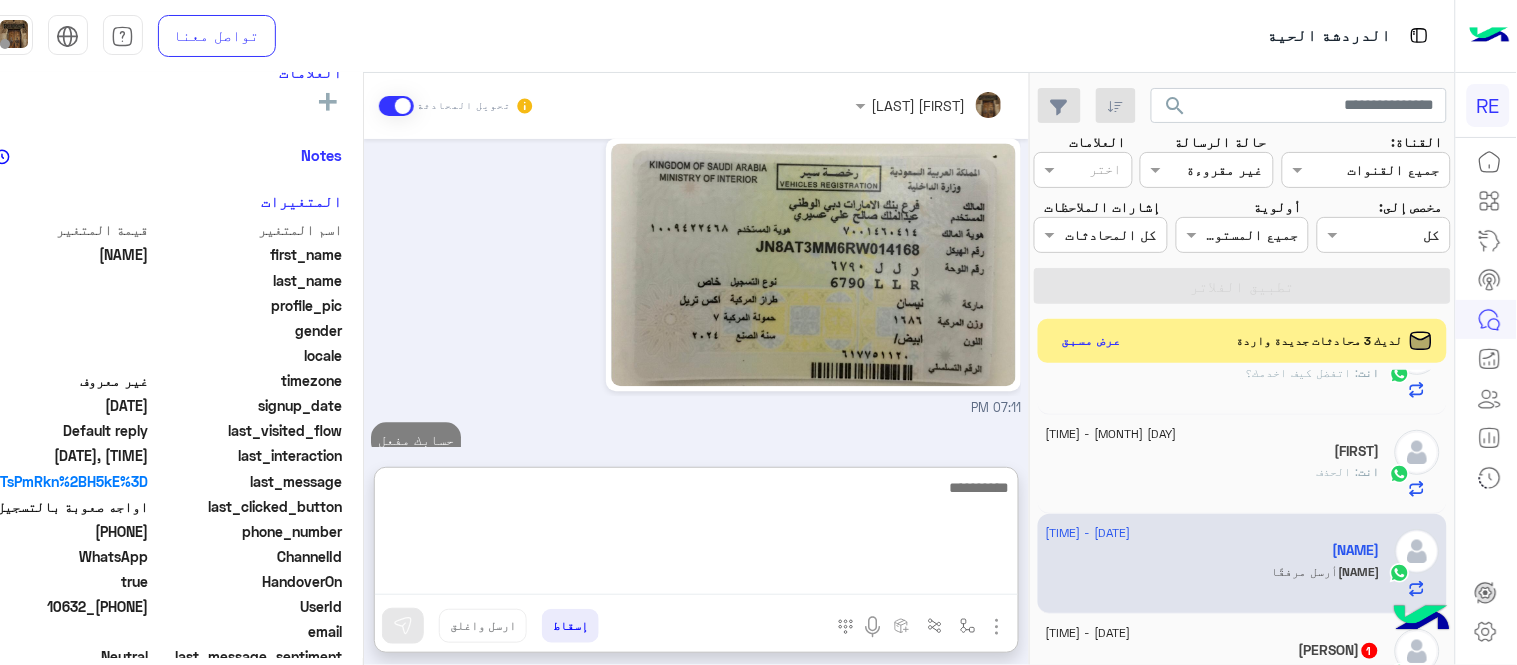 scroll, scrollTop: 3022, scrollLeft: 0, axis: vertical 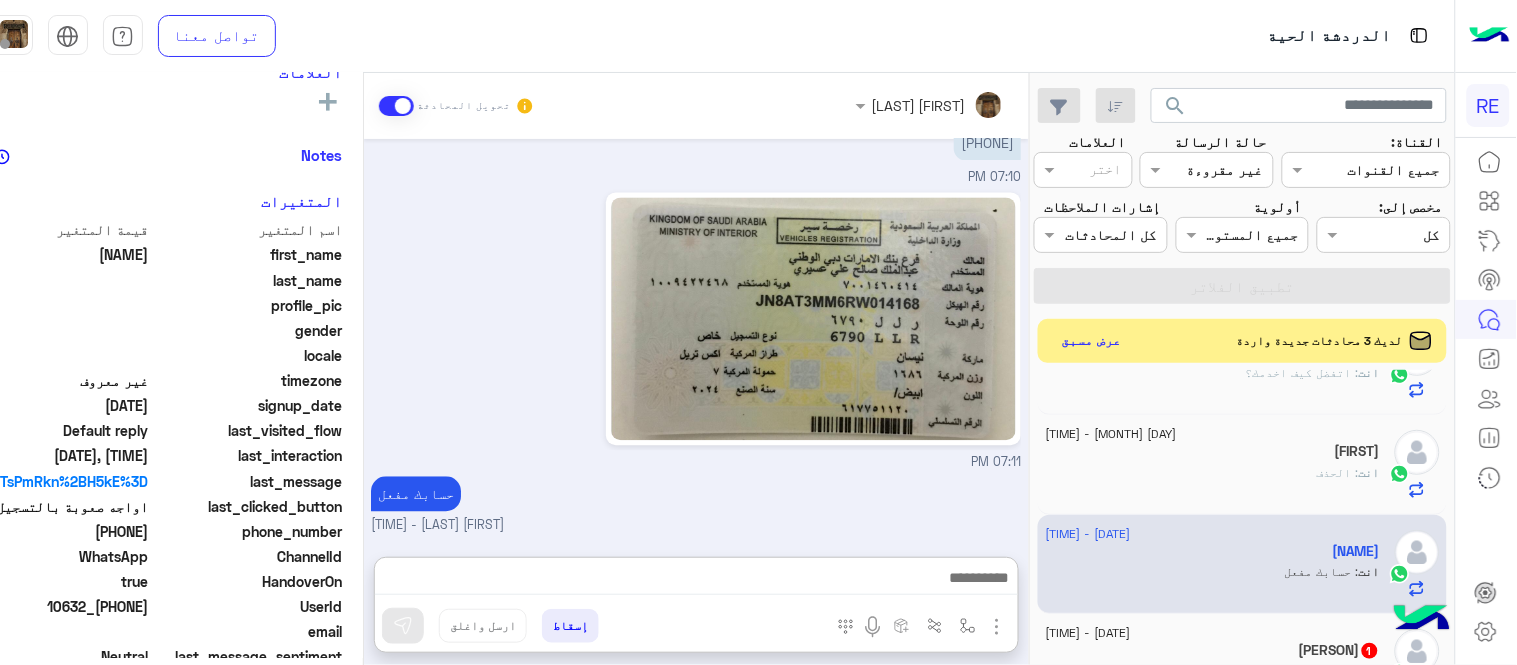 click on "[DATE]   عربي    [TIME]  هل أنت ؟   كابتن 👨🏻‍✈️   عميل 🧳   رحال (مرشد مرخص) 🏖️     [TIME]   كابتن     [TIME]  اختر احد الخدمات التالية:    [TIME]   تفعيل حساب    [TIME]  يمكنك الاطلاع على شروط الانضمام لرحلة ك (كابتن ) الموجودة بالصورة أعلاه،
لتحميل التطبيق عبر الرابط التالي : 📲
http://onelink.to/Rehla    يسعدنا انضمامك لتطبيق رحلة يمكنك اتباع الخطوات الموضحة لتسجيل بيانات سيارتك بالفيديو التالي  : عزيزي الكابتن، فضلًا ، للرغبة بتفعيل الحساب قم برفع البيانات عبر التطبيق والتواصل معنا  تم تسجيل السيارة   اواجه صعوبة بالتسجيل  اي خدمة اخرى ؟  الرجوع للقائمة الرئ   لا     [TIME]    [TIME]     [TIME]" at bounding box center (696, 338) 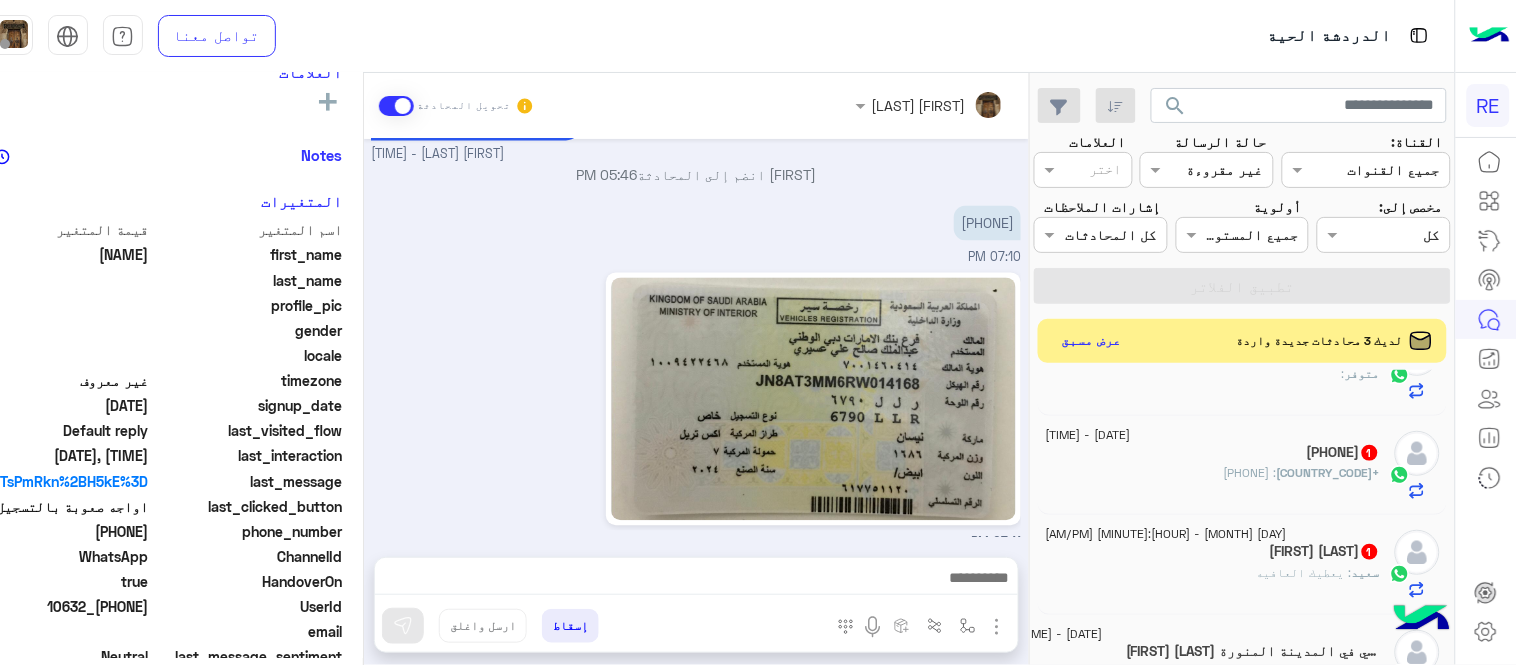 scroll, scrollTop: 1287, scrollLeft: 0, axis: vertical 